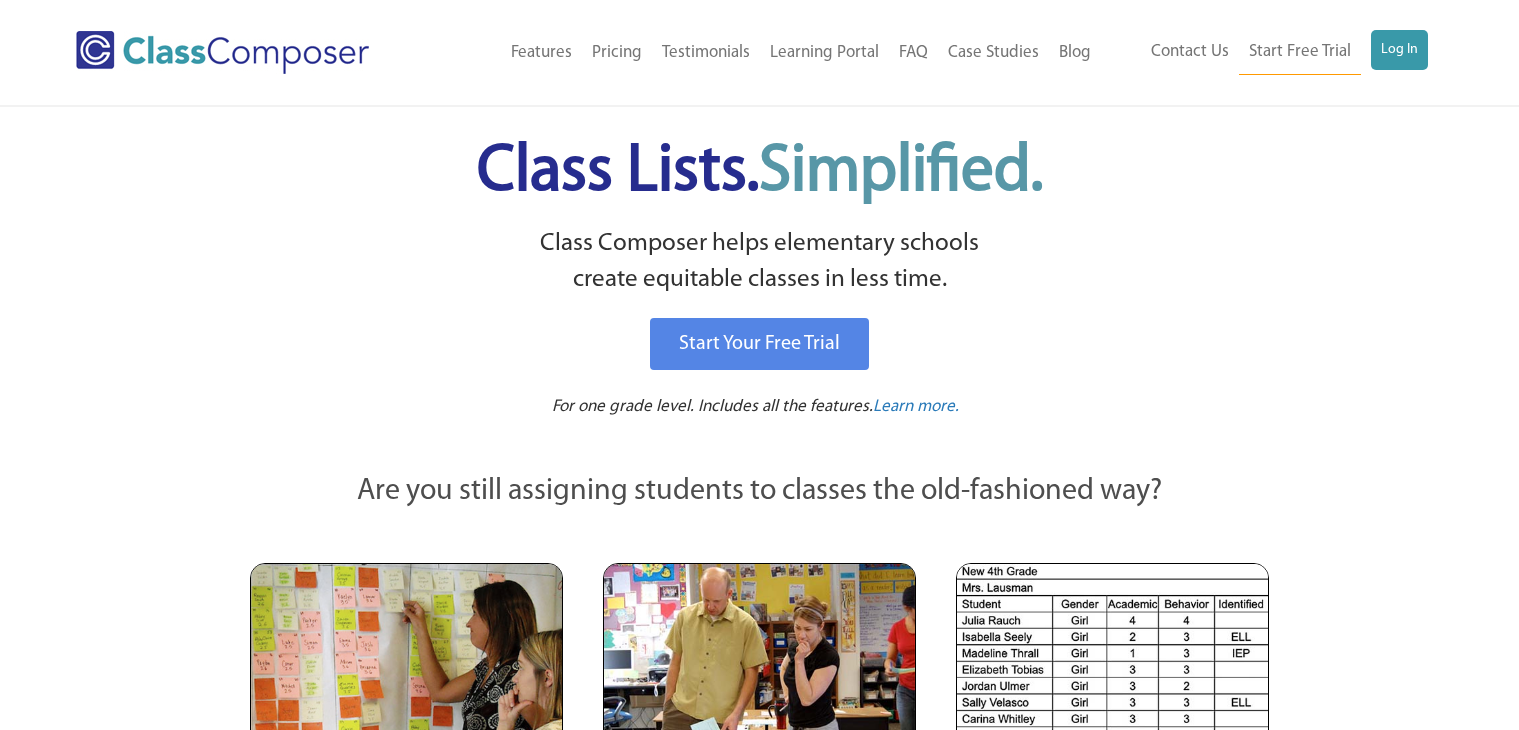 scroll, scrollTop: 0, scrollLeft: 0, axis: both 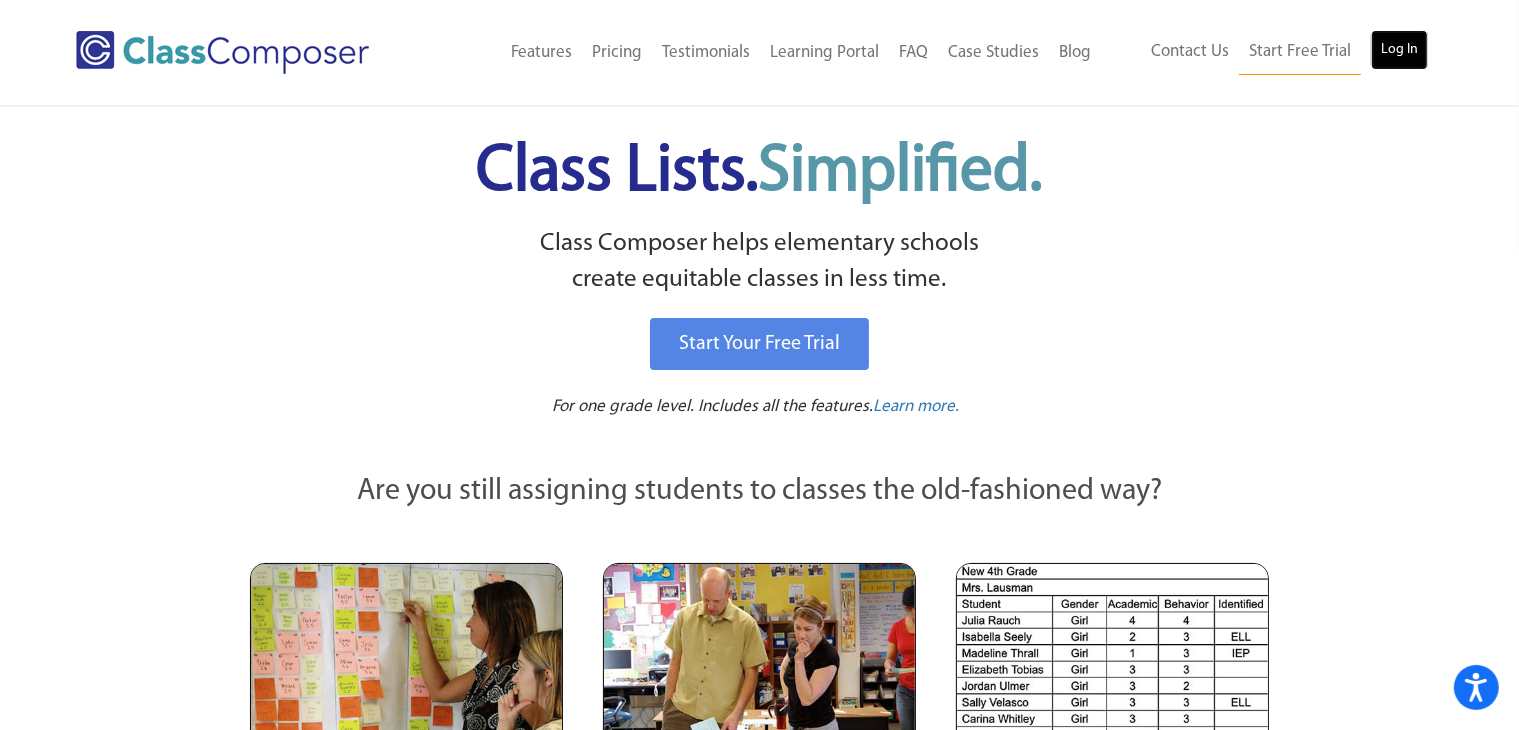 drag, startPoint x: 0, startPoint y: 0, endPoint x: 1389, endPoint y: 36, distance: 1389.4664 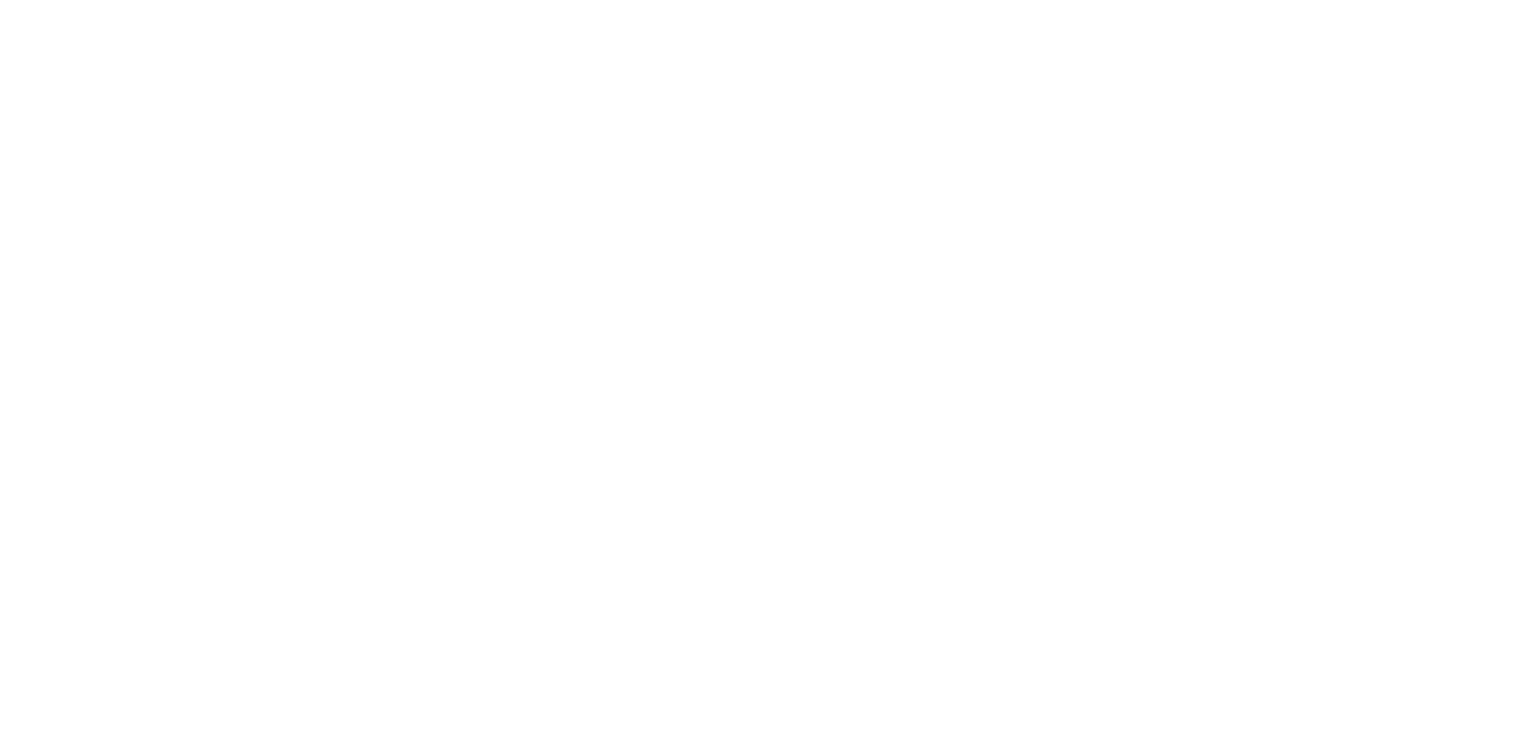 scroll, scrollTop: 0, scrollLeft: 0, axis: both 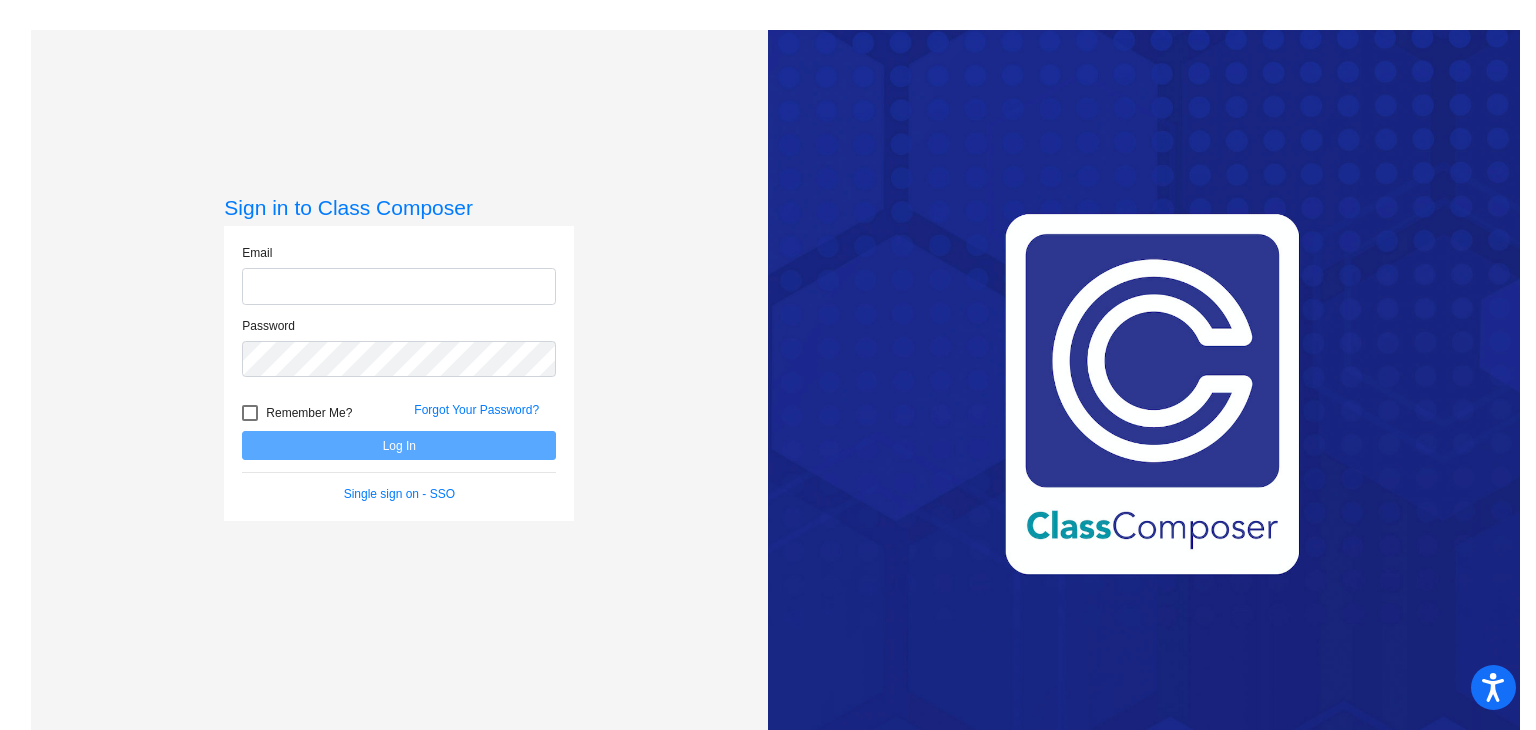 type on "[EMAIL_ADDRESS][DOMAIN_NAME]" 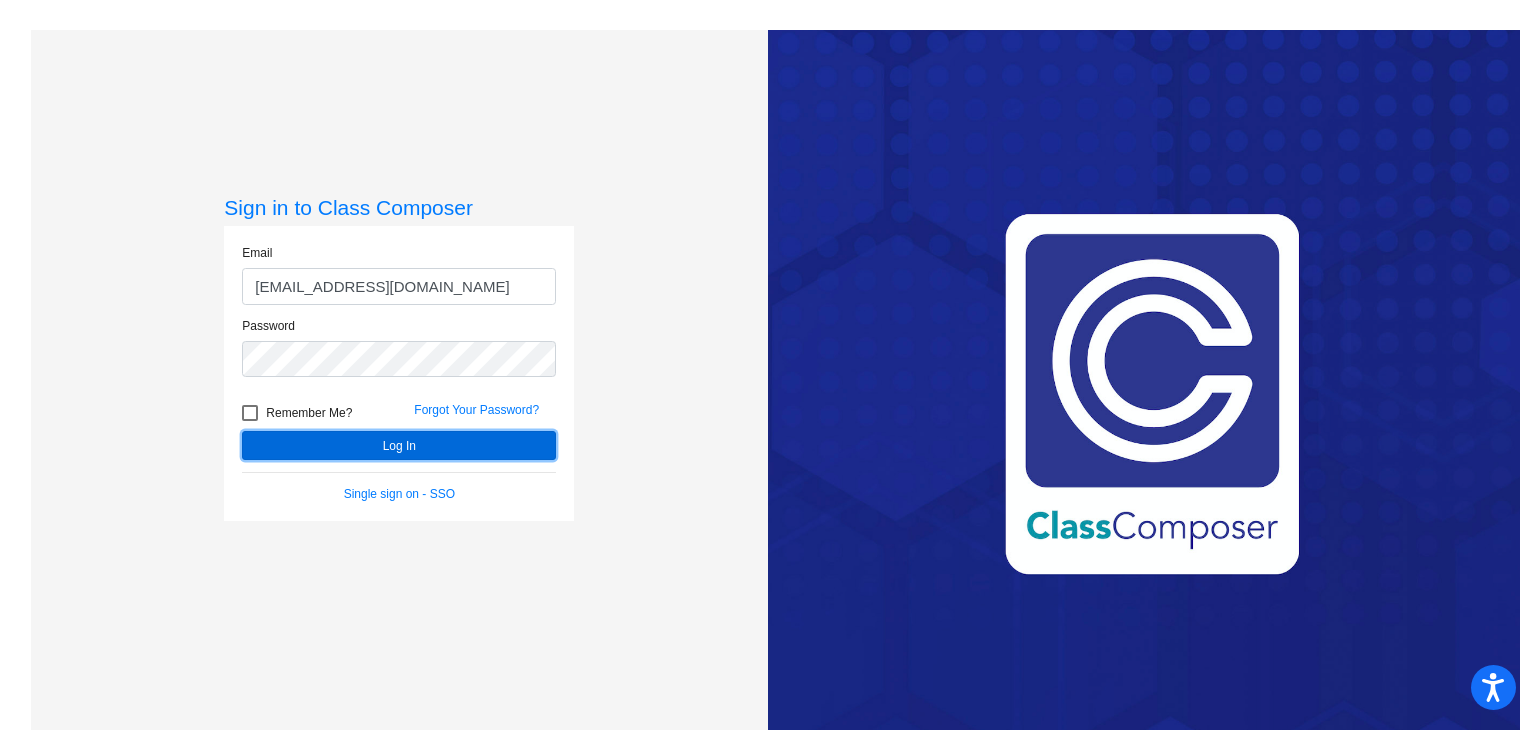 click on "Log In" 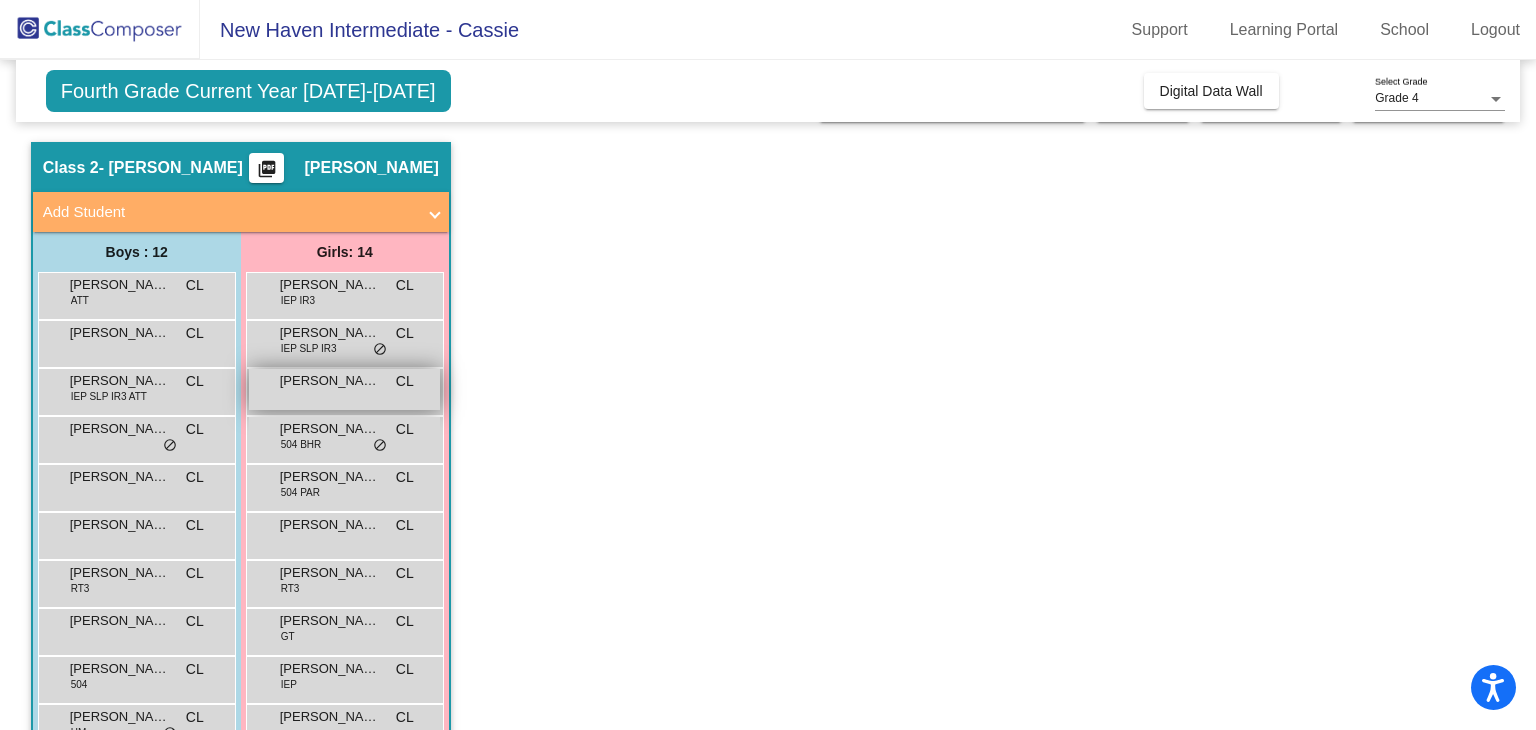 scroll, scrollTop: 50, scrollLeft: 0, axis: vertical 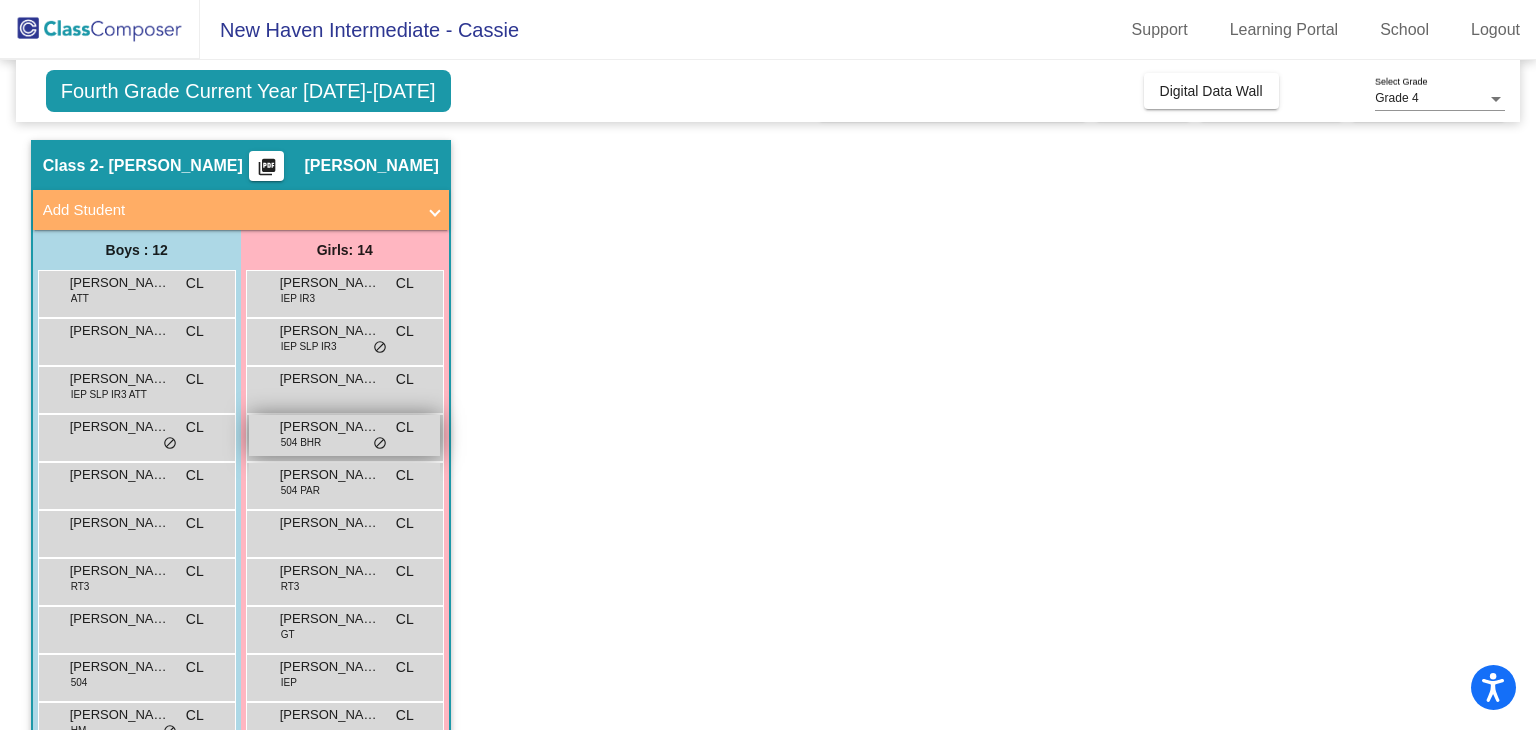 click on "[PERSON_NAME]" at bounding box center (330, 427) 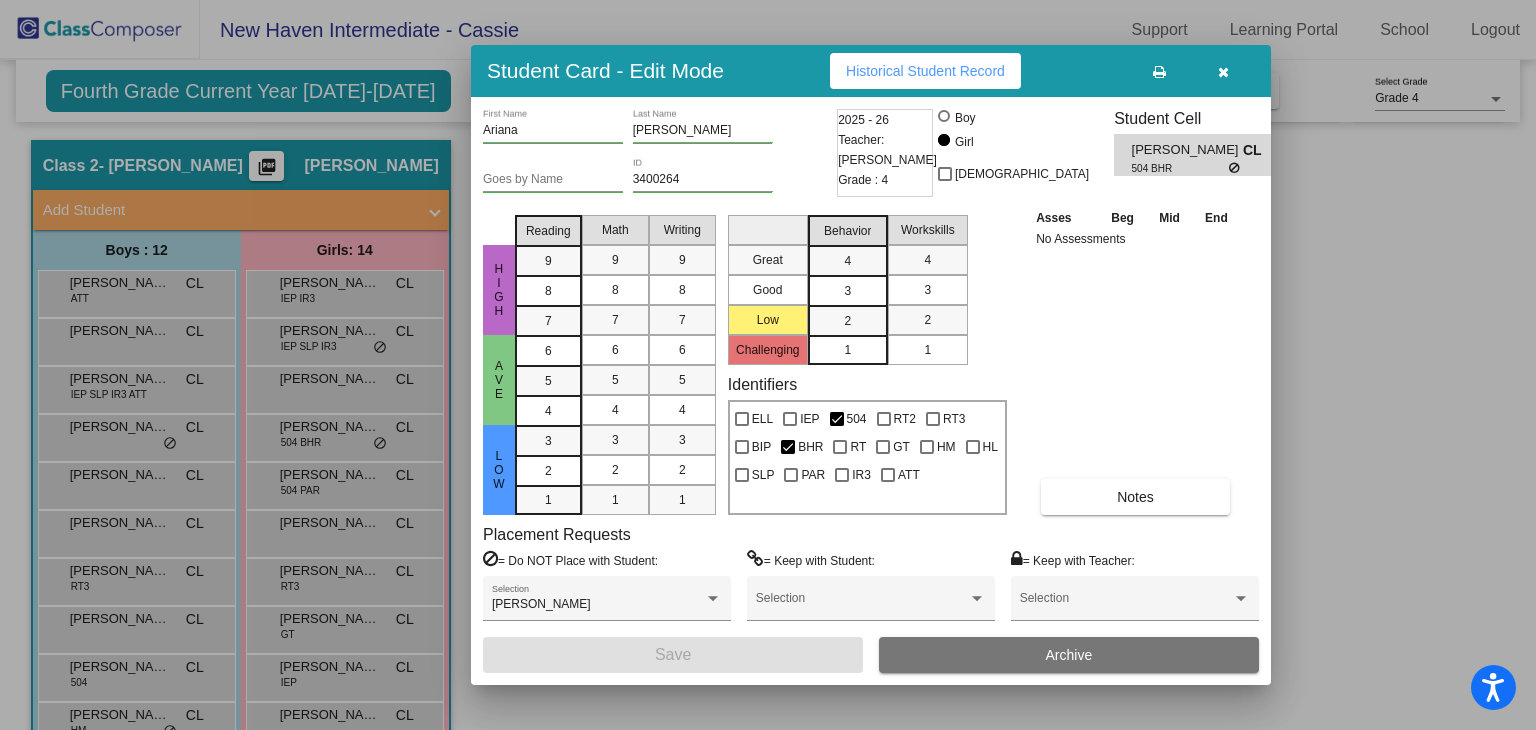 click at bounding box center [1223, 72] 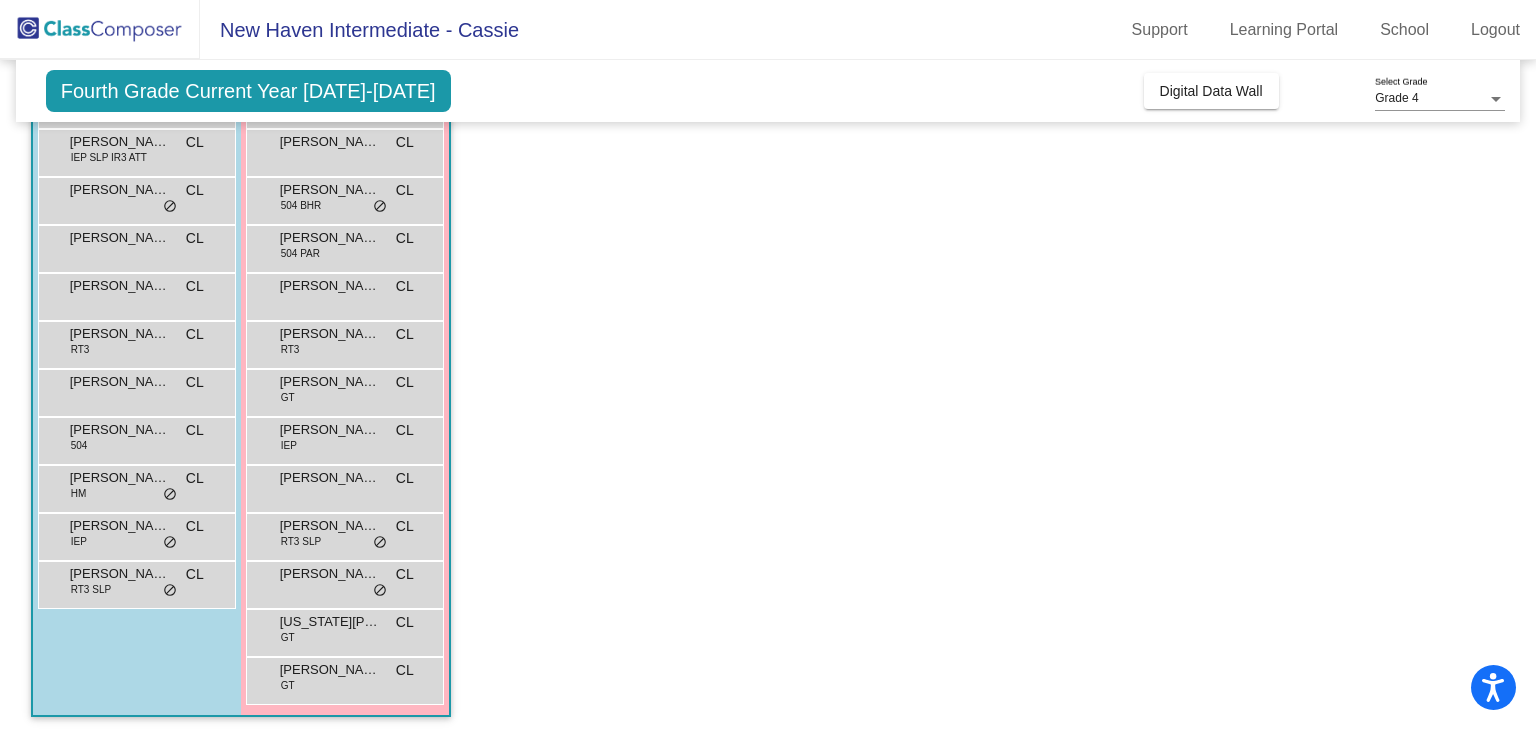 scroll, scrollTop: 293, scrollLeft: 0, axis: vertical 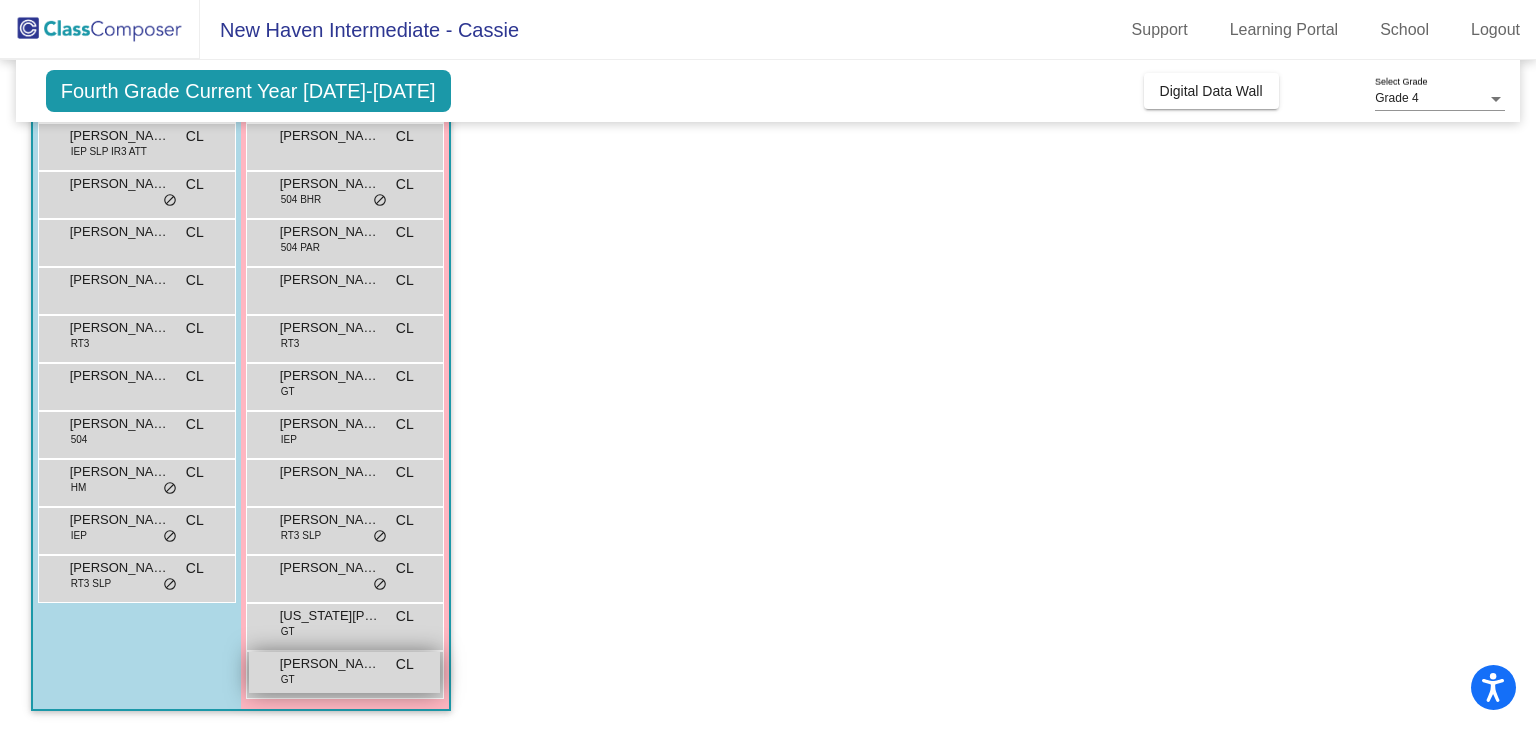 click on "[PERSON_NAME] GT CL lock do_not_disturb_alt" at bounding box center (344, 672) 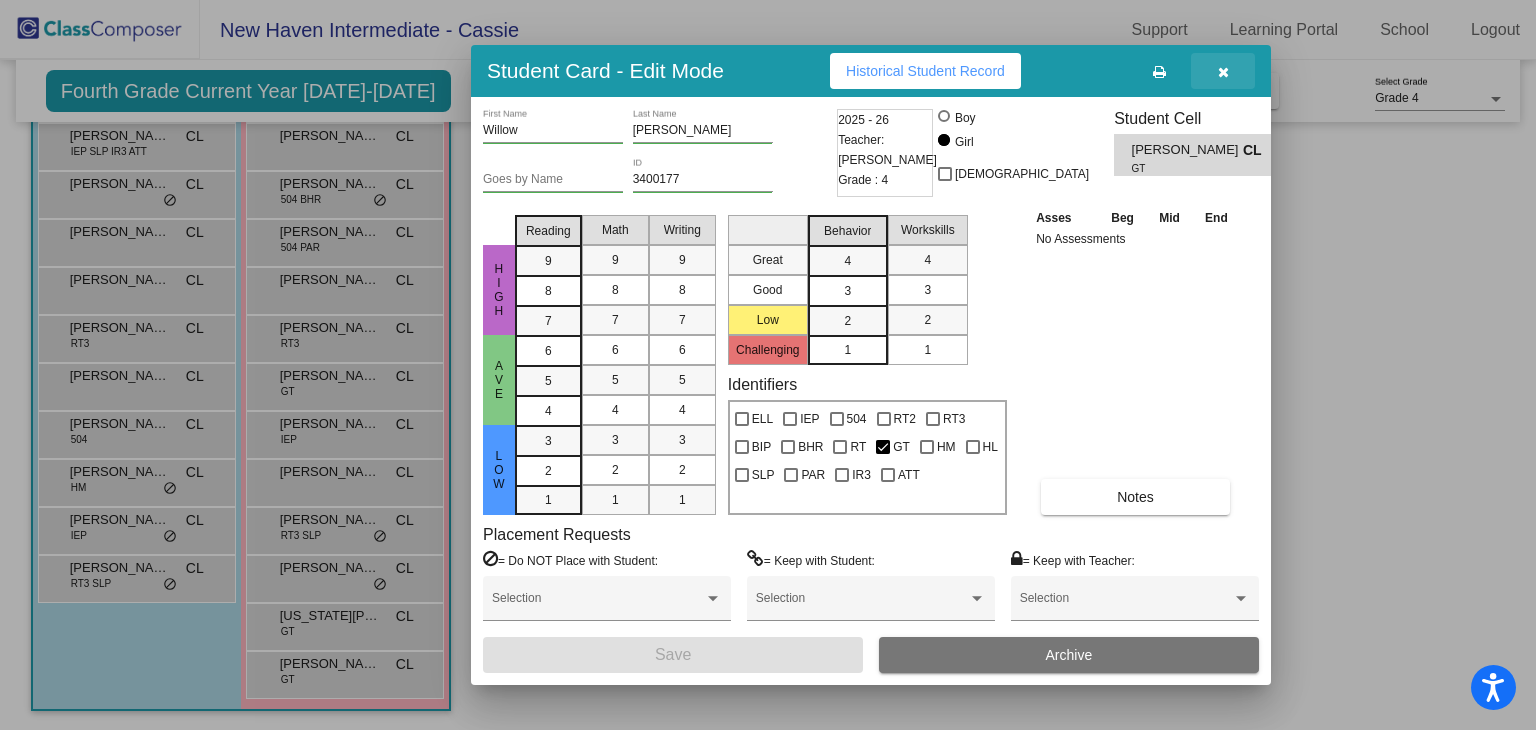 click at bounding box center (1223, 71) 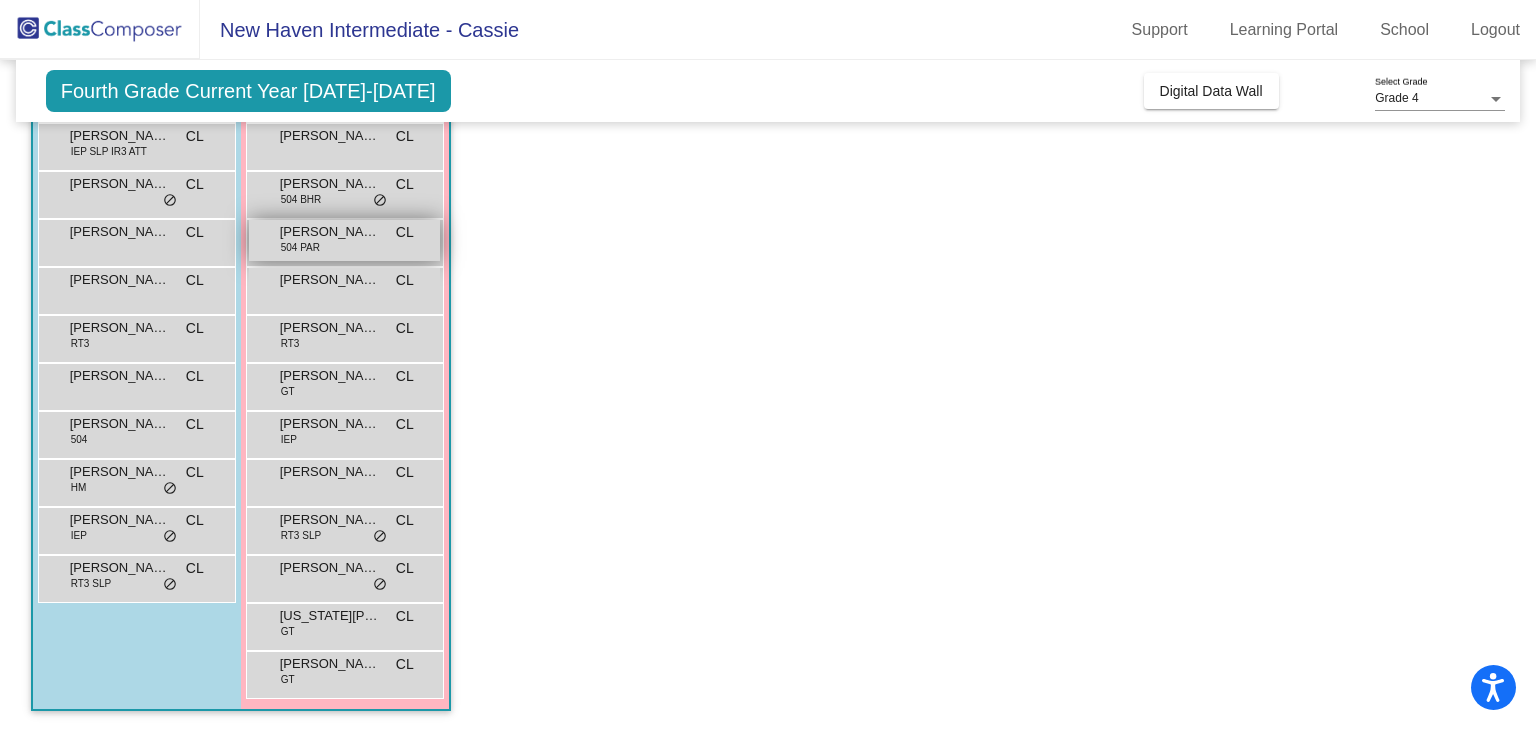 click on "[PERSON_NAME]" at bounding box center [330, 232] 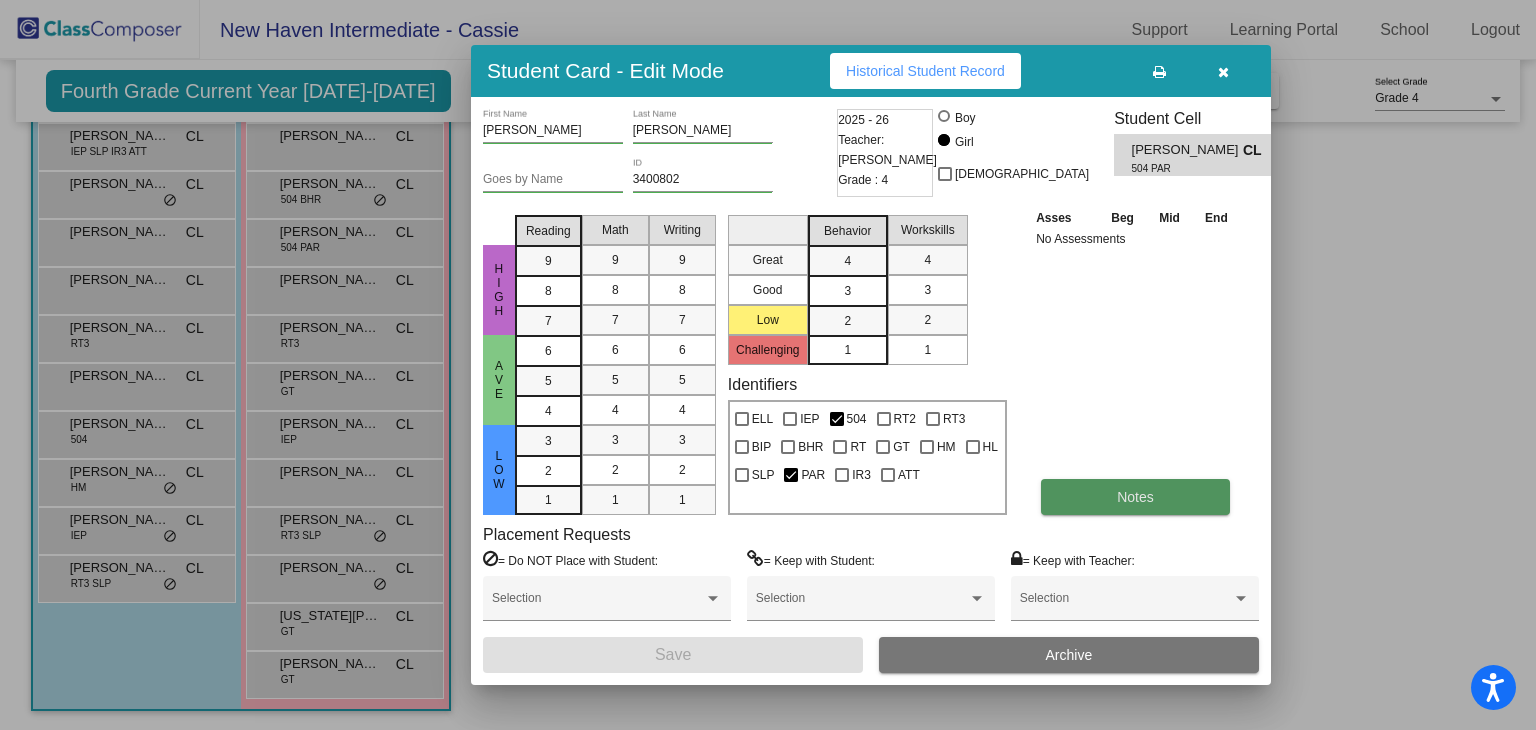 click on "Notes" at bounding box center (1135, 497) 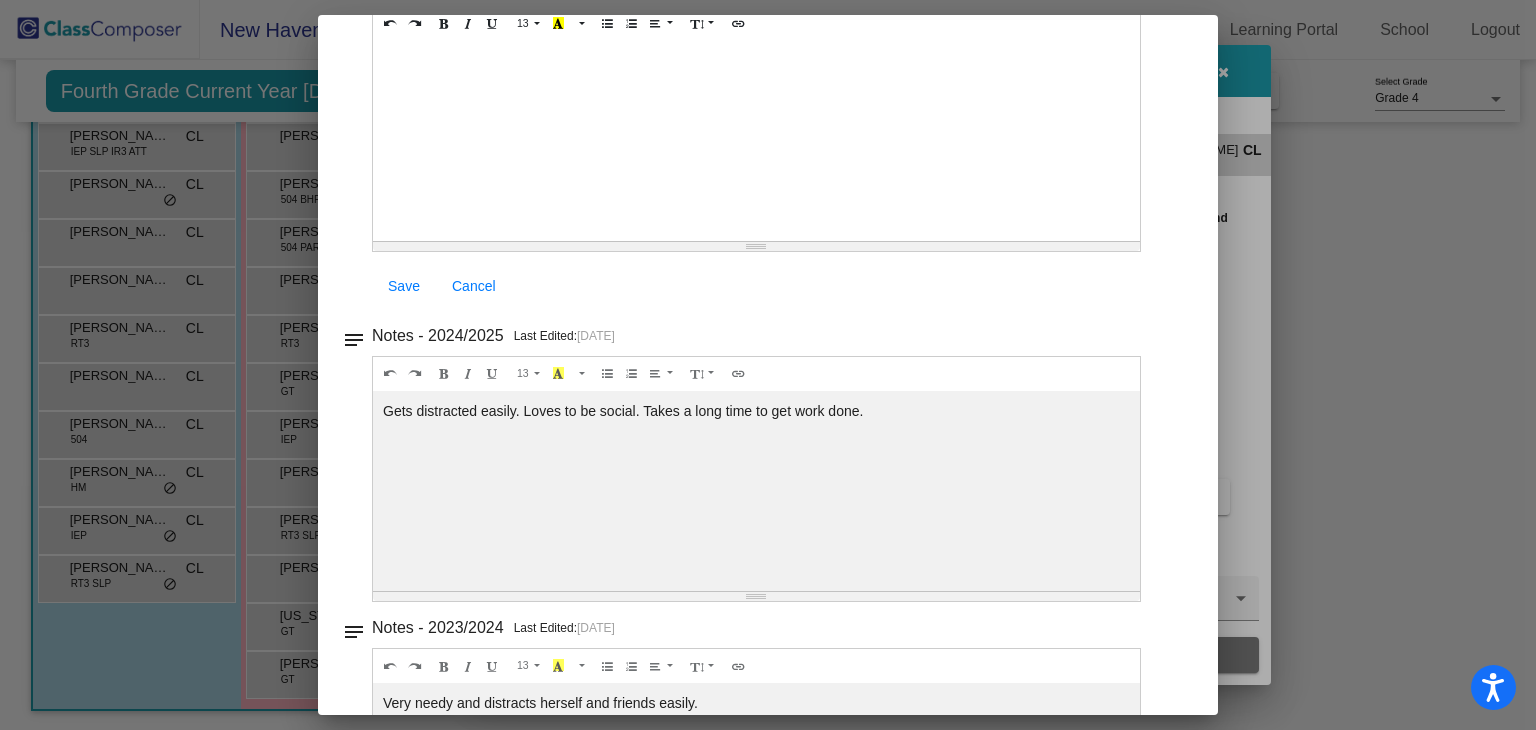 scroll, scrollTop: 0, scrollLeft: 0, axis: both 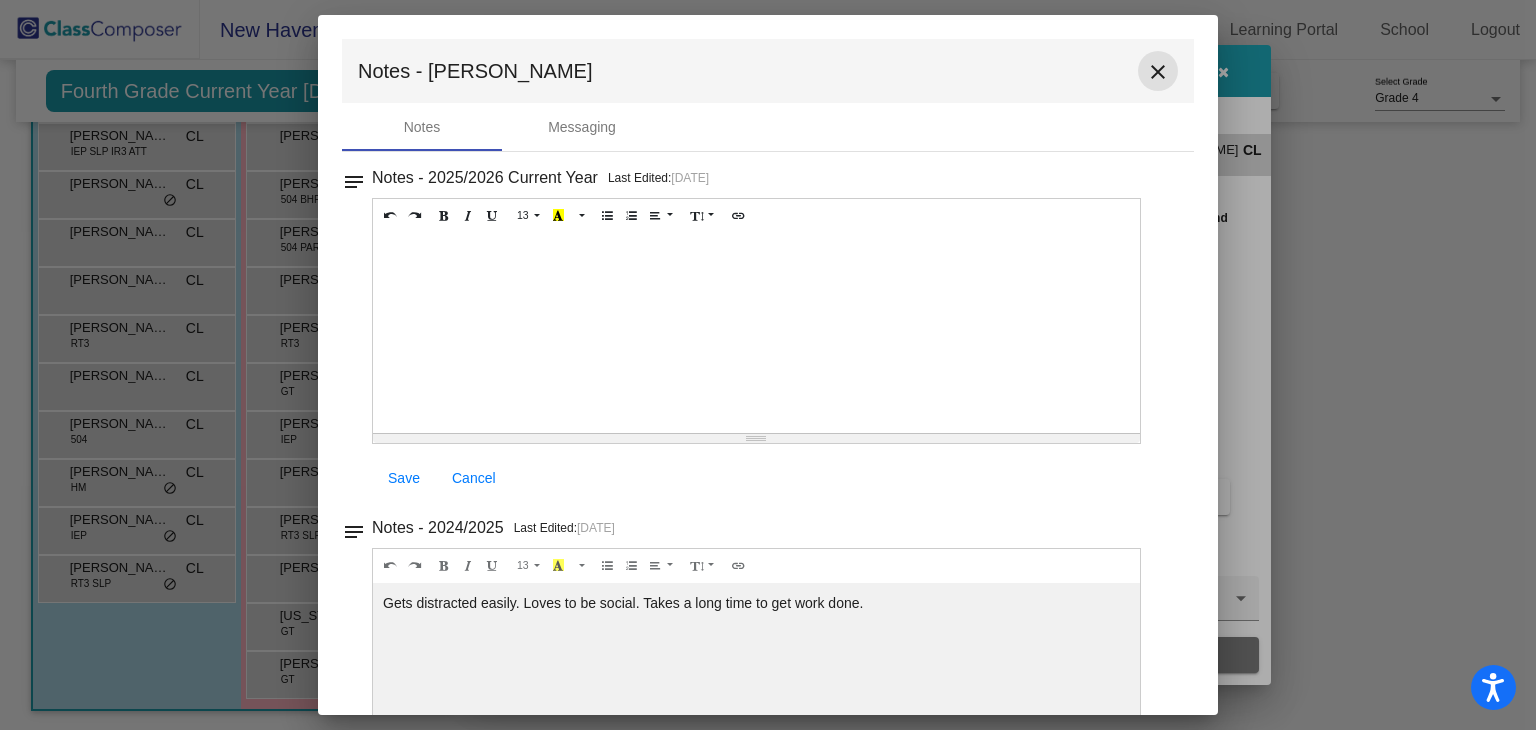 click on "close" at bounding box center (1158, 72) 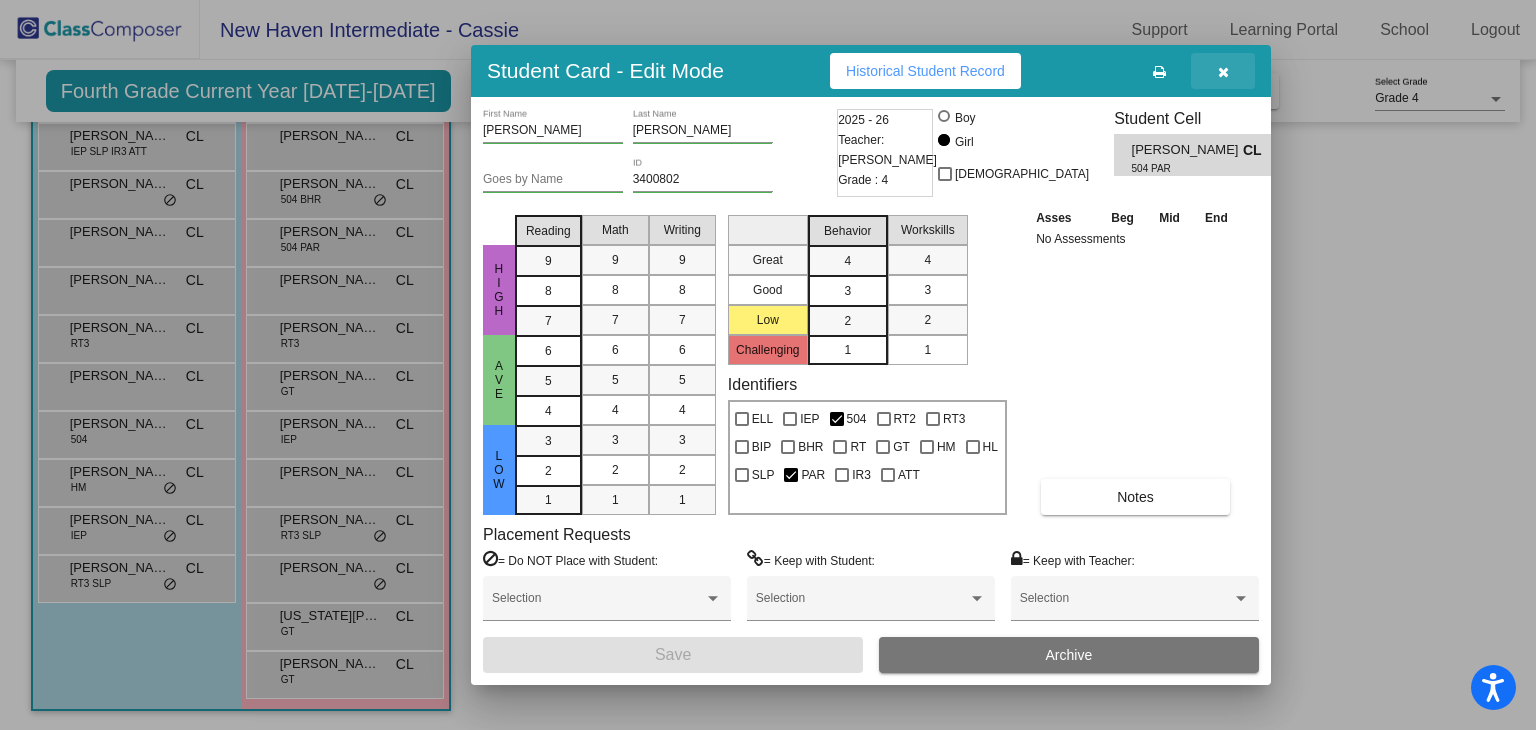 click at bounding box center (1223, 71) 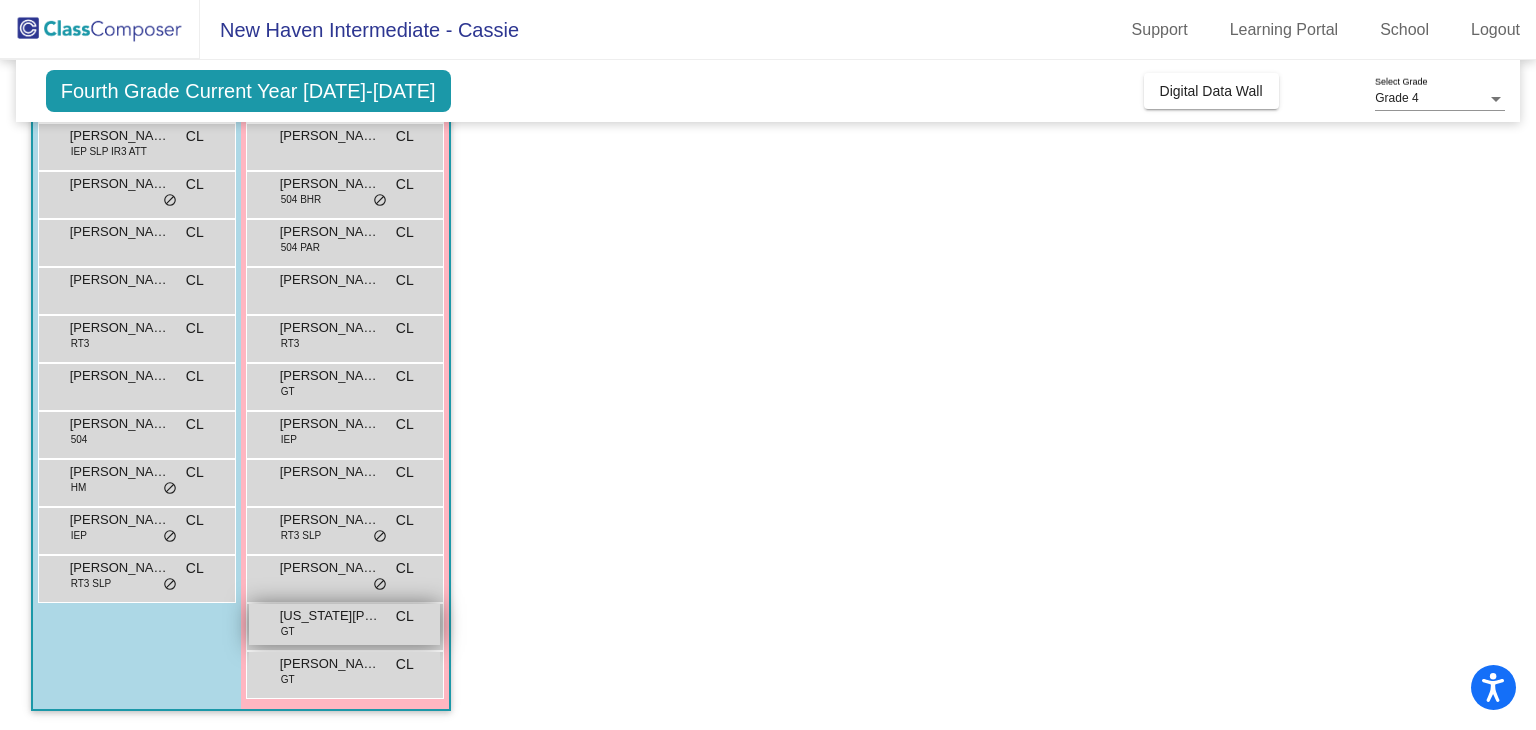 click on "[US_STATE][PERSON_NAME] GT CL lock do_not_disturb_alt" at bounding box center (344, 624) 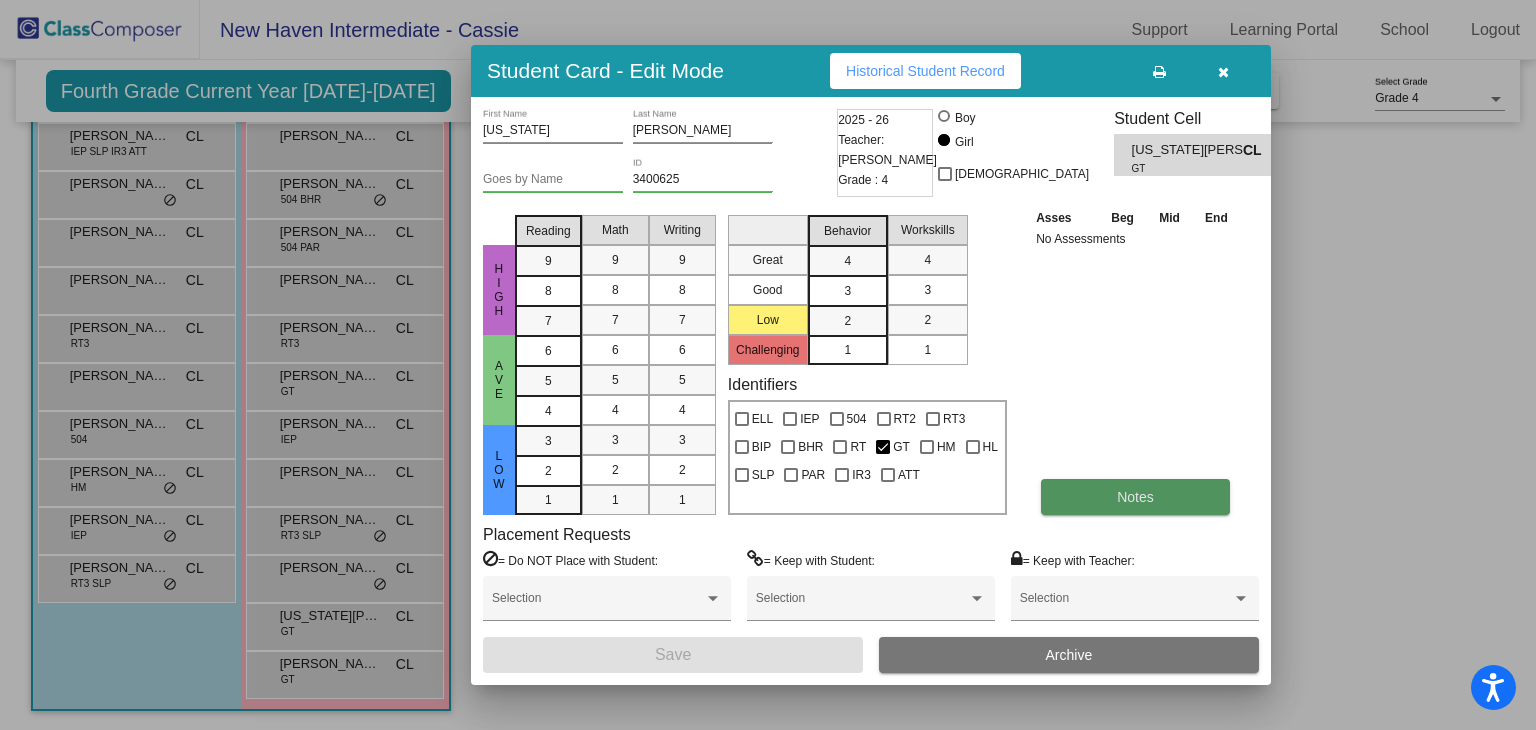 click on "Notes" at bounding box center [1135, 497] 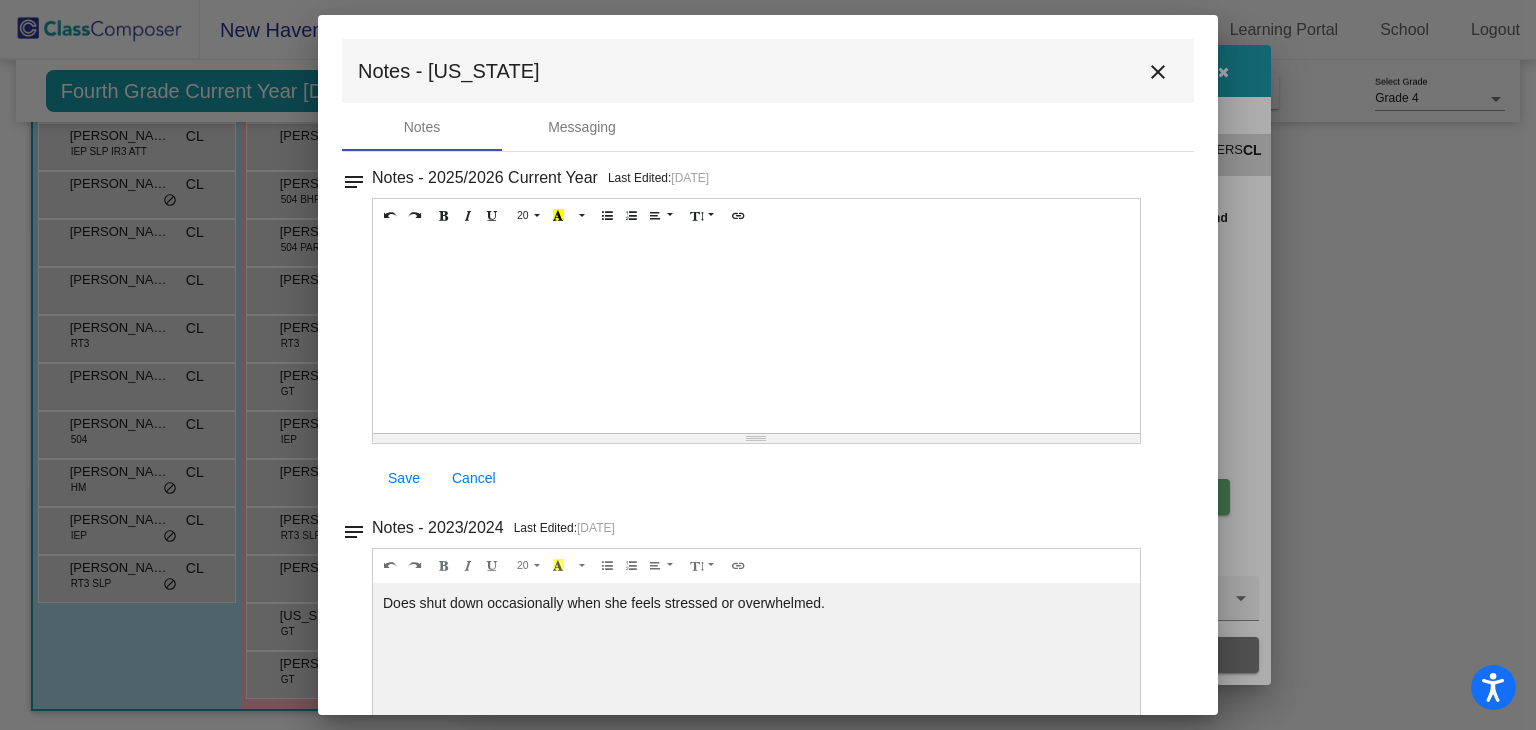 scroll, scrollTop: 100, scrollLeft: 0, axis: vertical 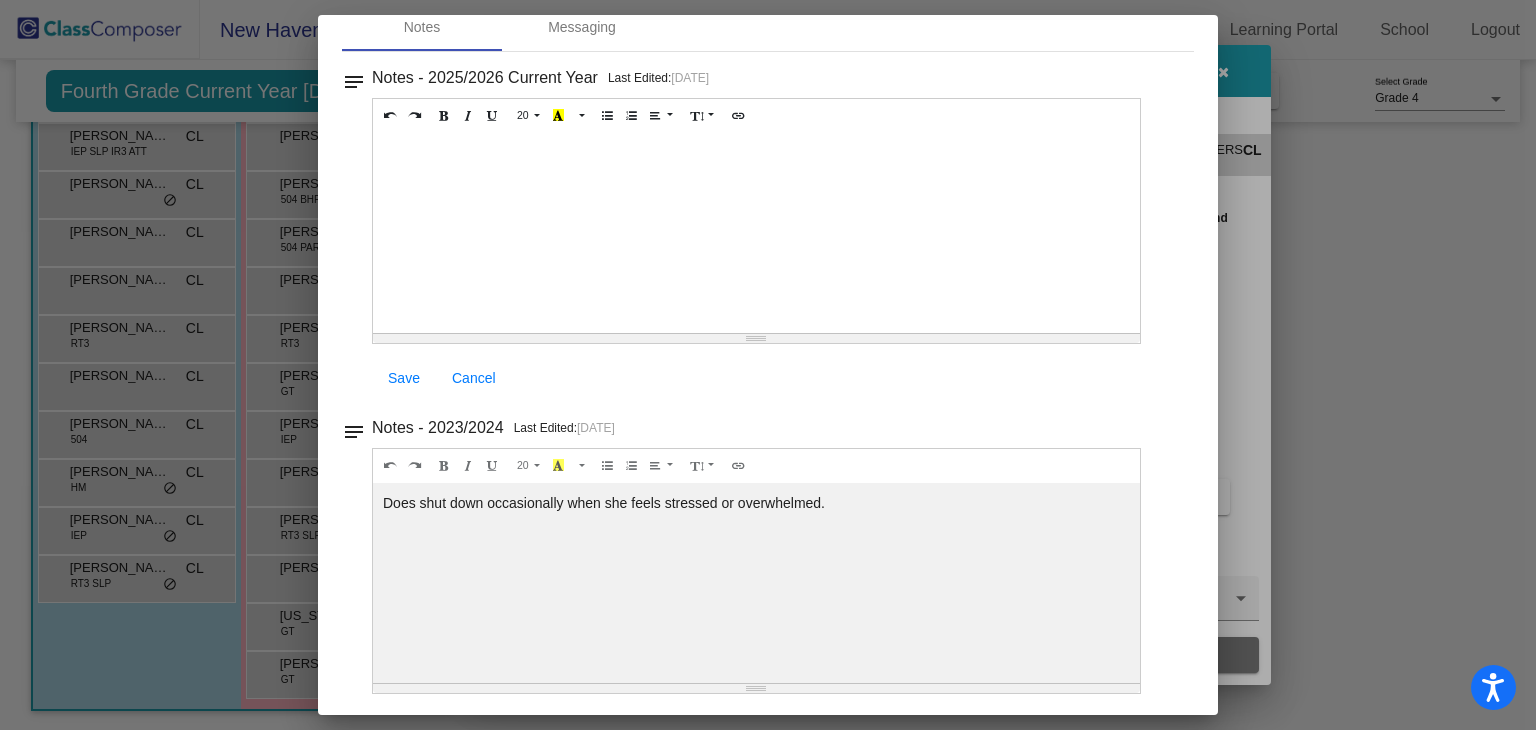click at bounding box center [768, 365] 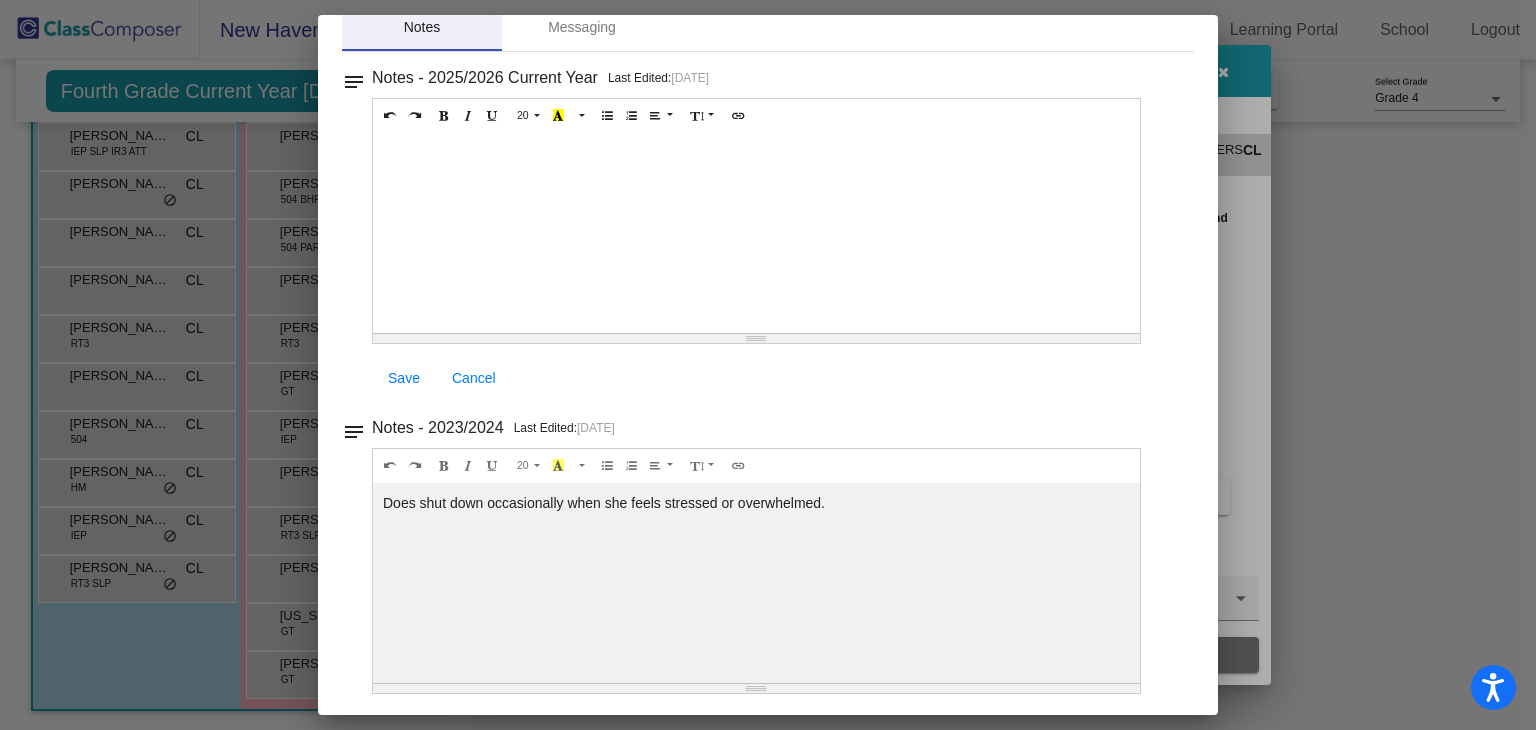 scroll, scrollTop: 88, scrollLeft: 0, axis: vertical 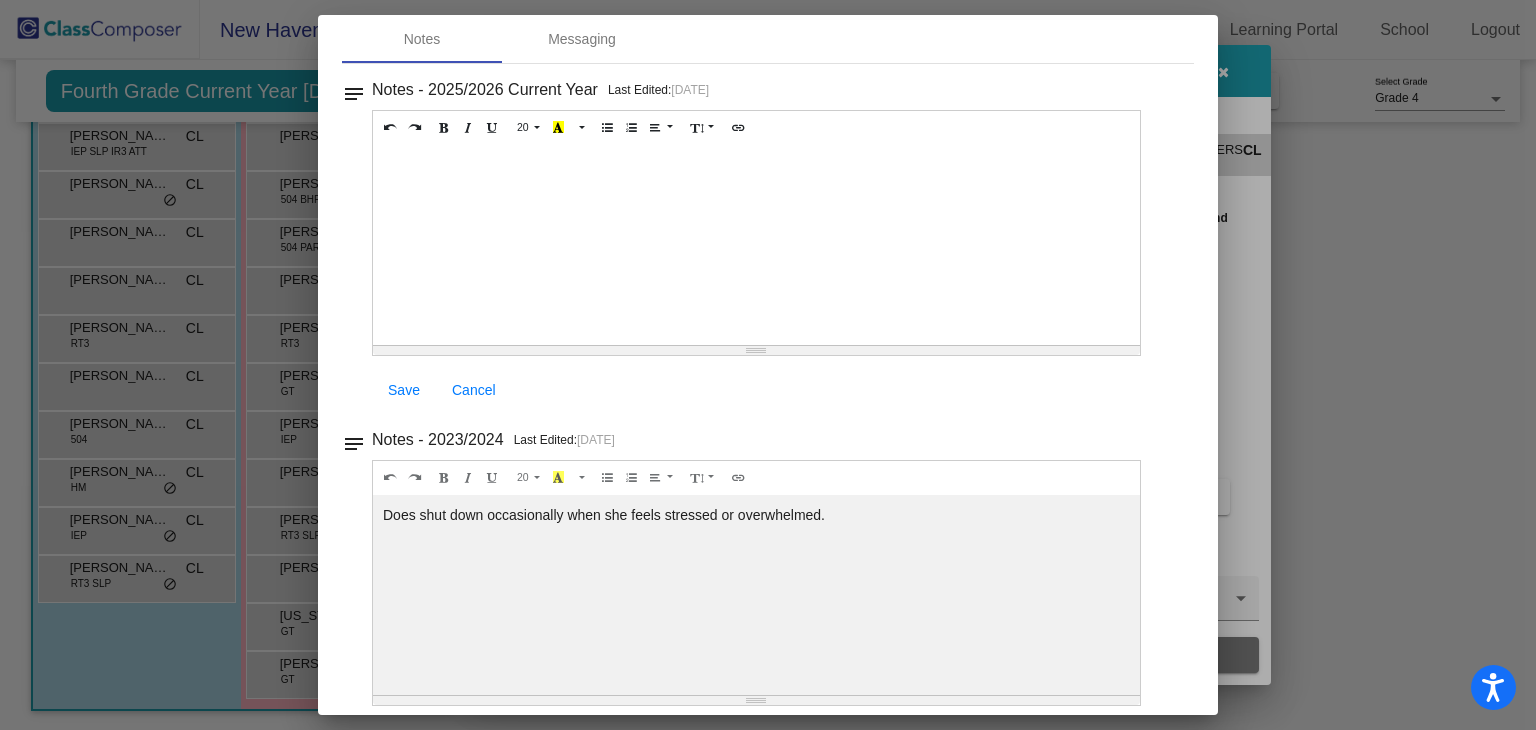 click at bounding box center (768, 365) 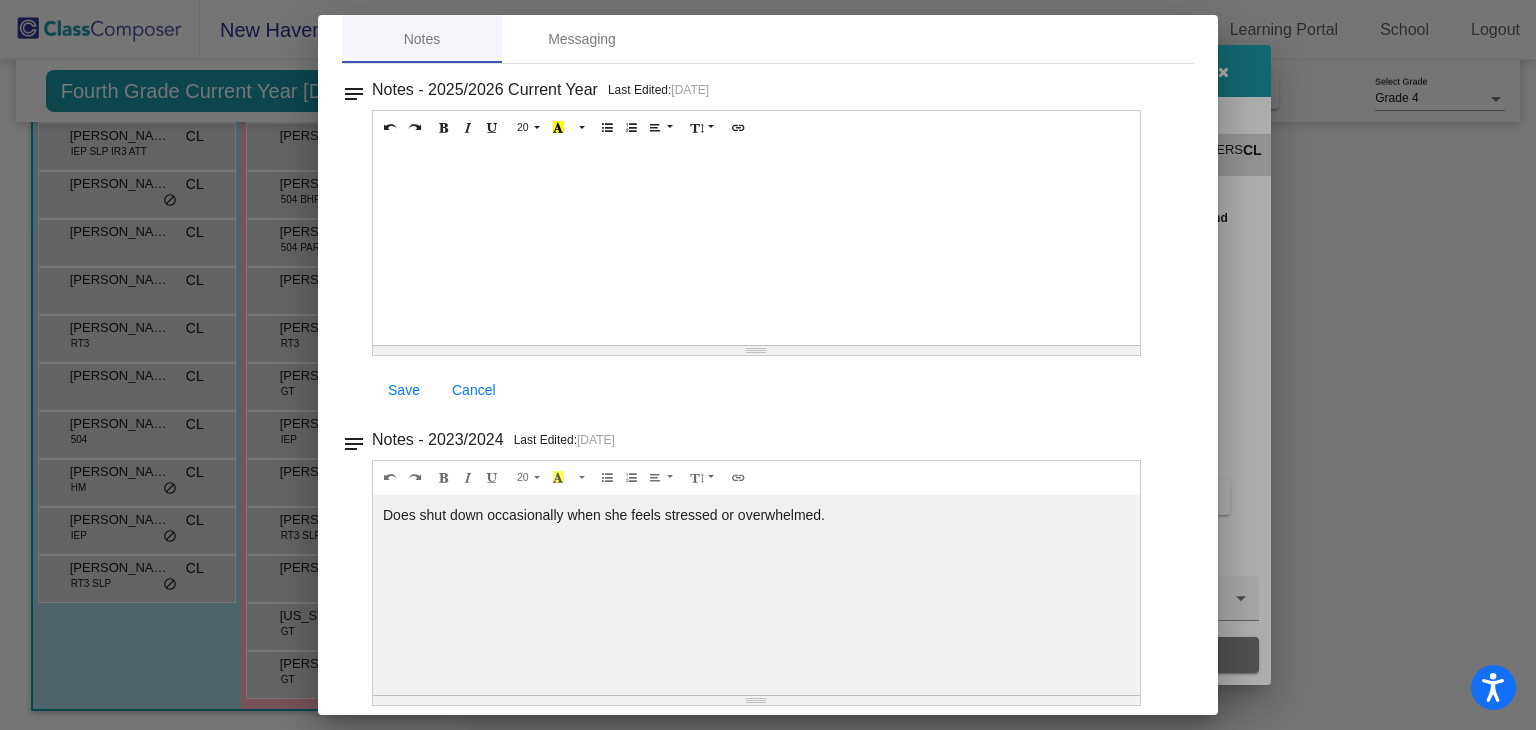 click at bounding box center (768, 365) 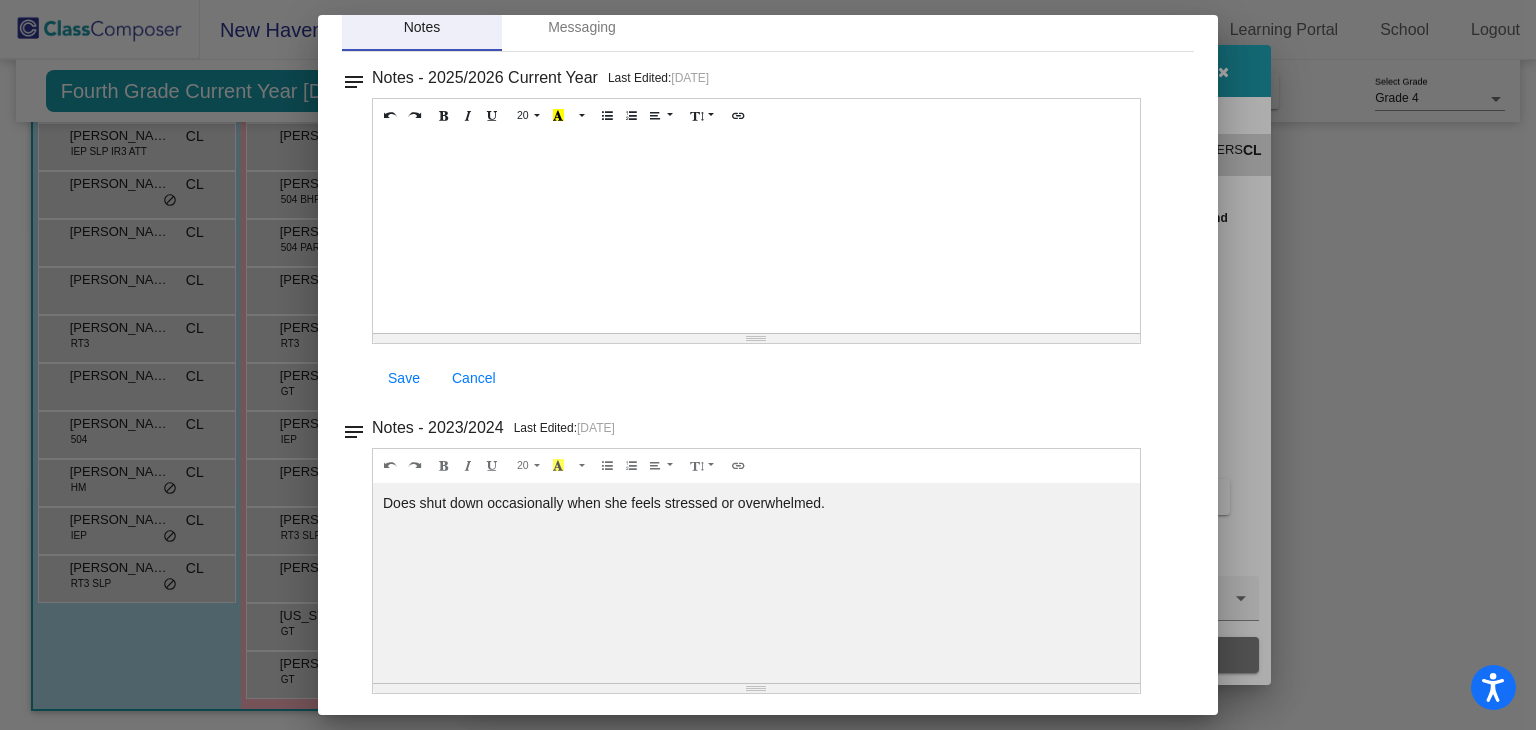 scroll, scrollTop: 0, scrollLeft: 0, axis: both 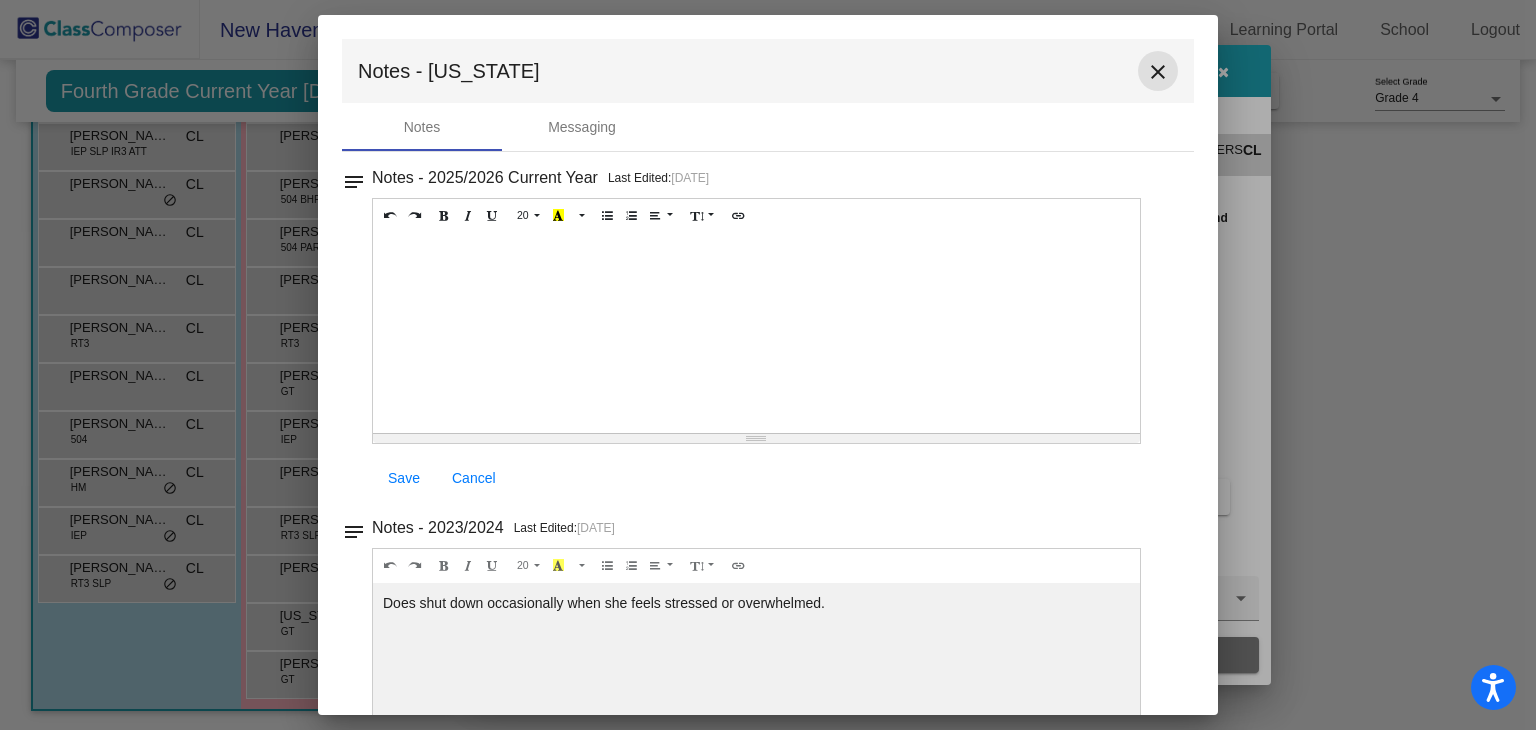 click on "close" at bounding box center (1158, 72) 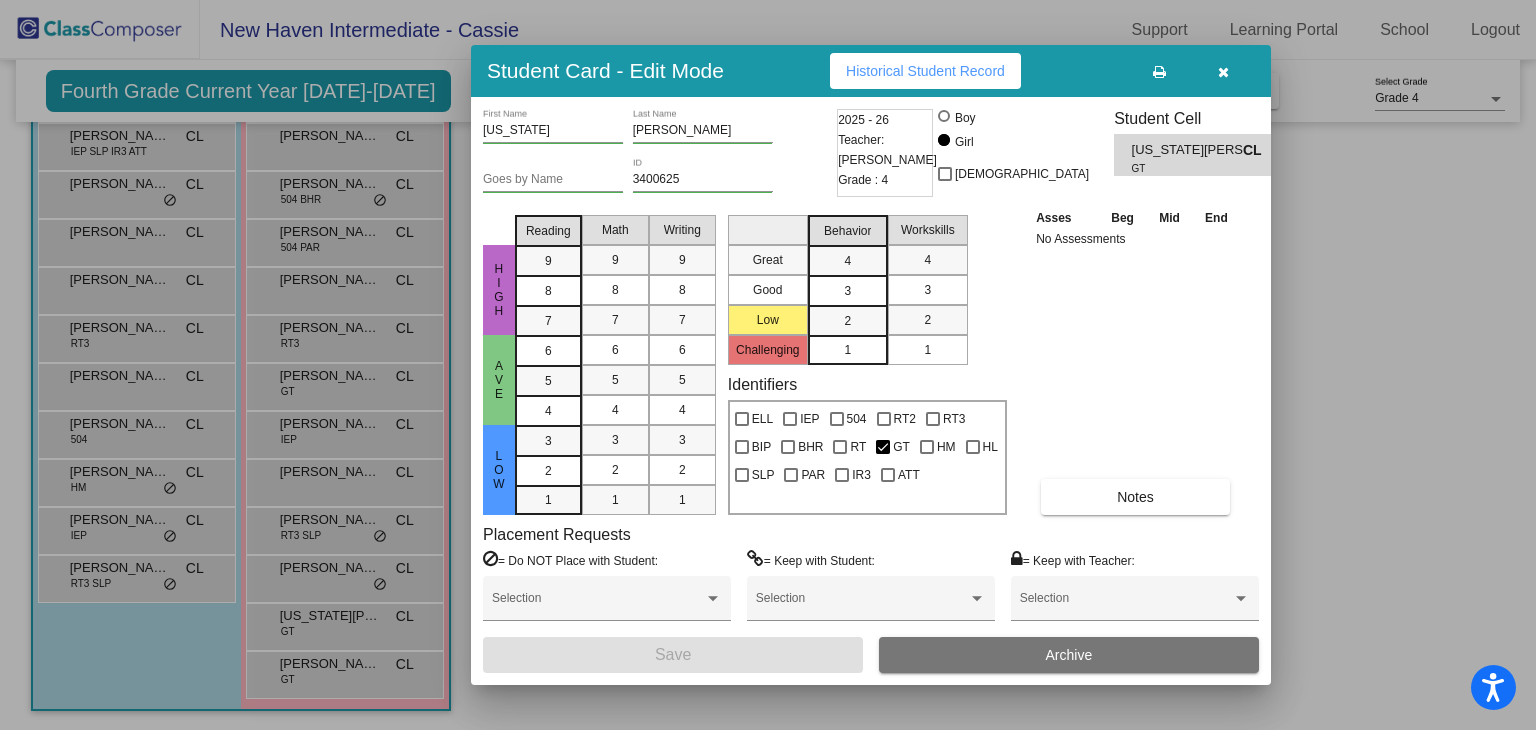 click at bounding box center [1223, 71] 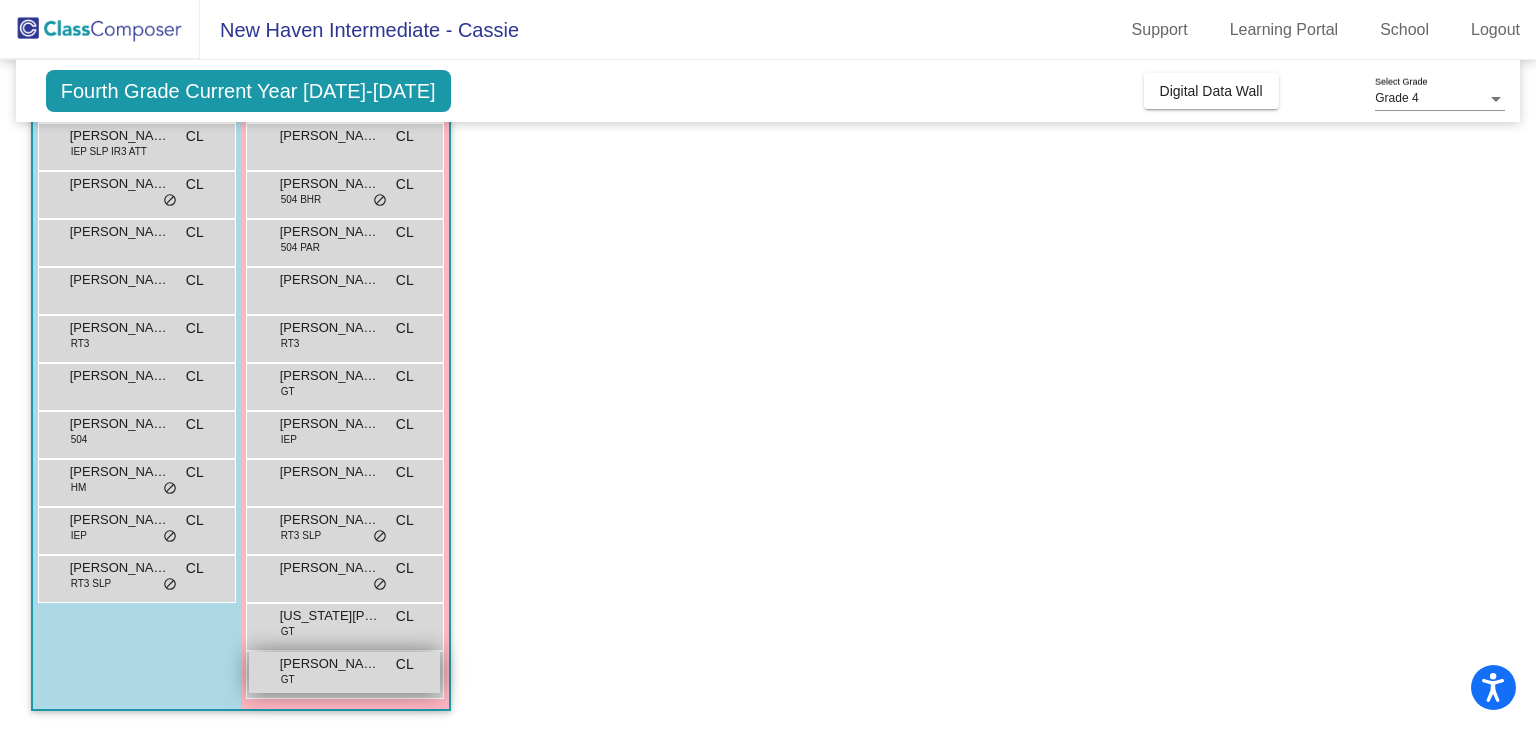 click on "[PERSON_NAME] GT CL lock do_not_disturb_alt" at bounding box center (344, 672) 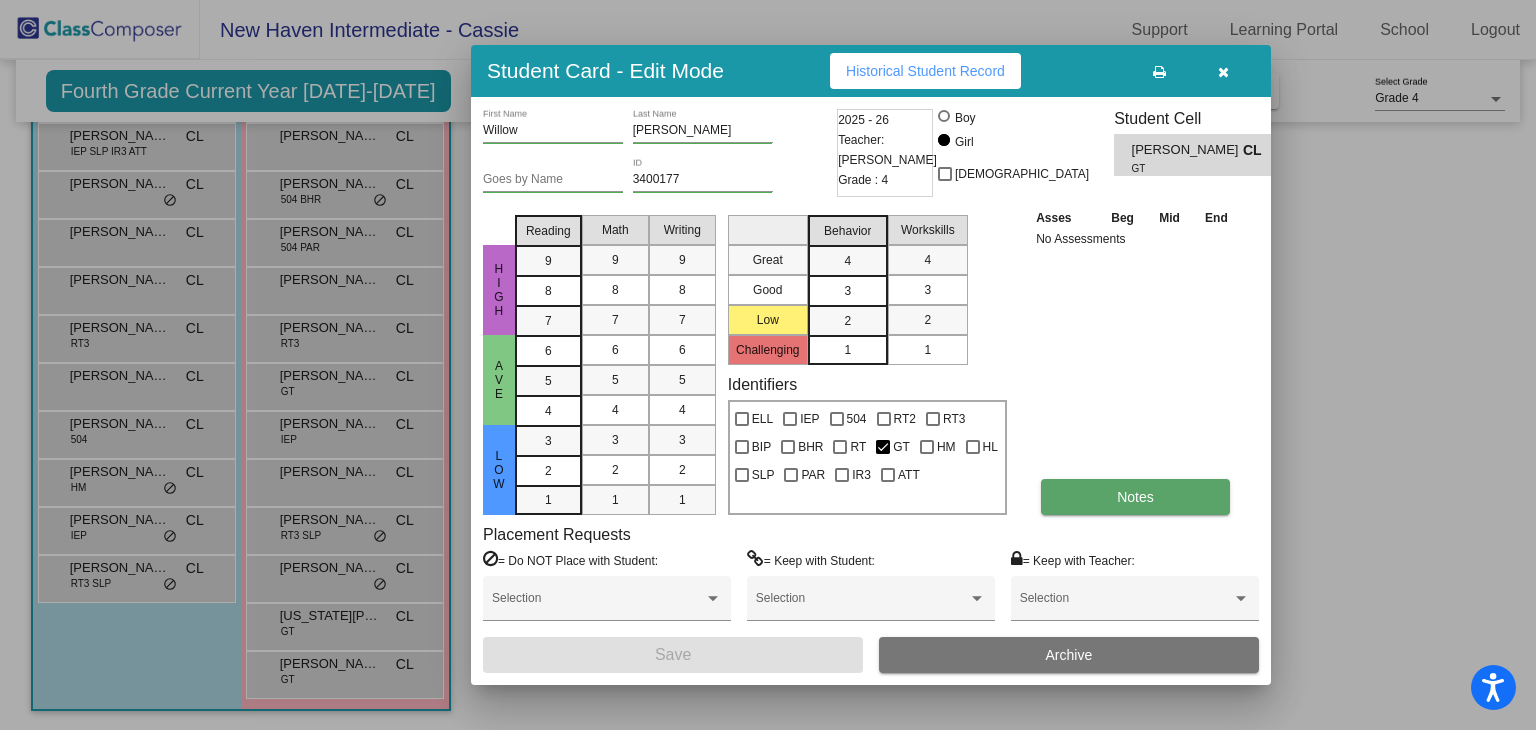 click on "Notes" at bounding box center (1135, 497) 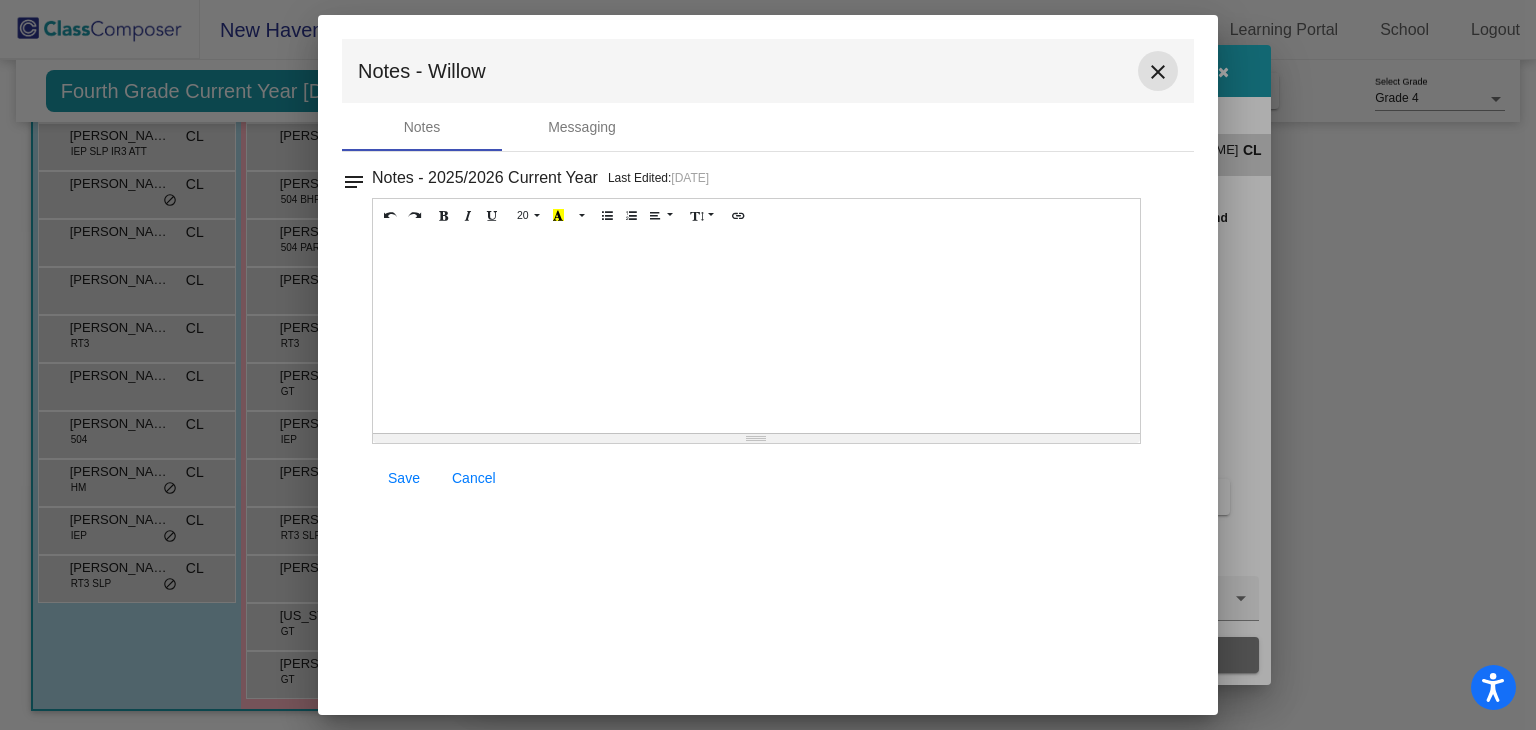 click on "close" at bounding box center (1158, 72) 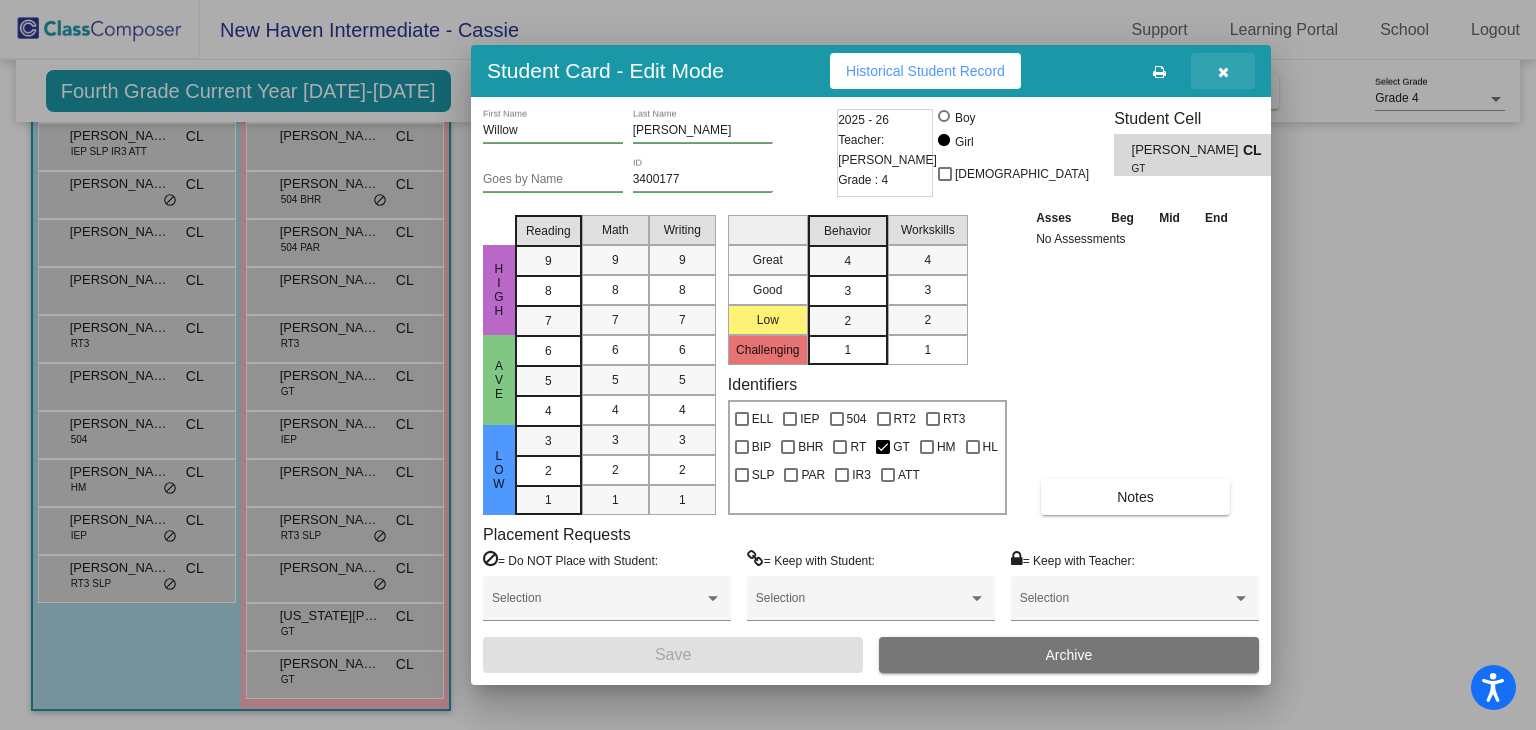 click at bounding box center [1223, 72] 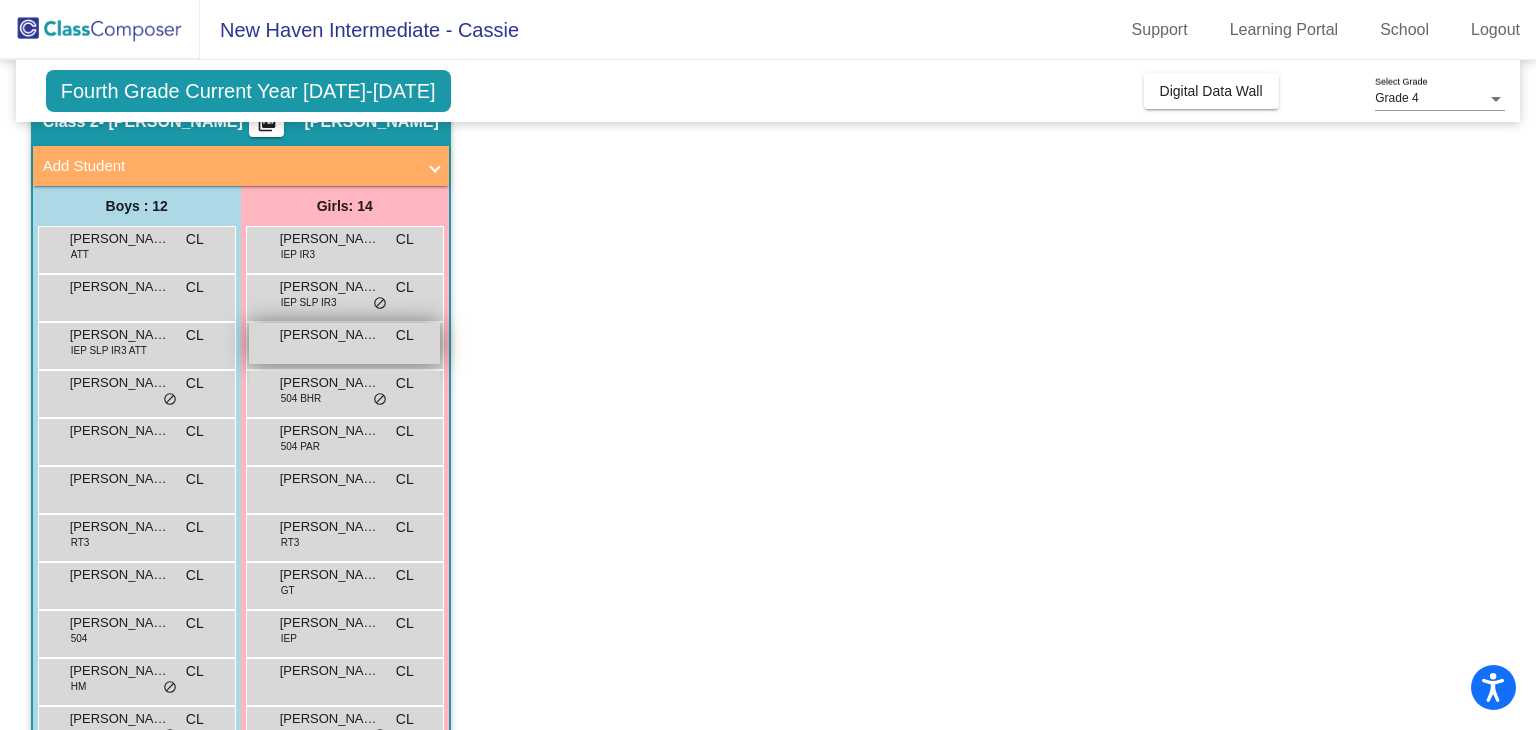 scroll, scrollTop: 88, scrollLeft: 0, axis: vertical 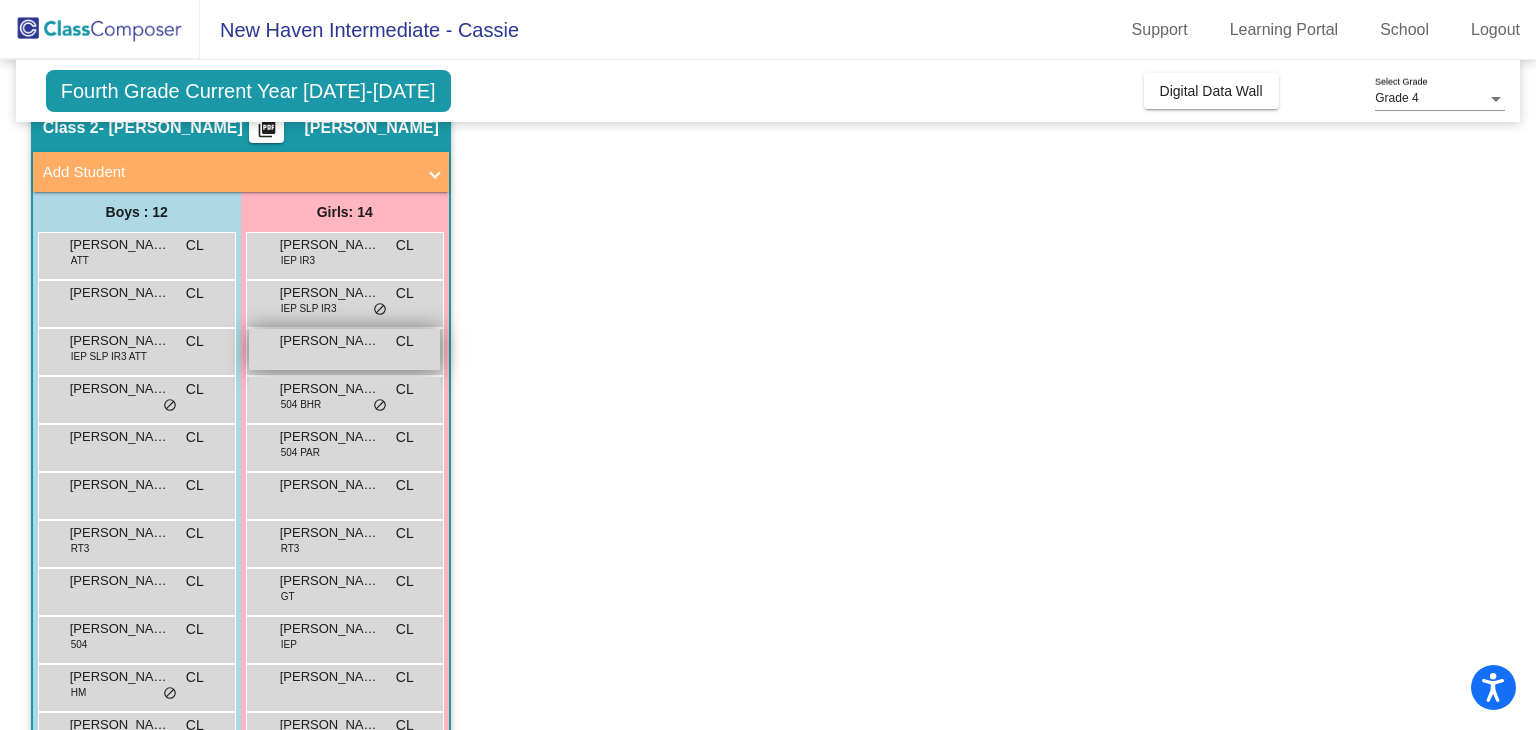 click on "[PERSON_NAME]" at bounding box center [330, 341] 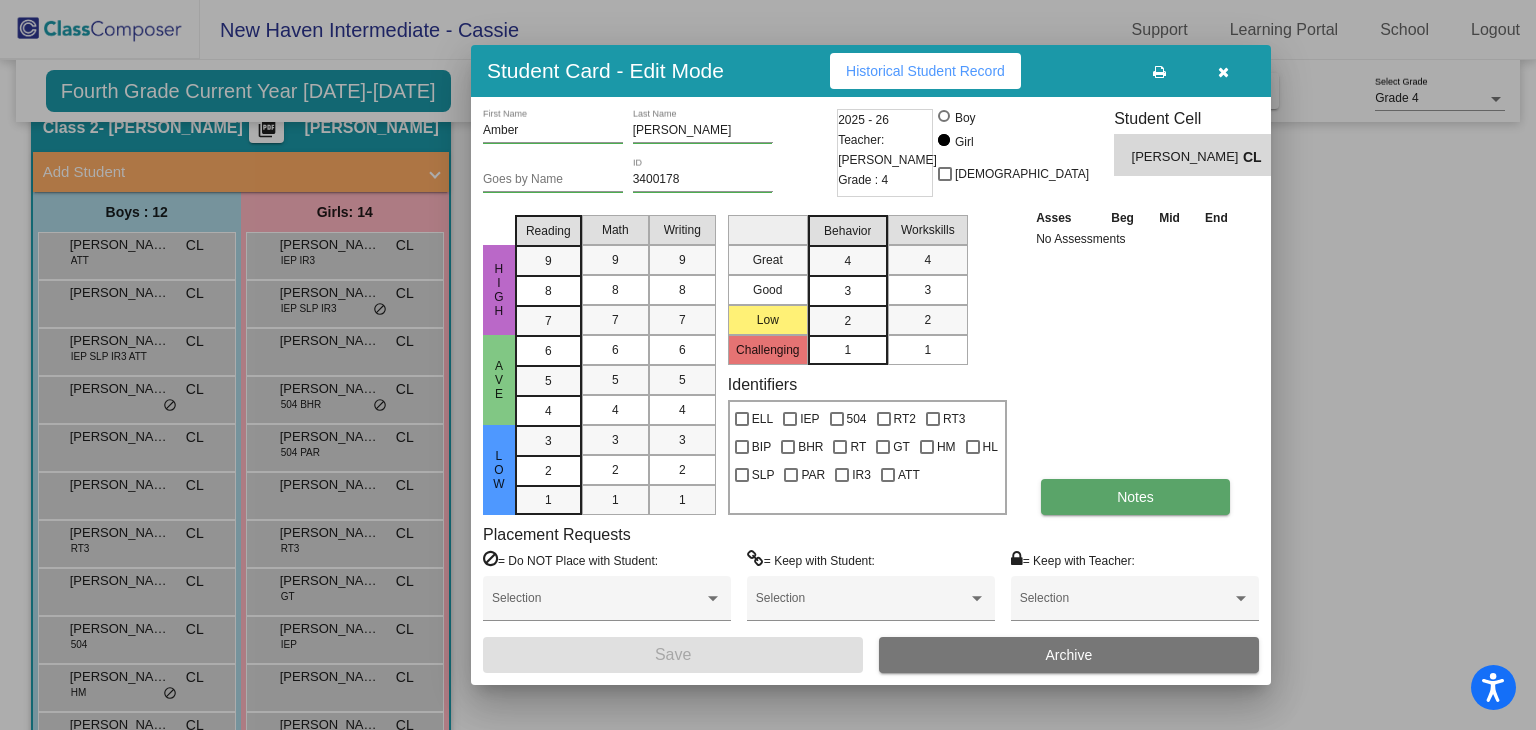 click on "Notes" at bounding box center [1135, 497] 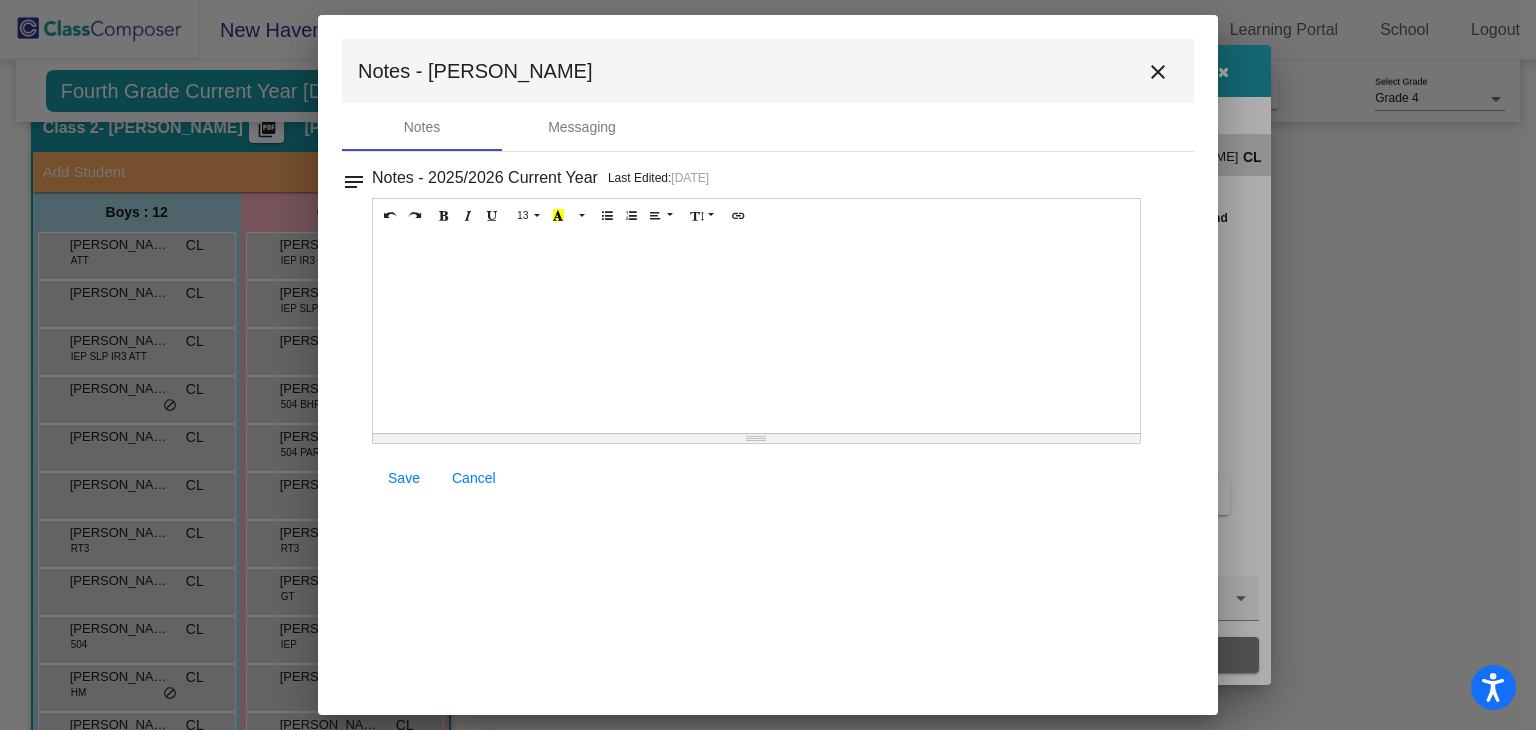 click on "close" at bounding box center (1158, 71) 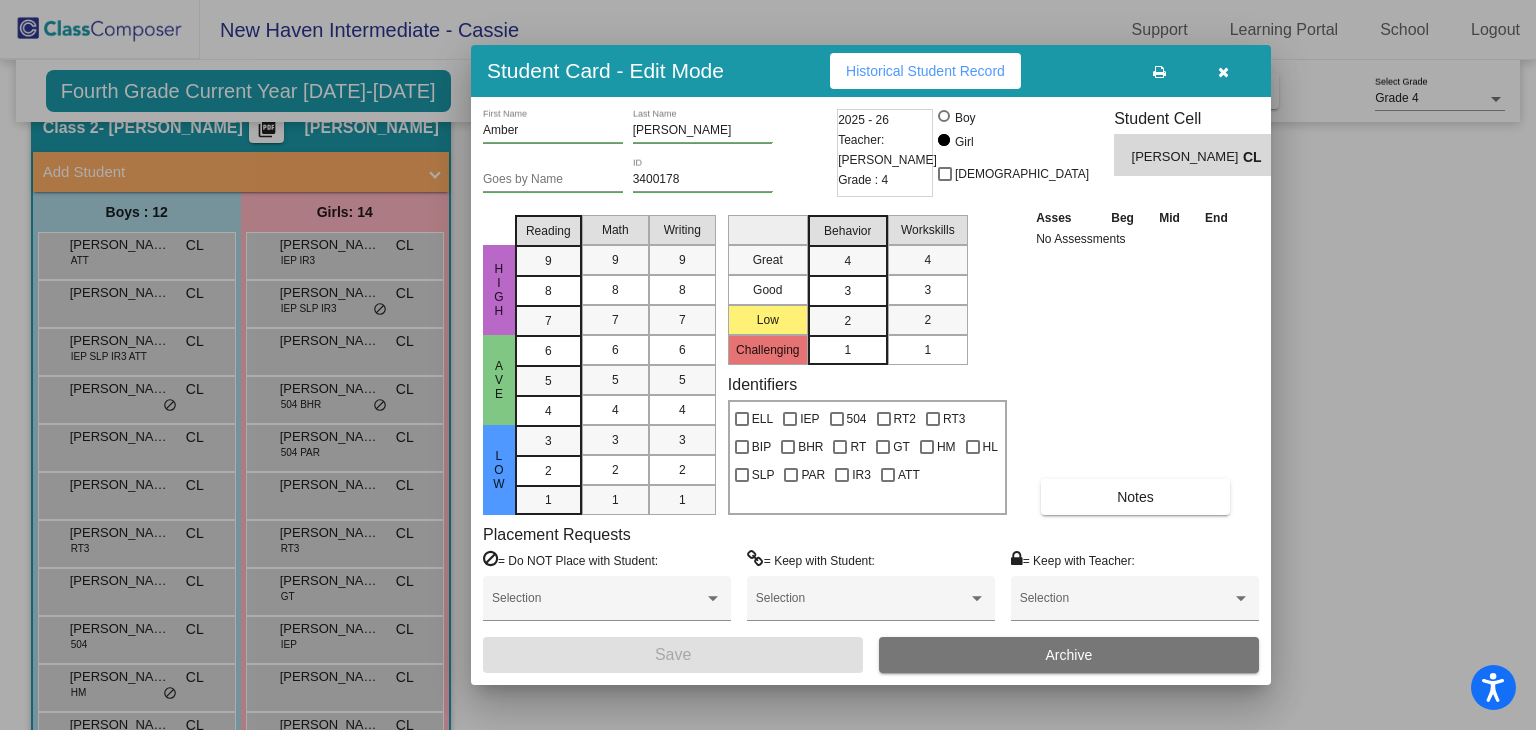 click at bounding box center [1223, 71] 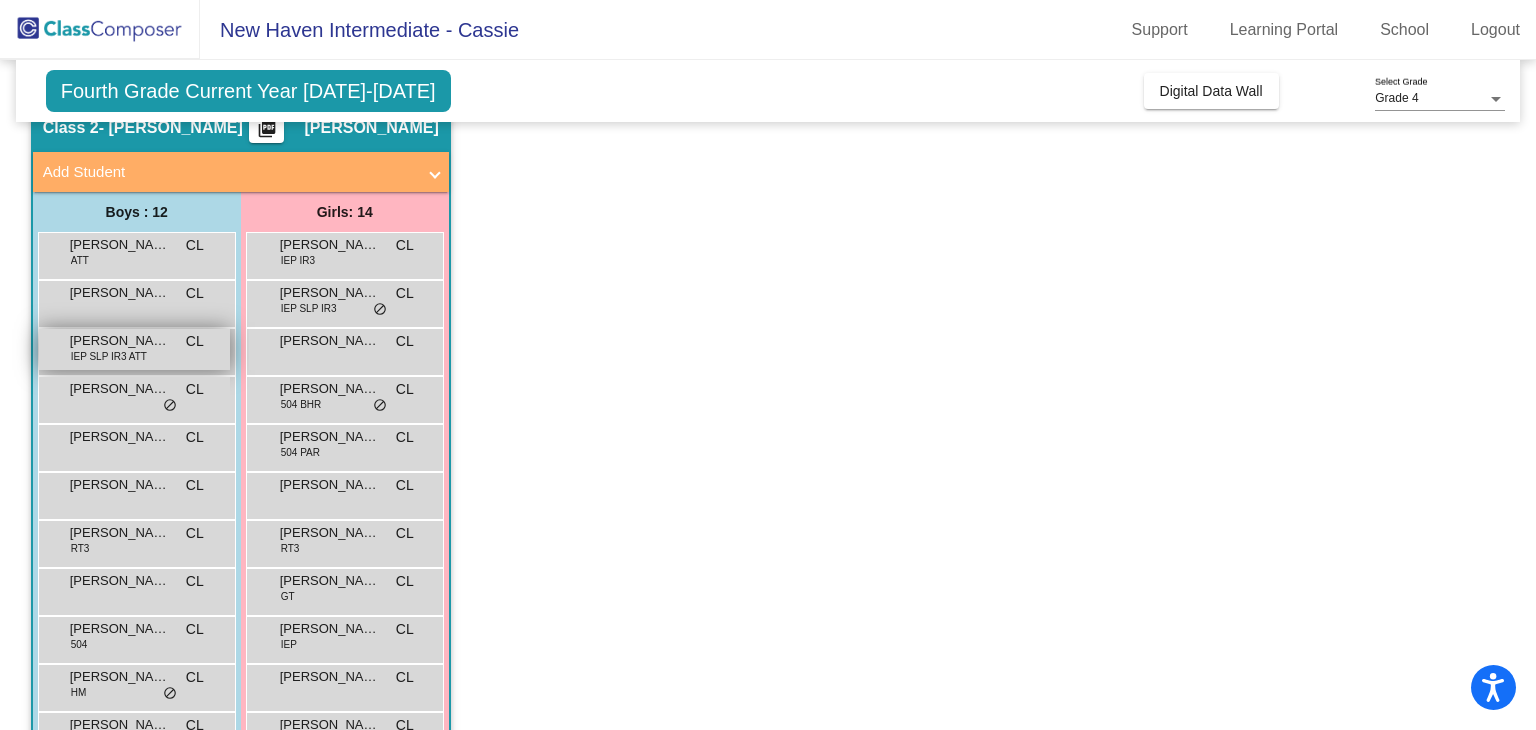 click on "IEP SLP IR3 ATT" at bounding box center [109, 356] 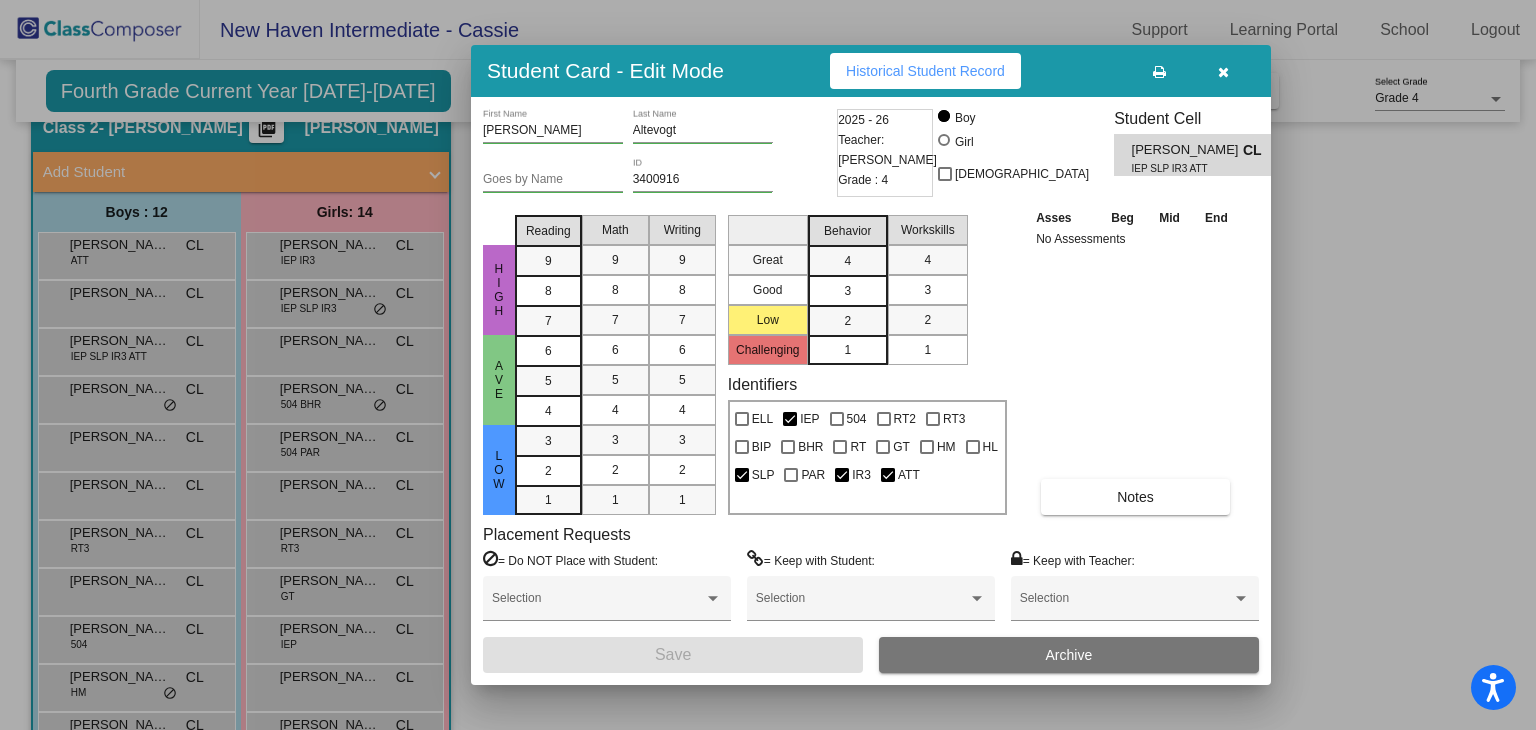 click on "Asses Beg Mid End No Assessments  Notes" at bounding box center (1136, 361) 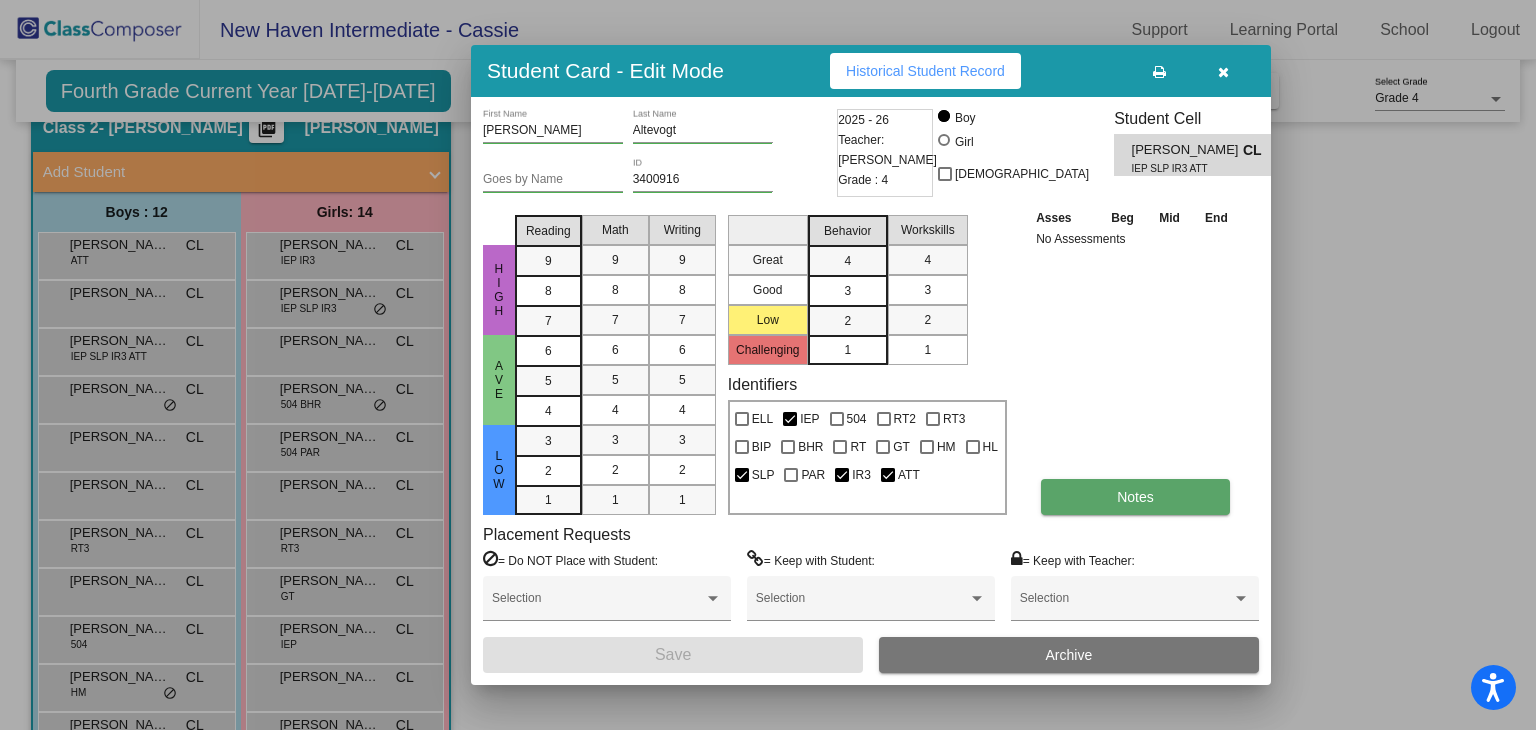 click on "Notes" at bounding box center (1135, 497) 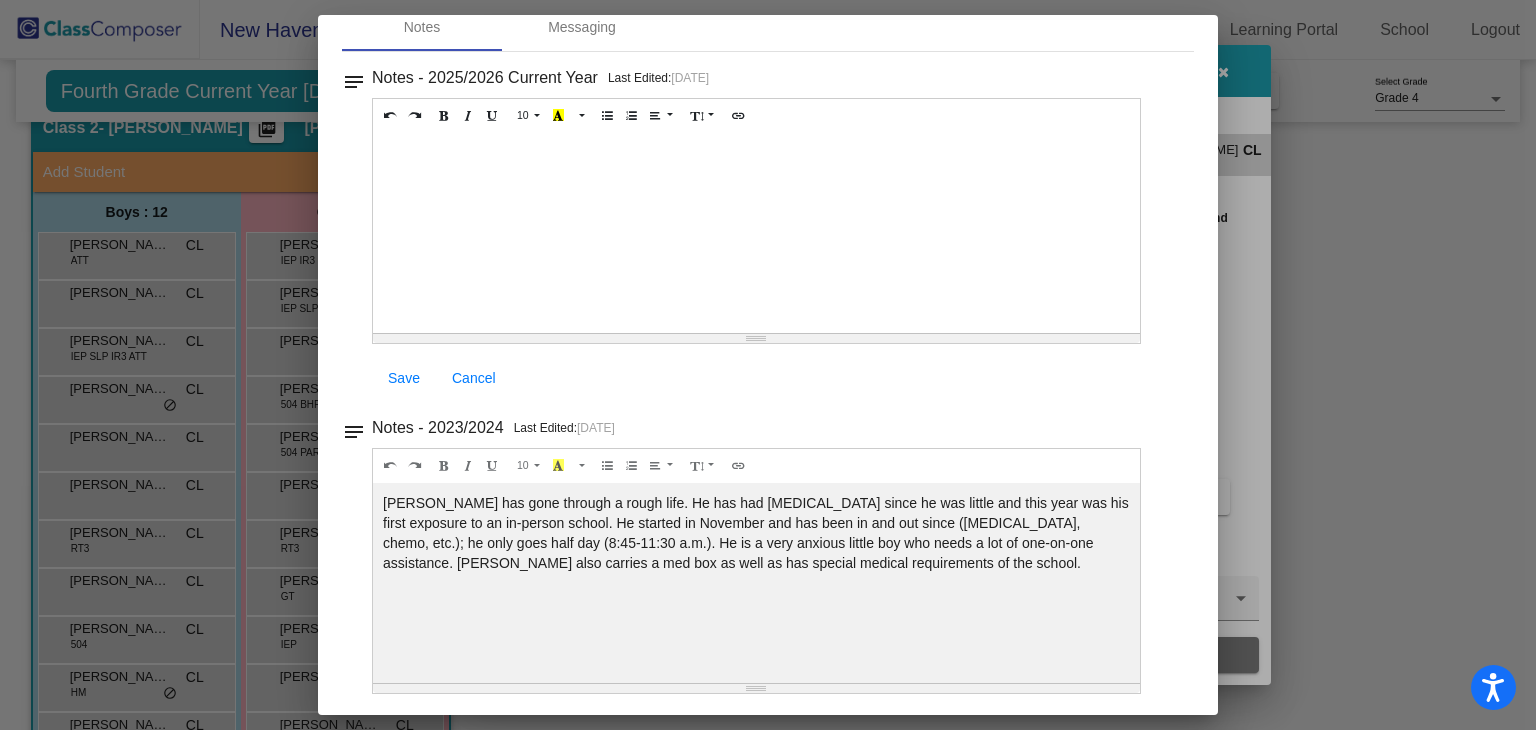 scroll, scrollTop: 0, scrollLeft: 0, axis: both 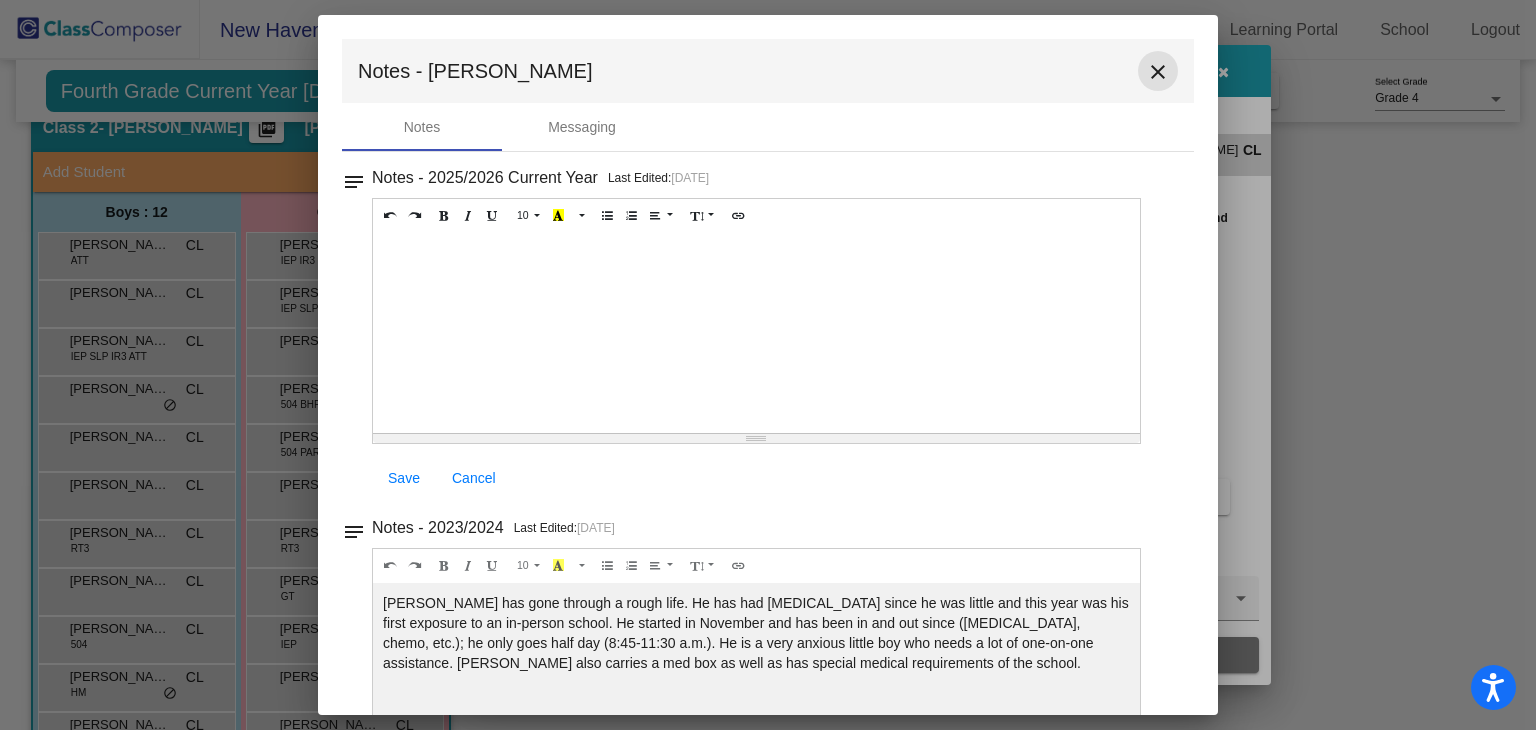 click on "close" at bounding box center (1158, 72) 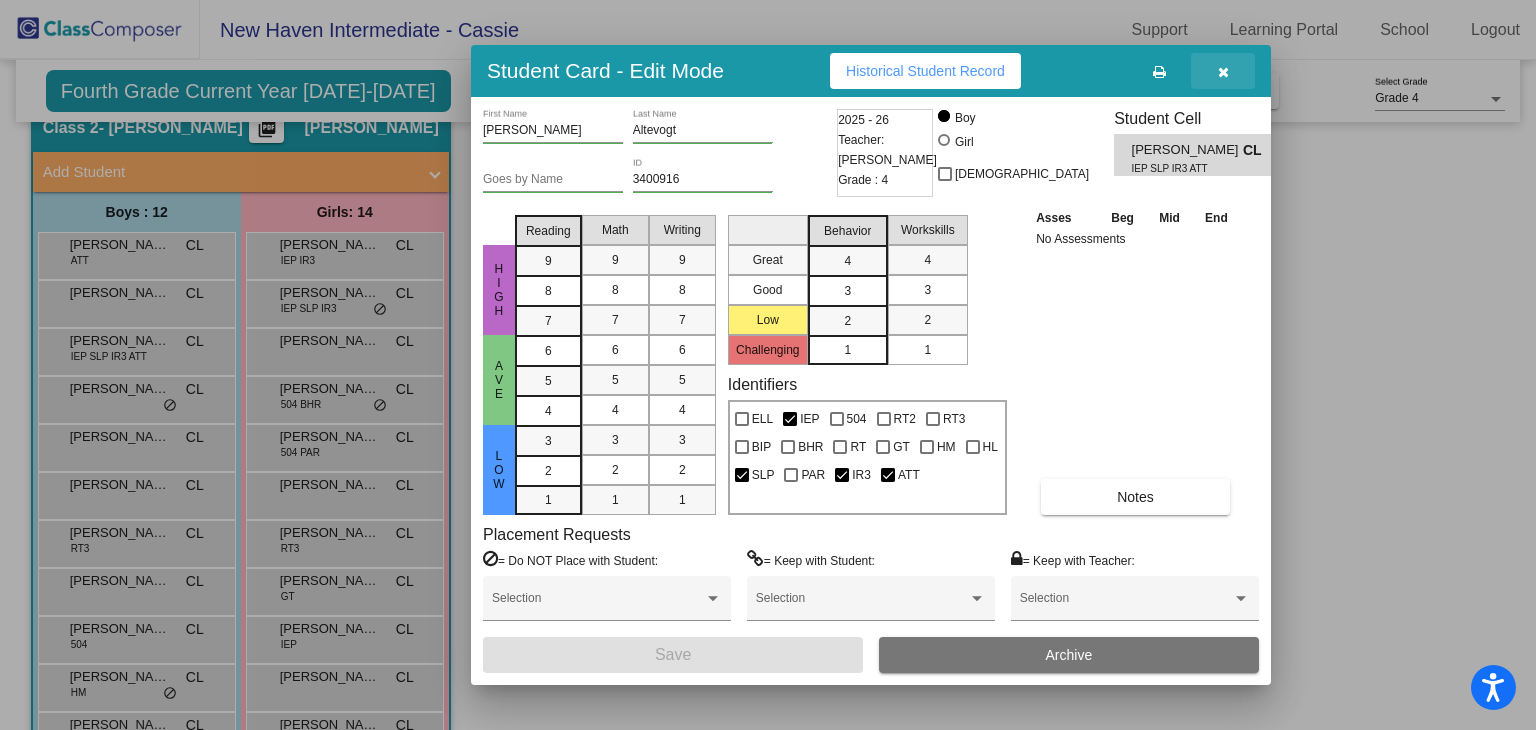 click at bounding box center [1223, 71] 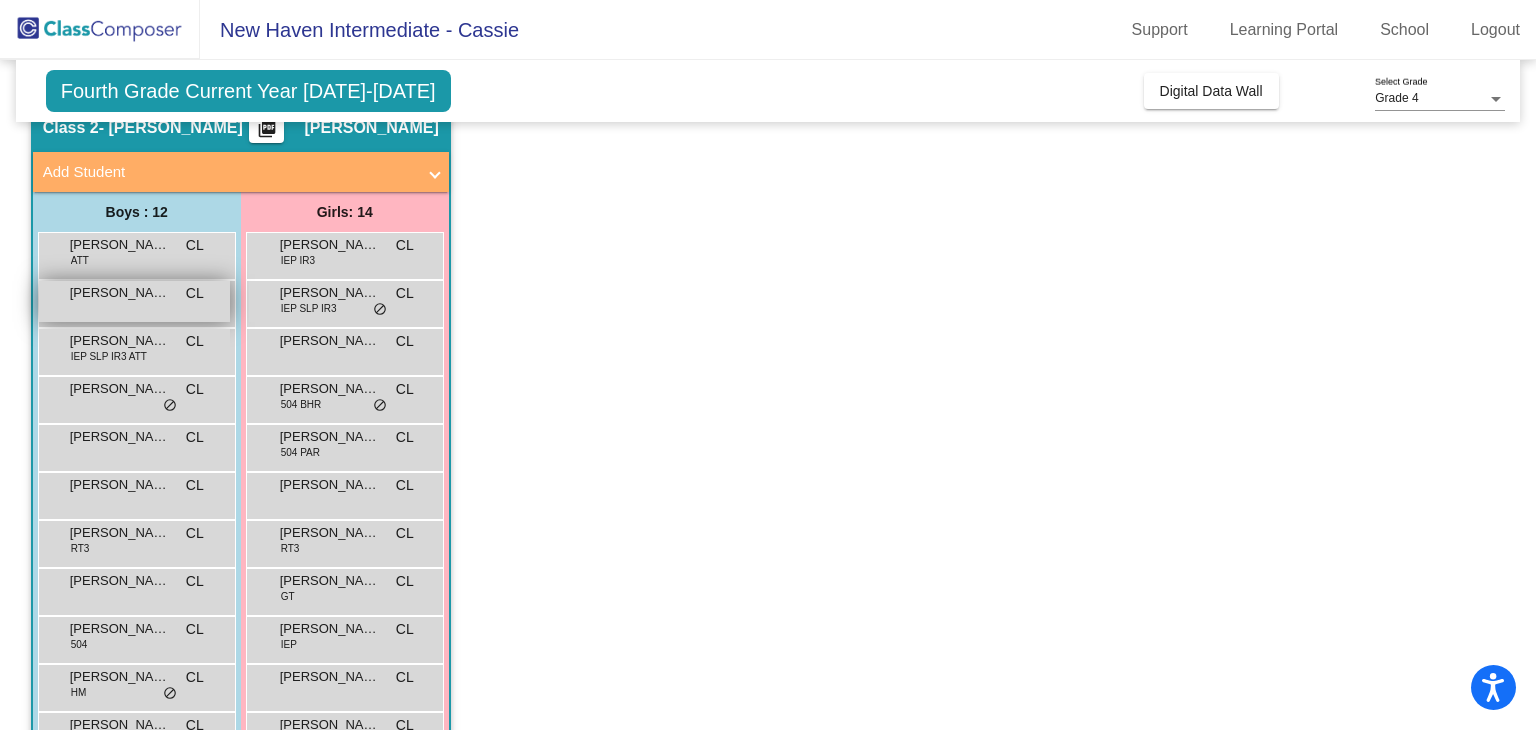 click on "[PERSON_NAME] lock do_not_disturb_alt" at bounding box center [134, 301] 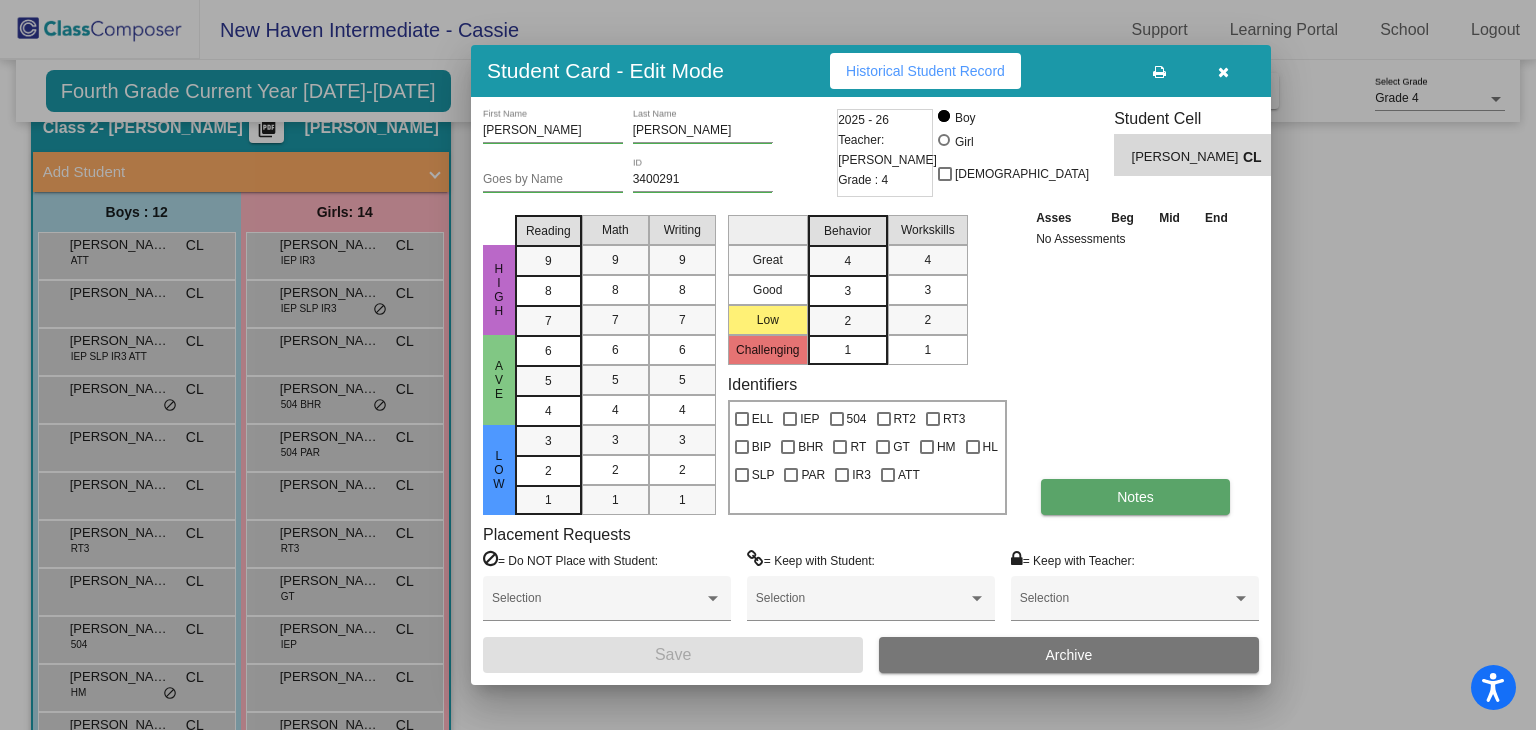 click on "Notes" at bounding box center (1135, 497) 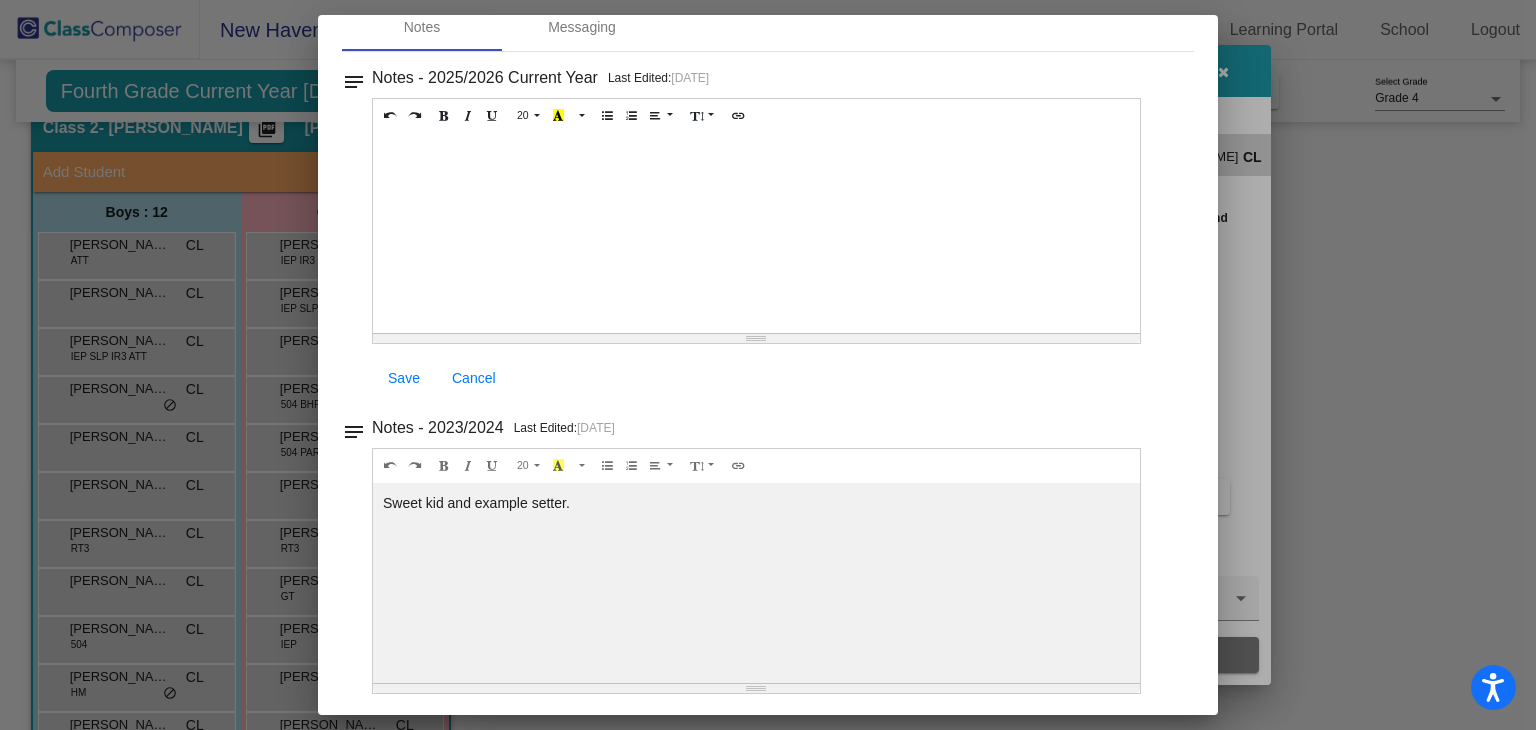 scroll, scrollTop: 0, scrollLeft: 0, axis: both 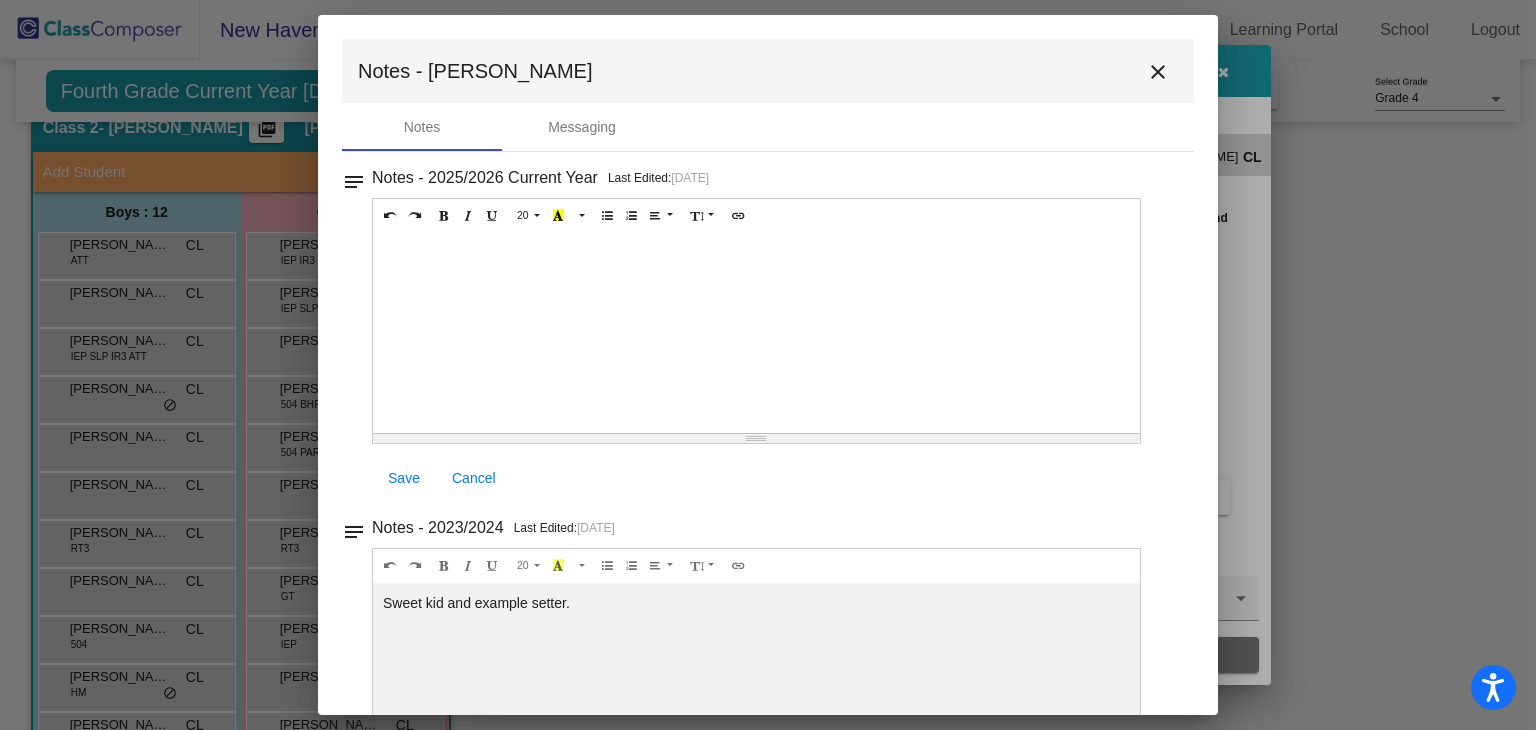 click on "close" at bounding box center [1158, 72] 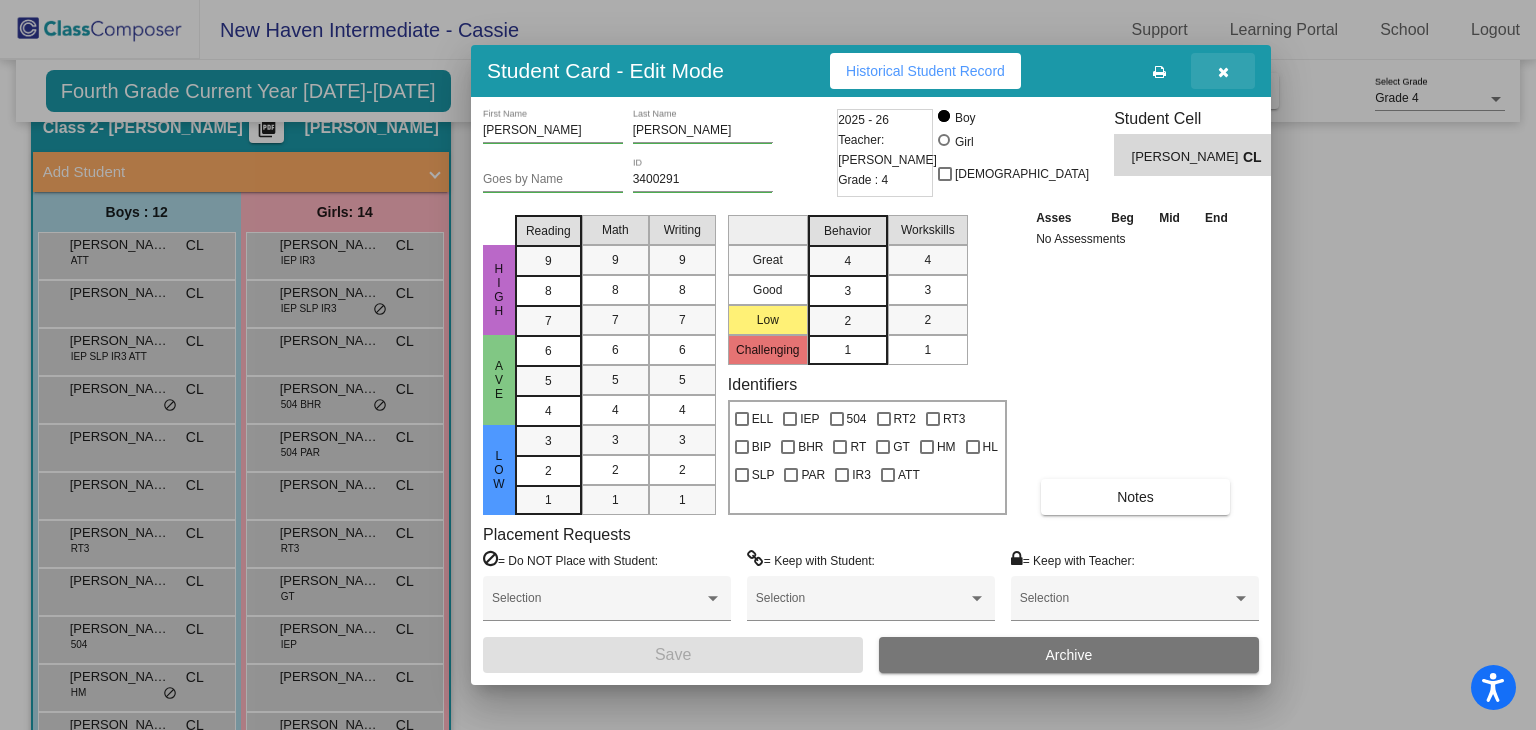 click at bounding box center [1223, 71] 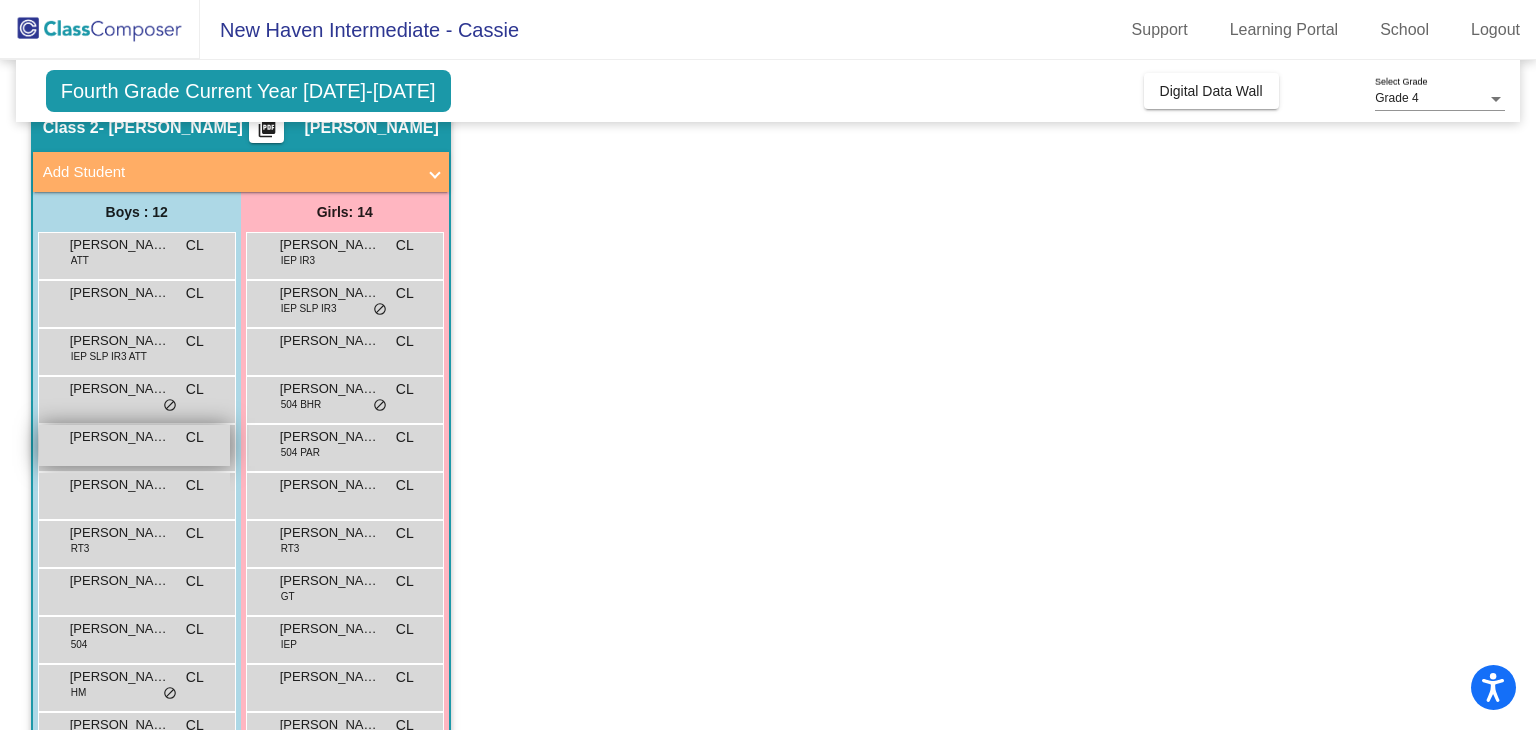 click on "[PERSON_NAME] [PERSON_NAME] lock do_not_disturb_alt" at bounding box center (134, 445) 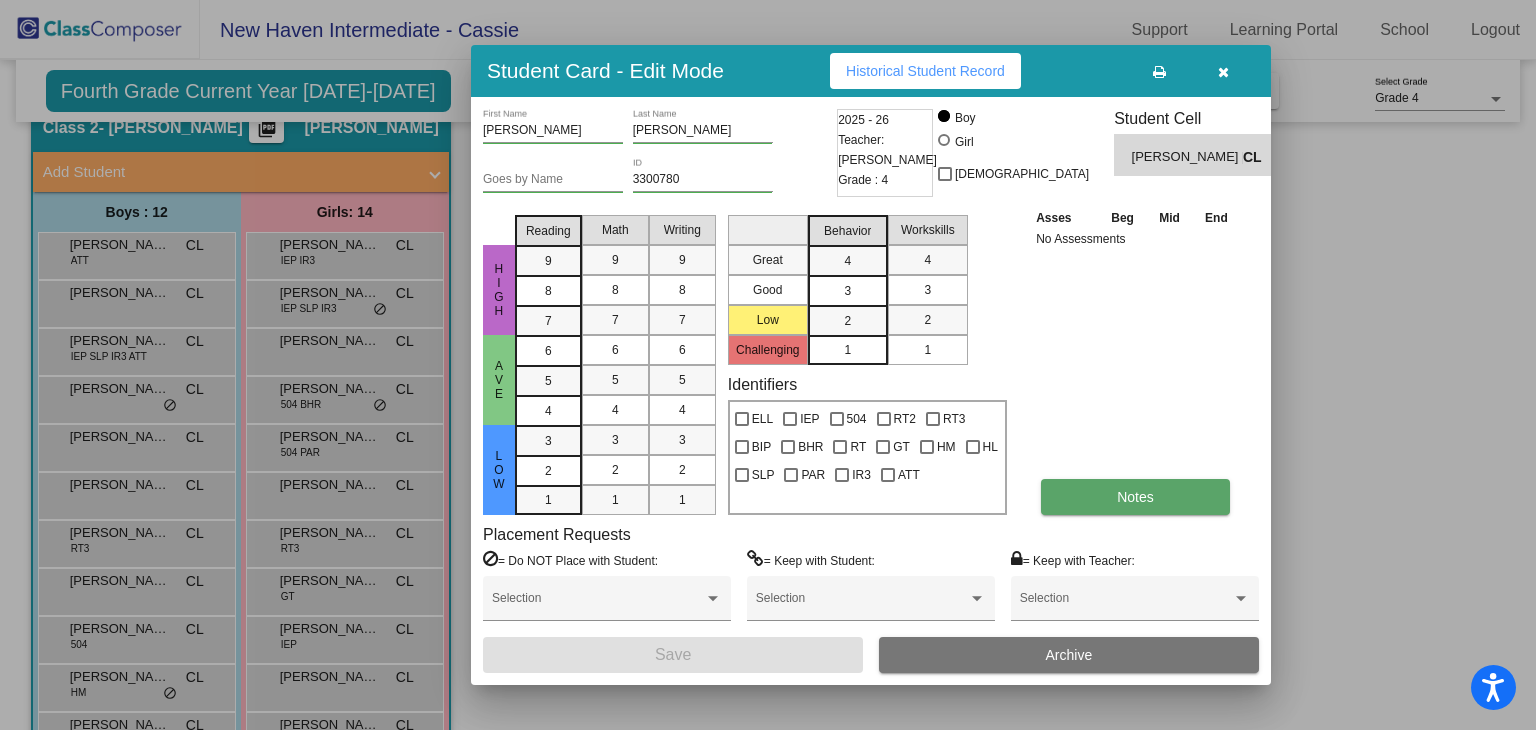 click on "Notes" at bounding box center [1135, 497] 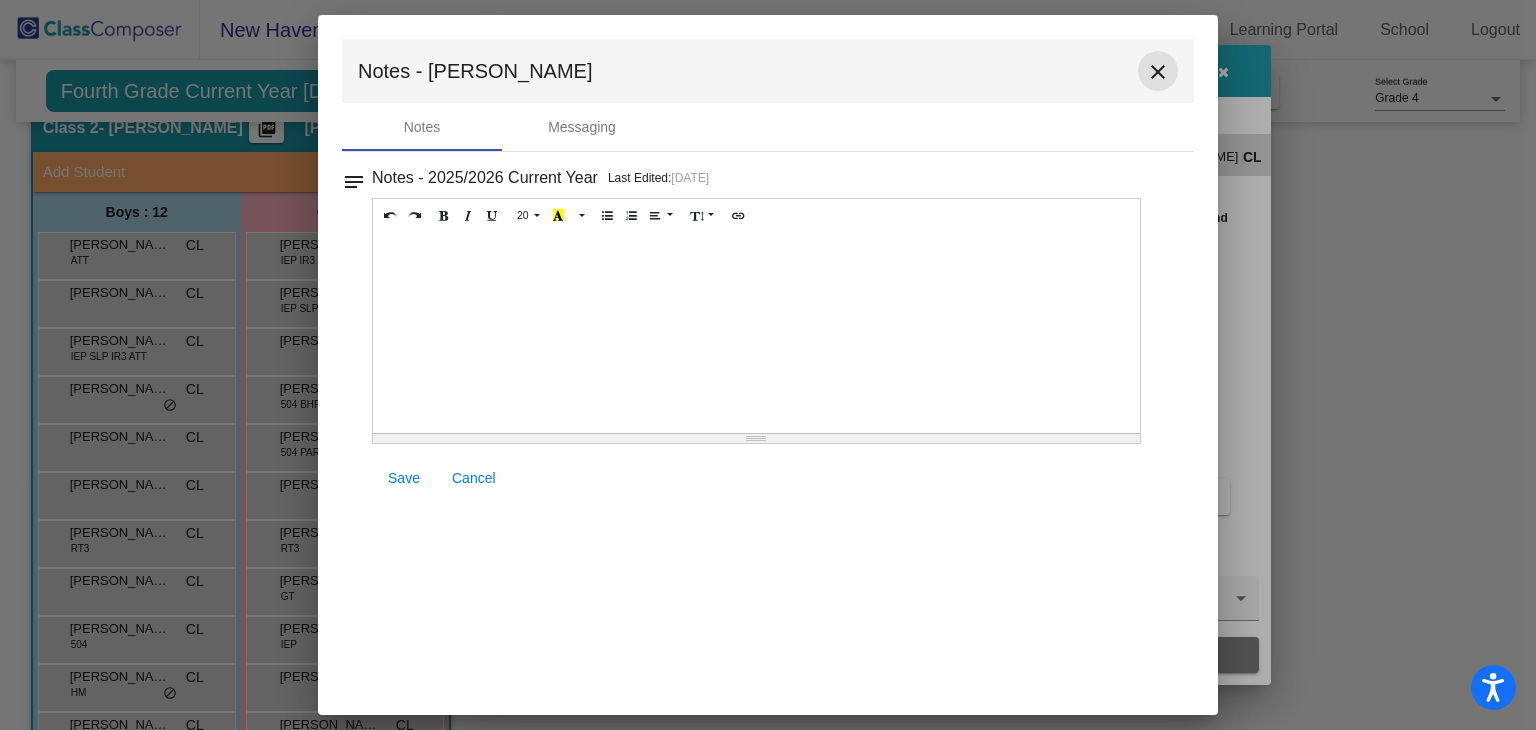 click on "close" at bounding box center [1158, 72] 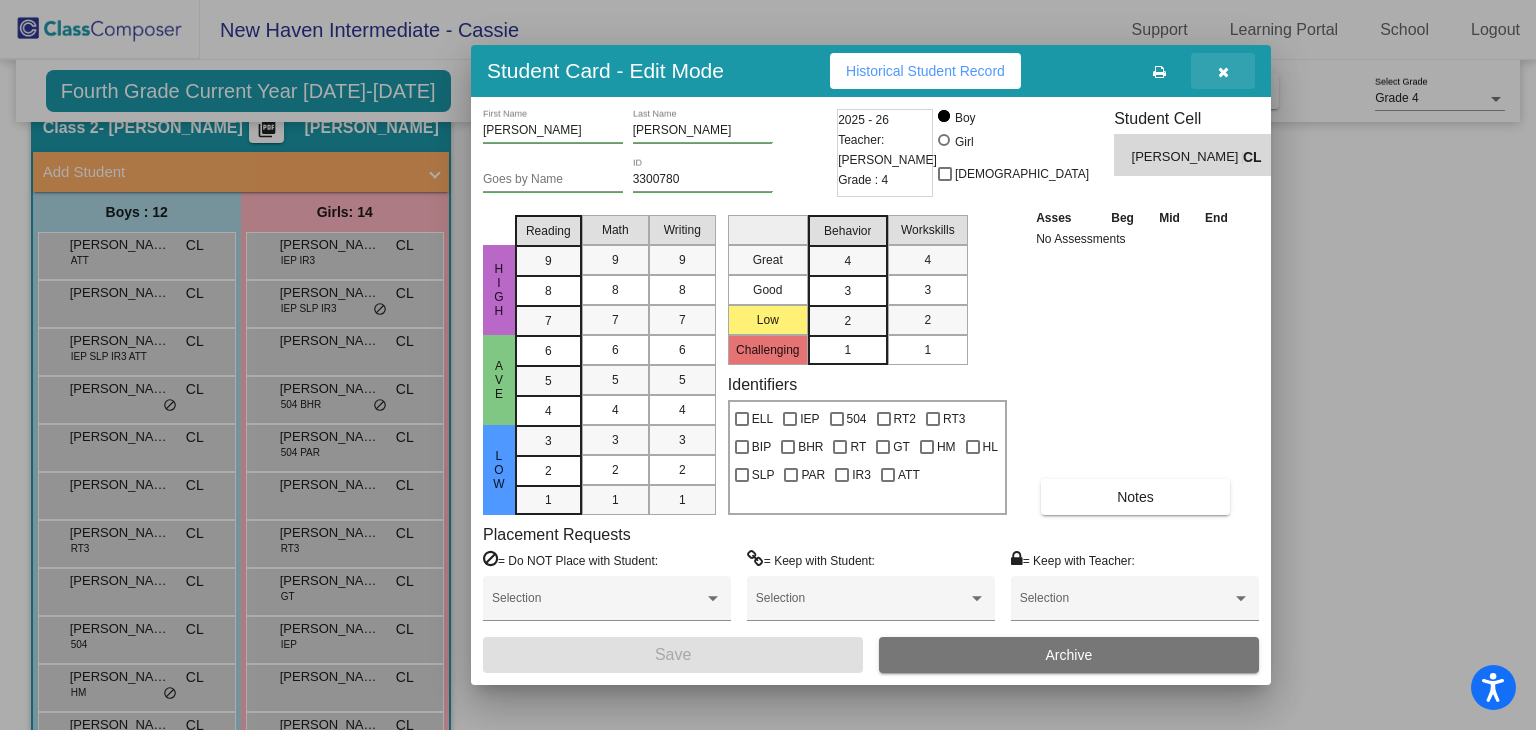 click at bounding box center (1223, 71) 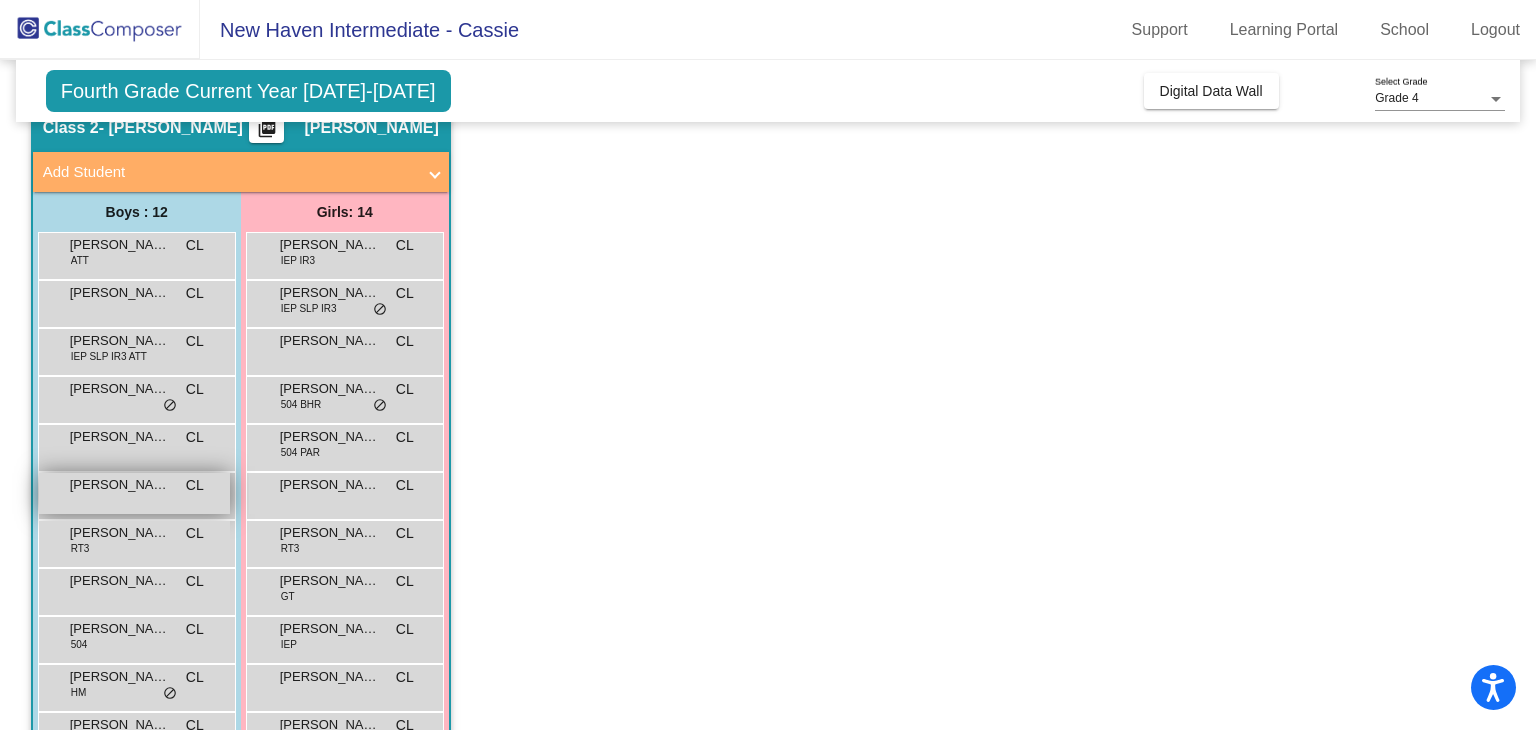 click on "[PERSON_NAME]" at bounding box center [120, 485] 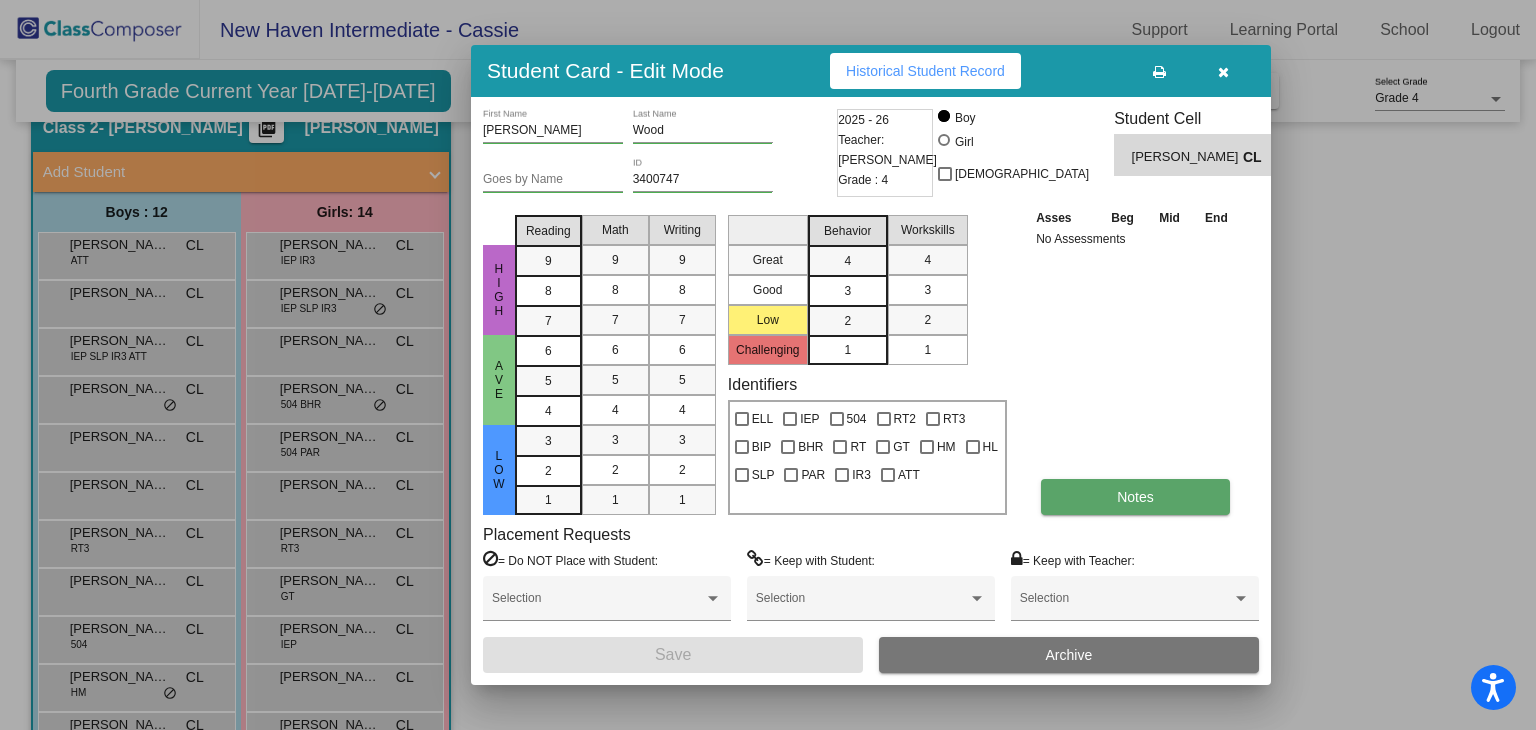 click on "Notes" at bounding box center [1135, 497] 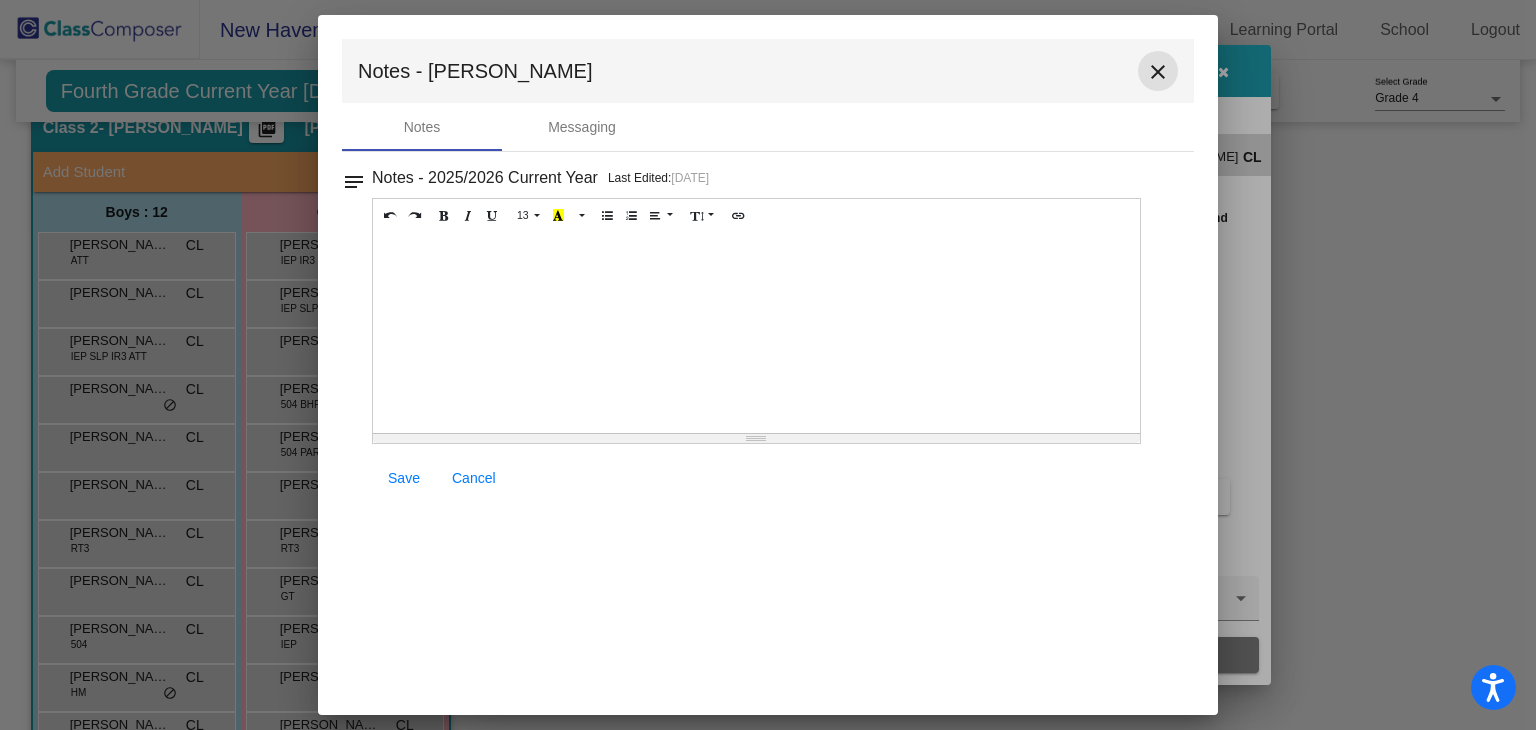click on "close" at bounding box center [1158, 72] 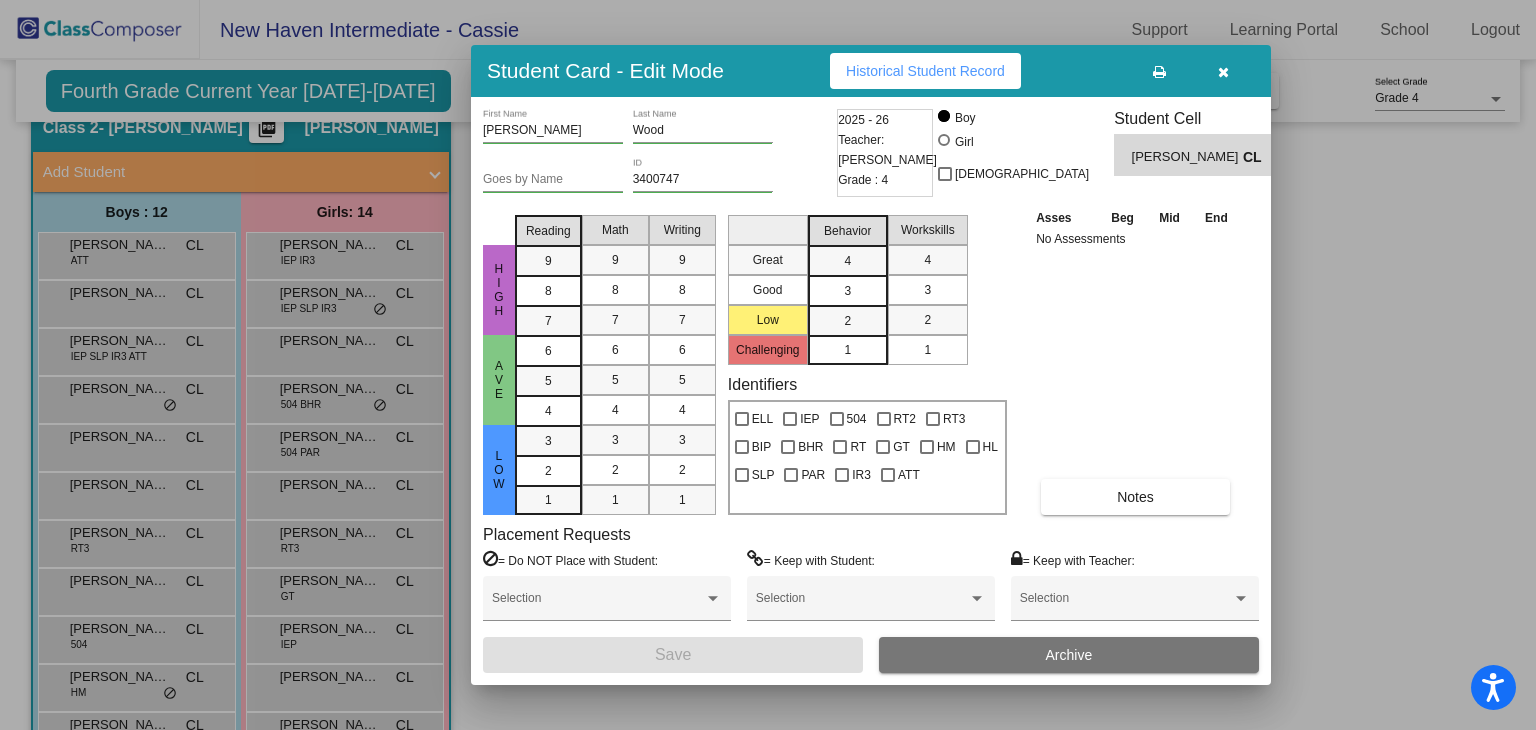 click at bounding box center (1223, 72) 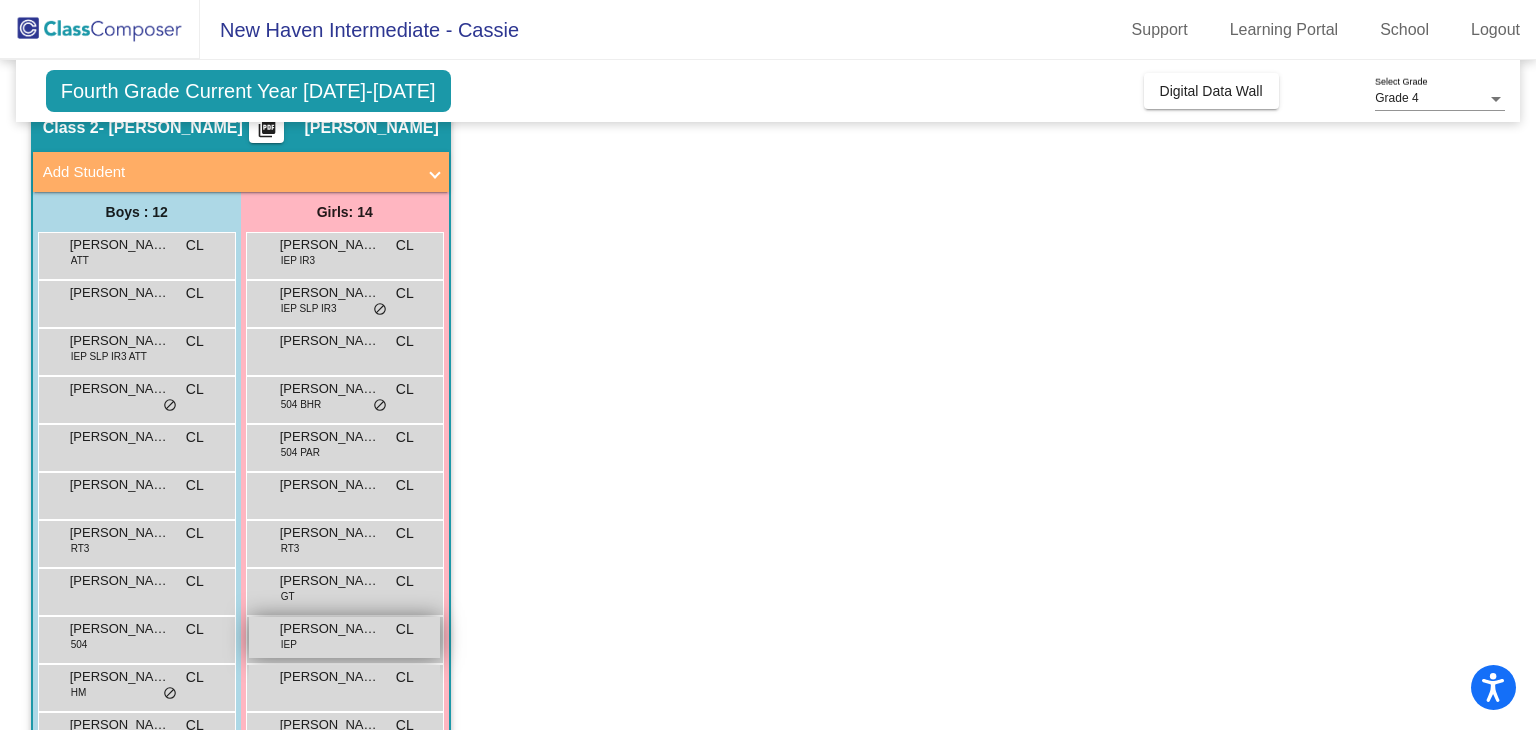click on "[PERSON_NAME] IEP CL lock do_not_disturb_alt" at bounding box center [344, 637] 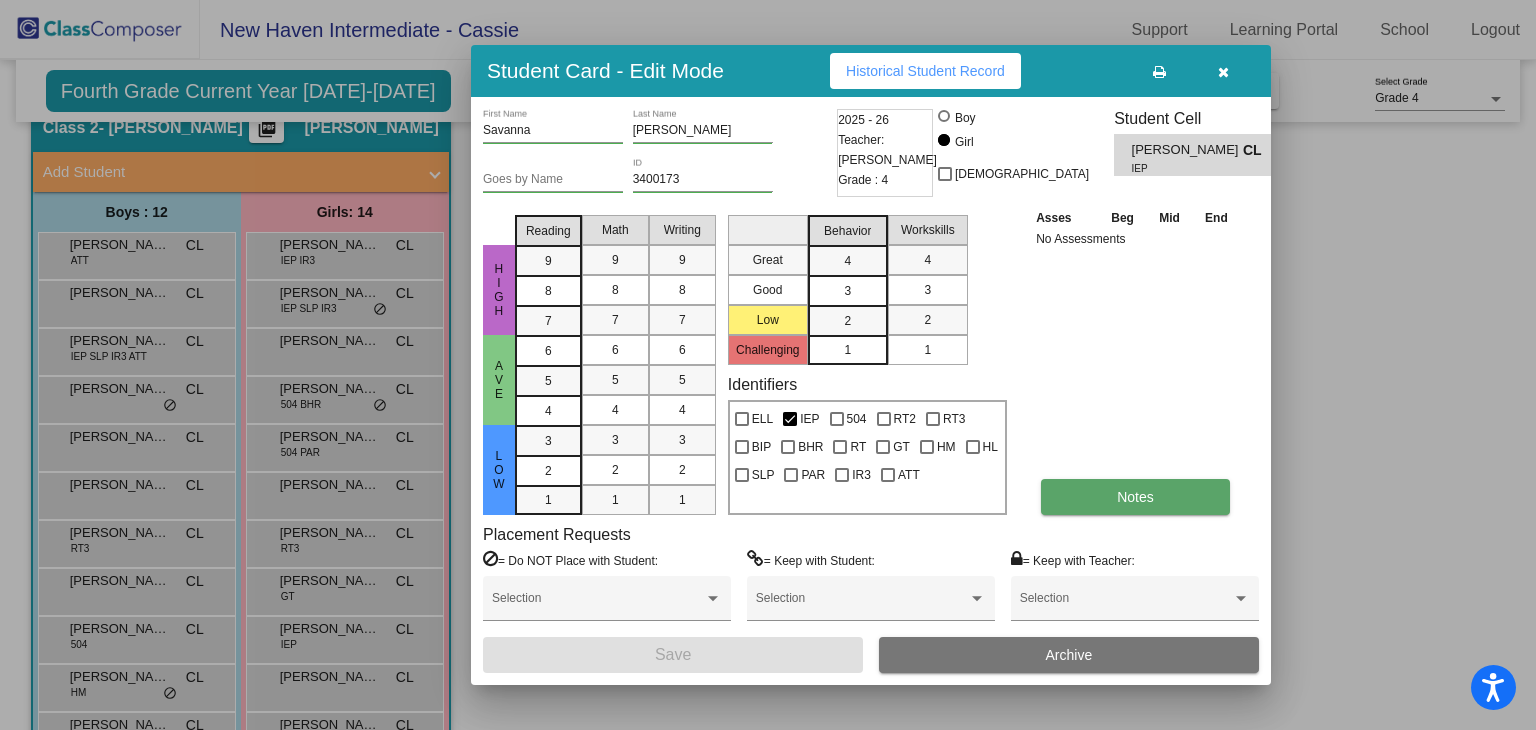 click on "Notes" at bounding box center (1135, 497) 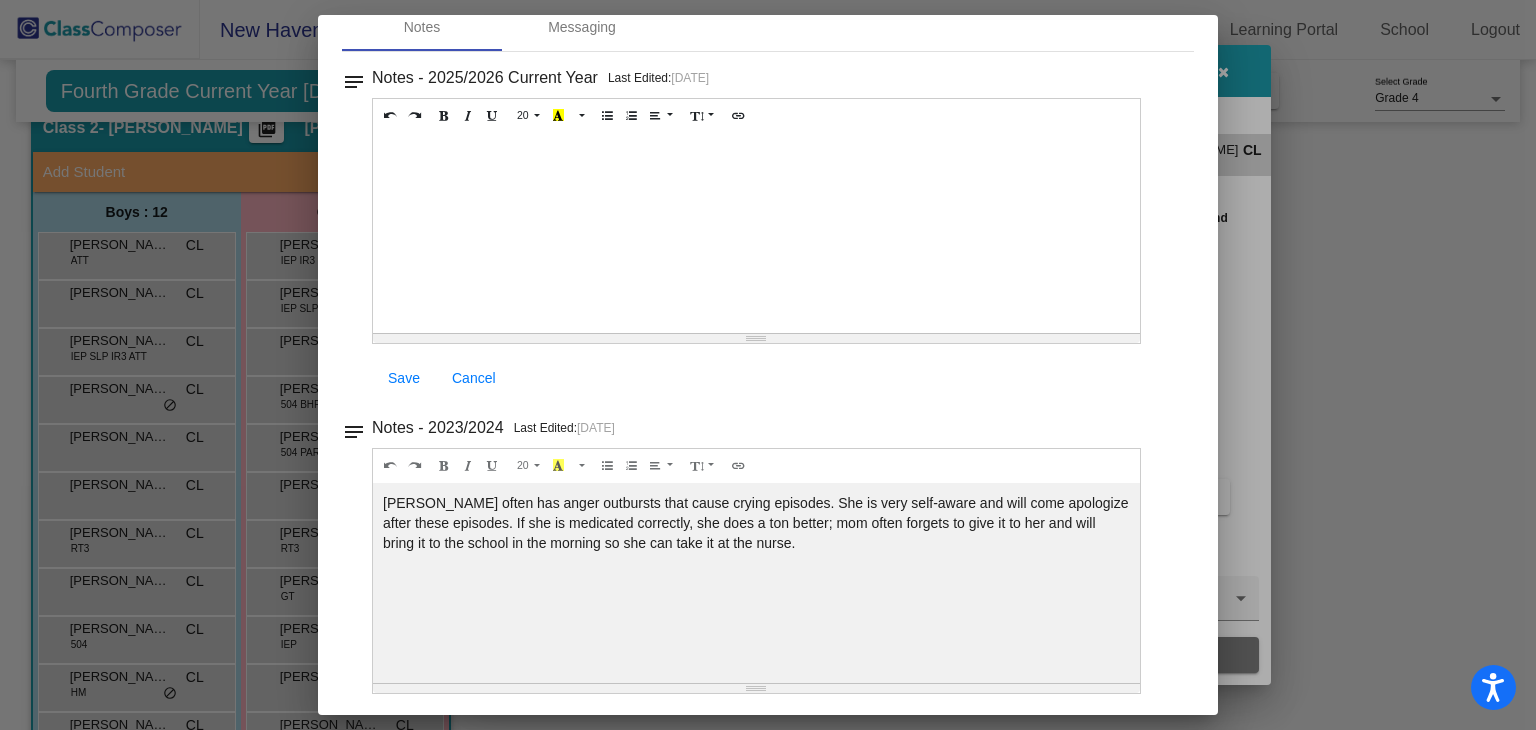 scroll, scrollTop: 0, scrollLeft: 0, axis: both 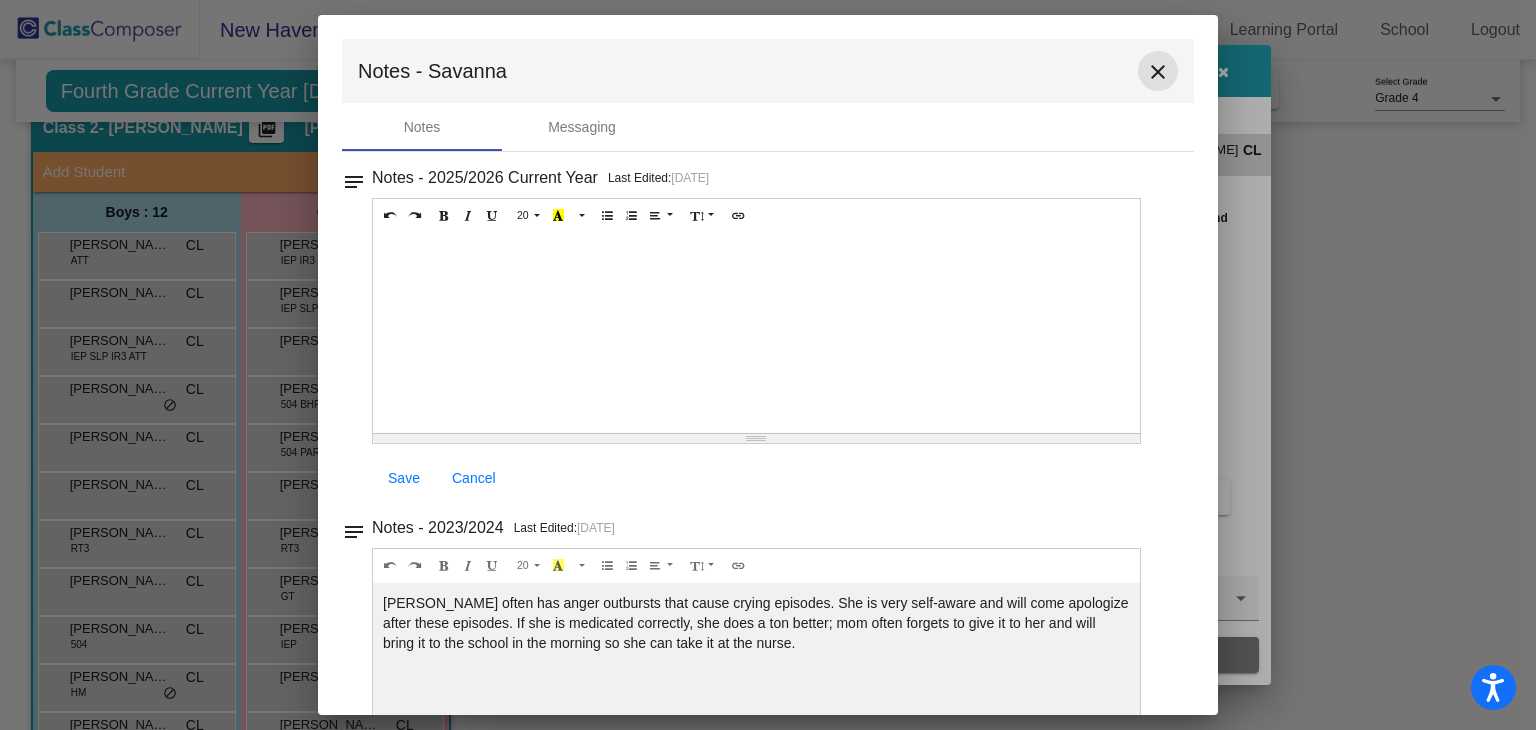 click on "close" at bounding box center (1158, 72) 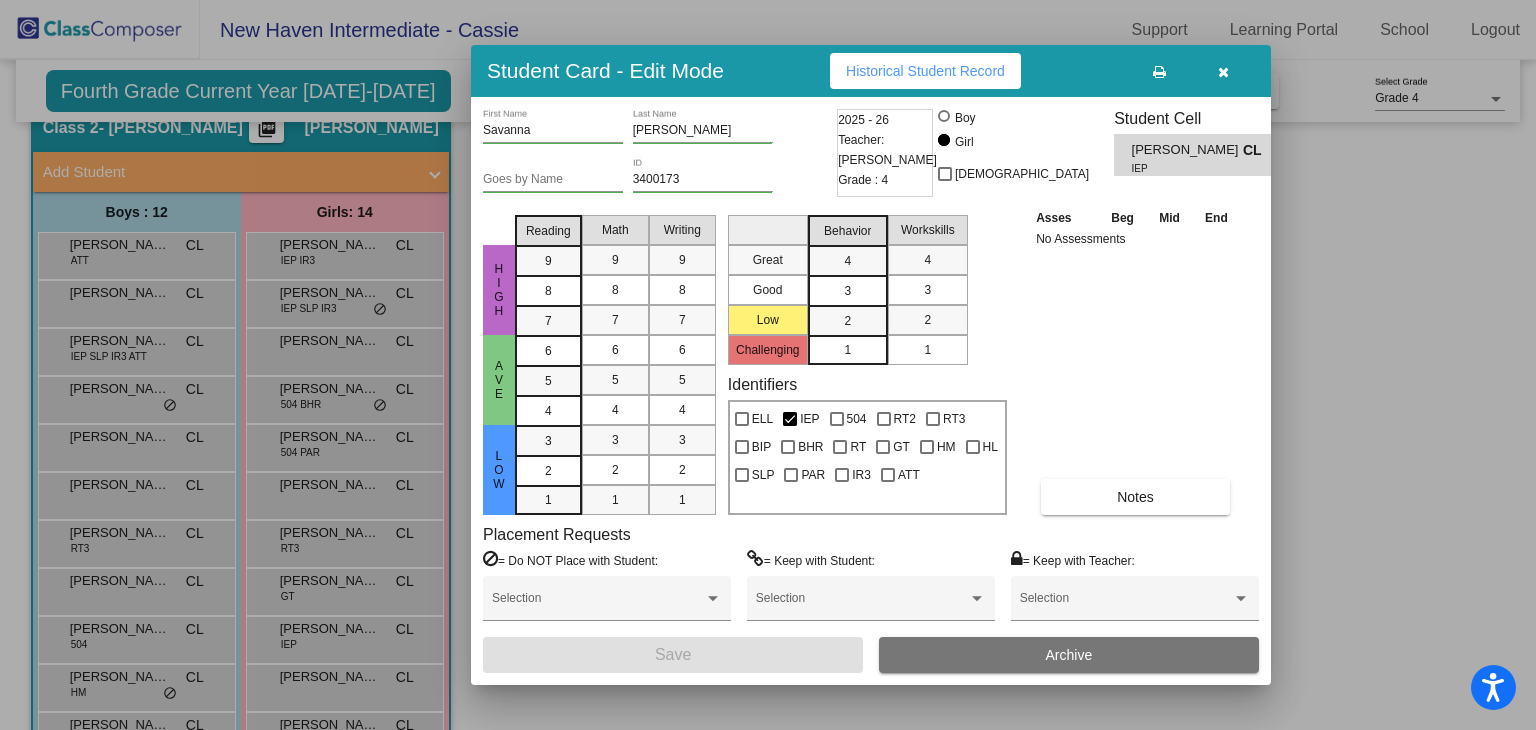 click at bounding box center (1223, 72) 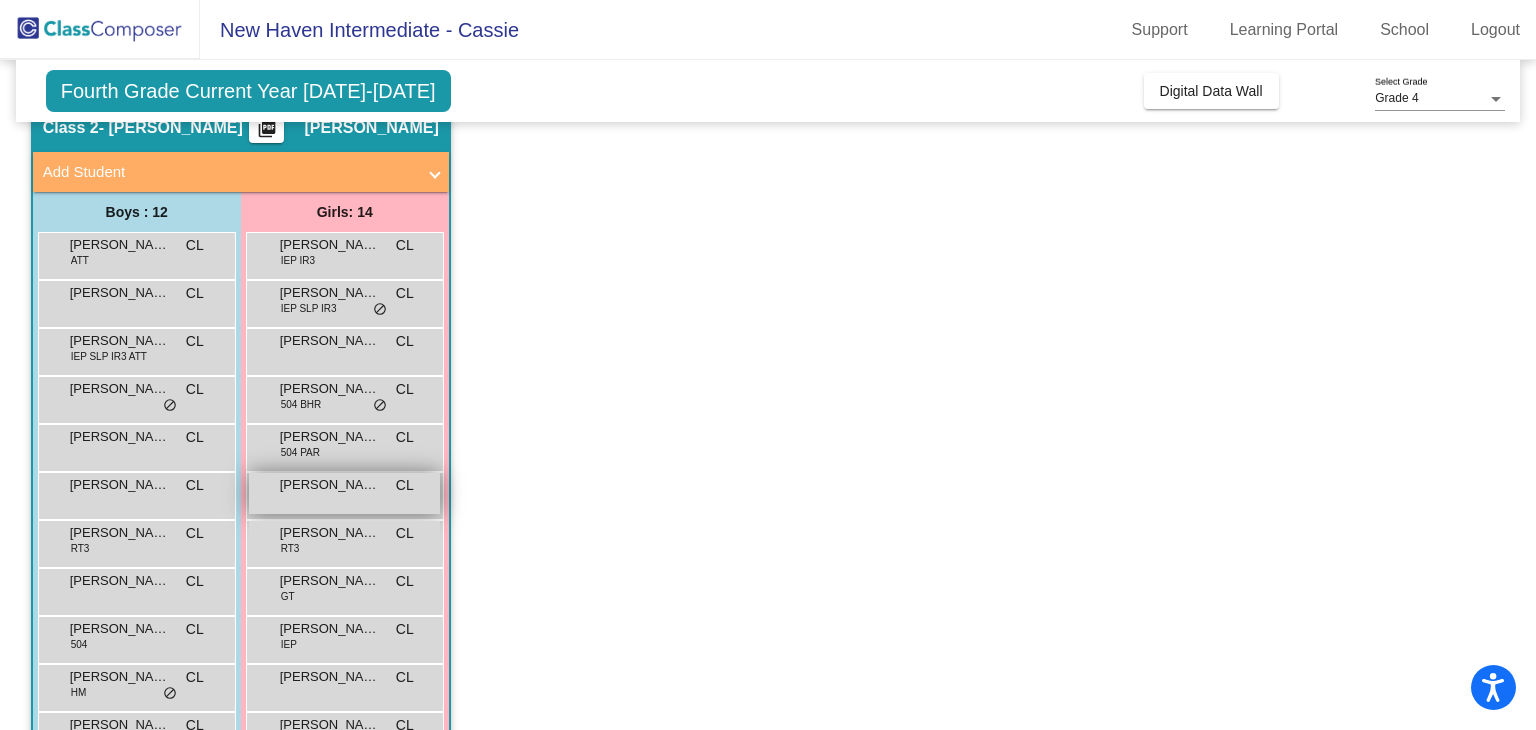 click on "[PERSON_NAME] lock do_not_disturb_alt" at bounding box center [344, 493] 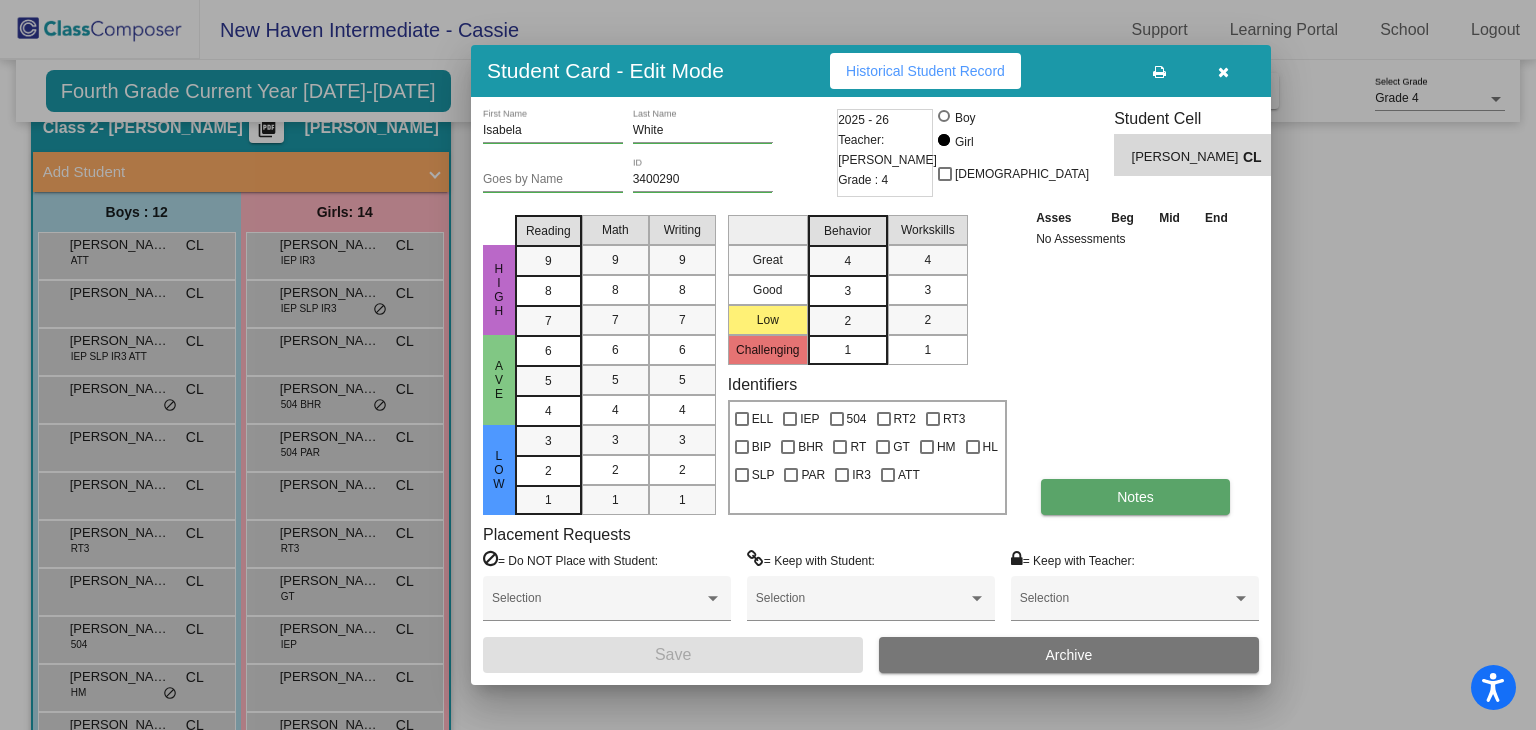 click on "Notes" at bounding box center (1135, 497) 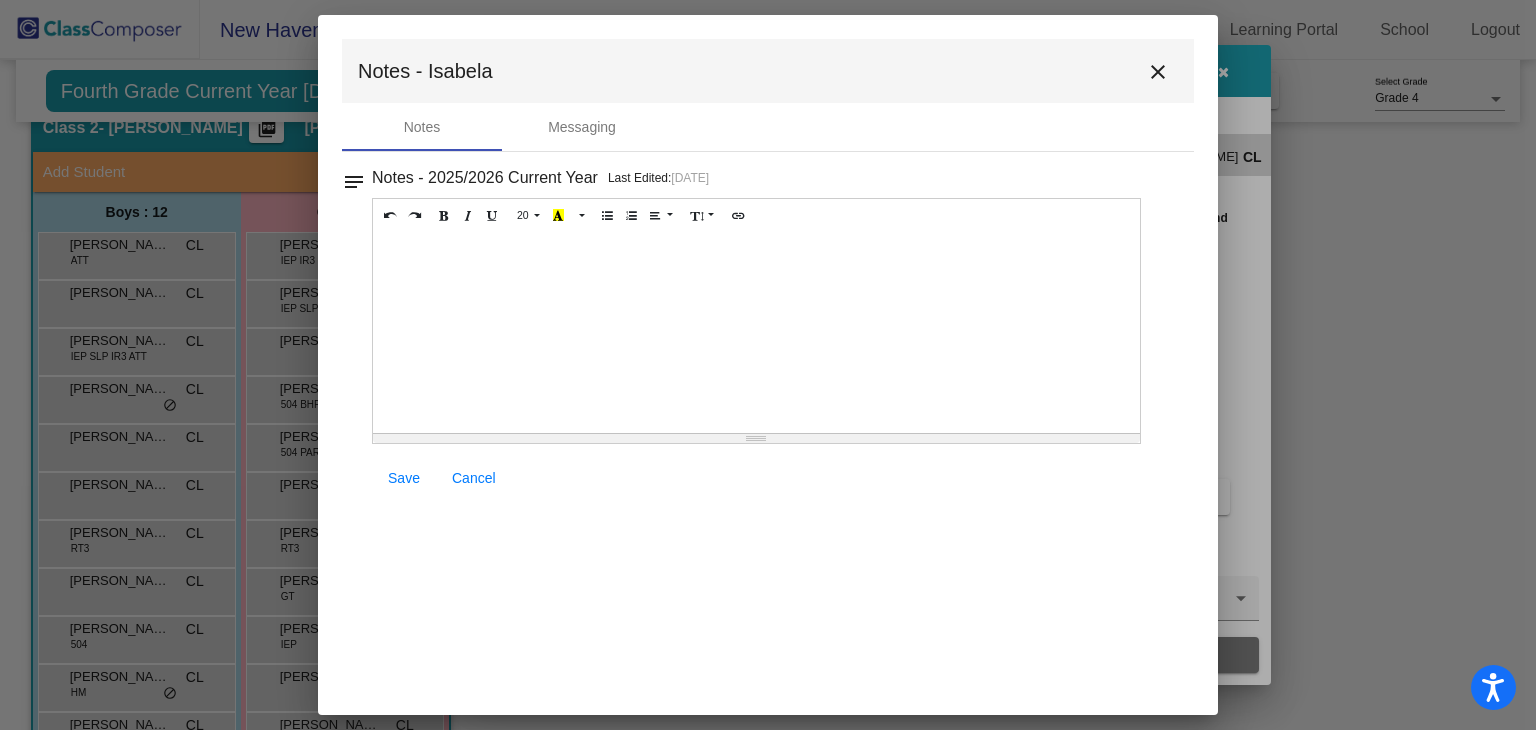 click on "close" at bounding box center (1158, 72) 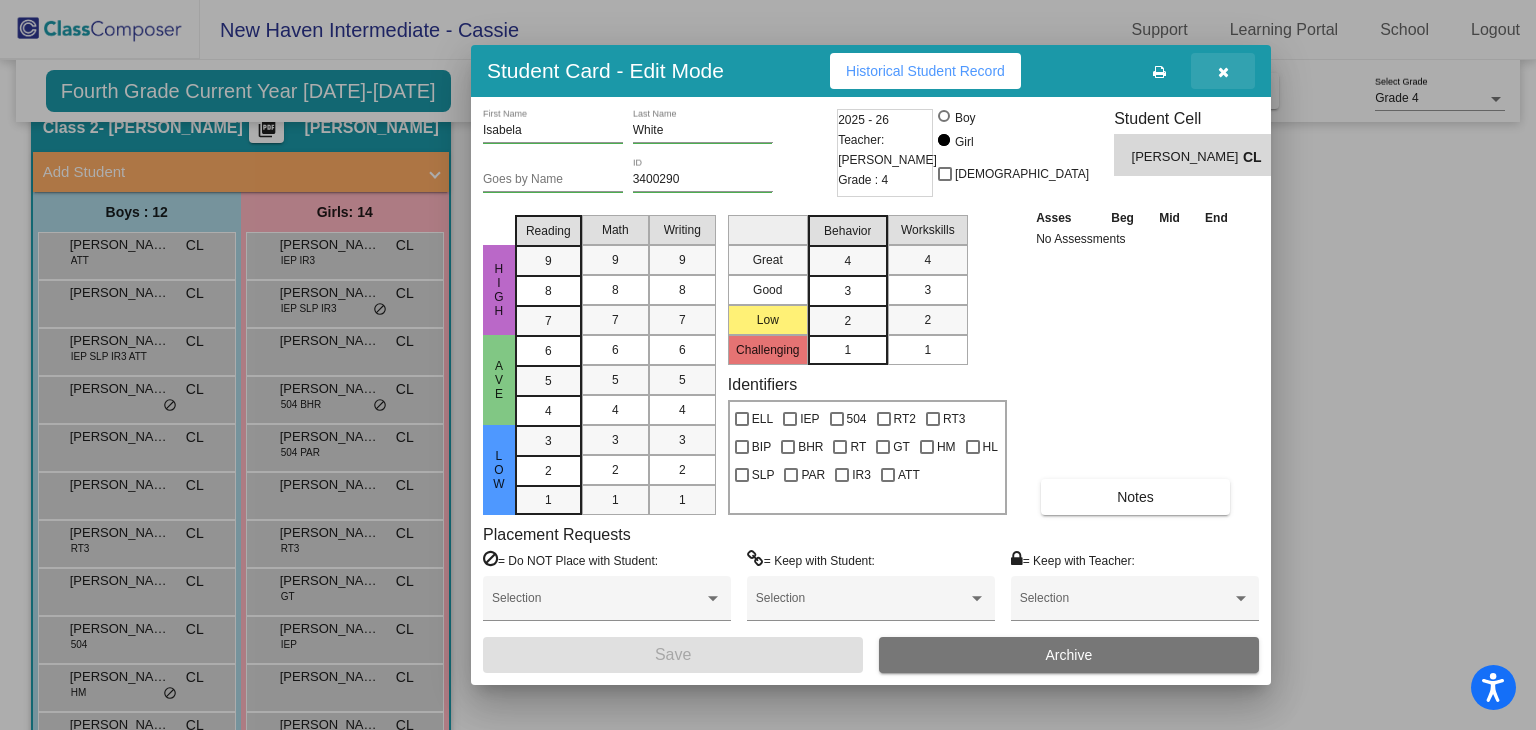 click at bounding box center (1223, 71) 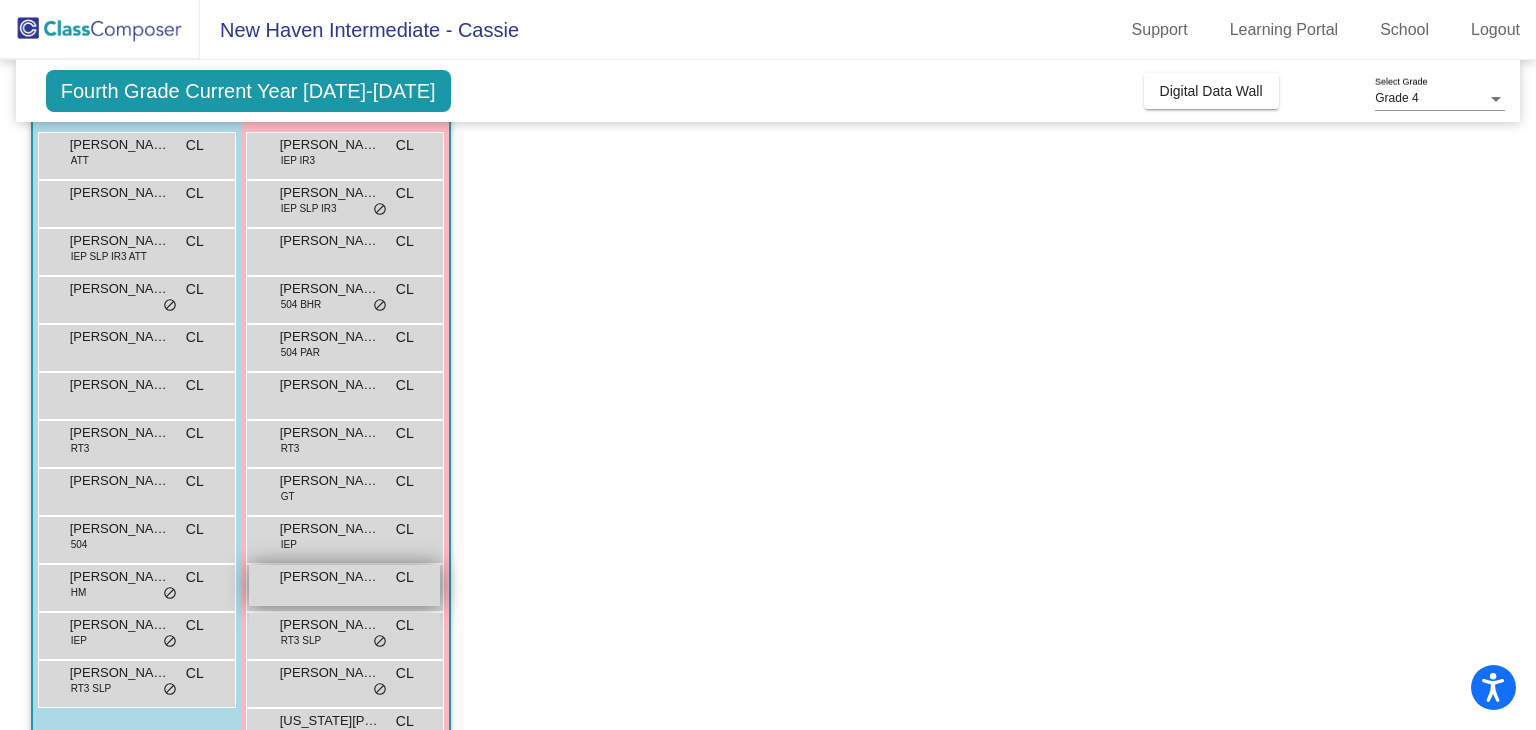 scroll, scrollTop: 189, scrollLeft: 0, axis: vertical 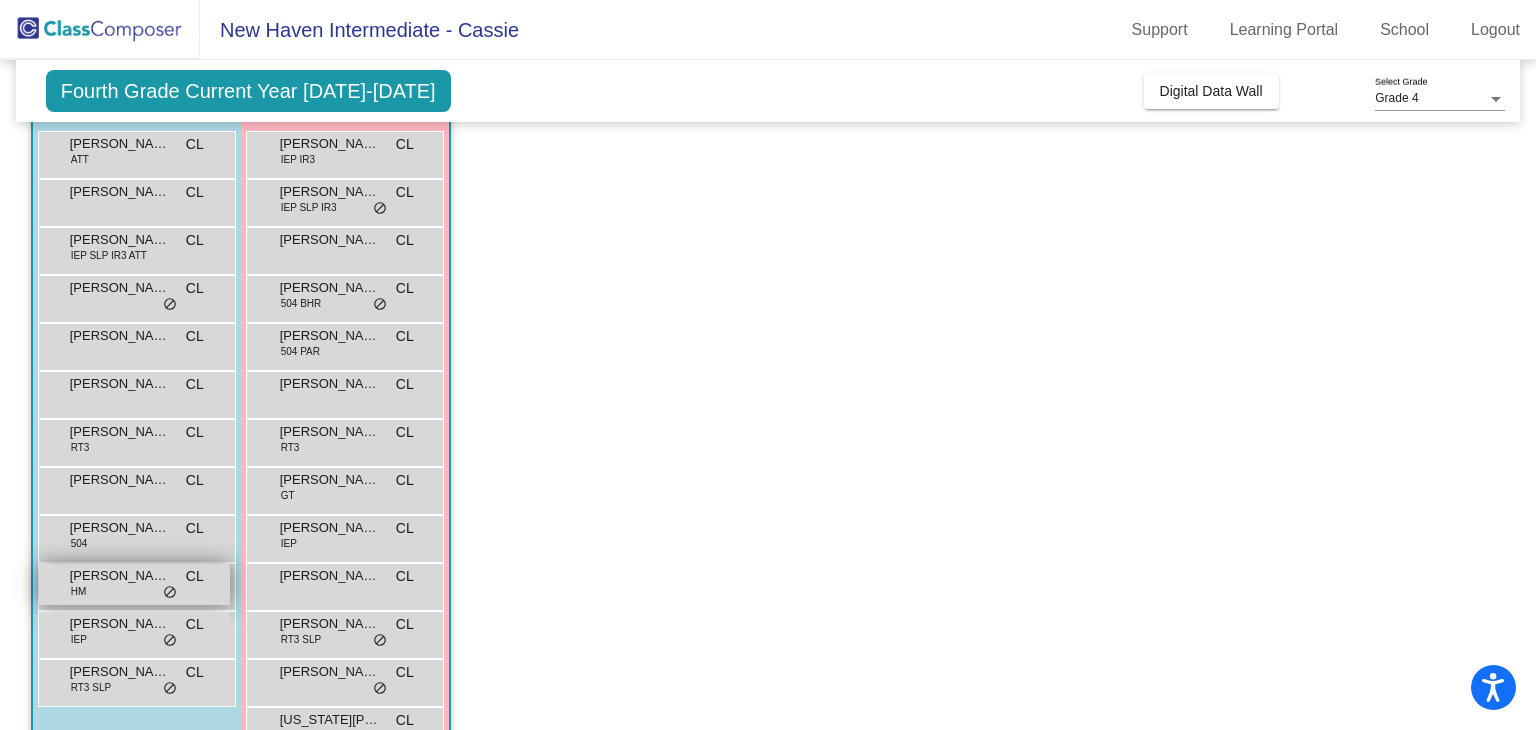 click on "[PERSON_NAME] HM CL lock do_not_disturb_alt" at bounding box center (134, 584) 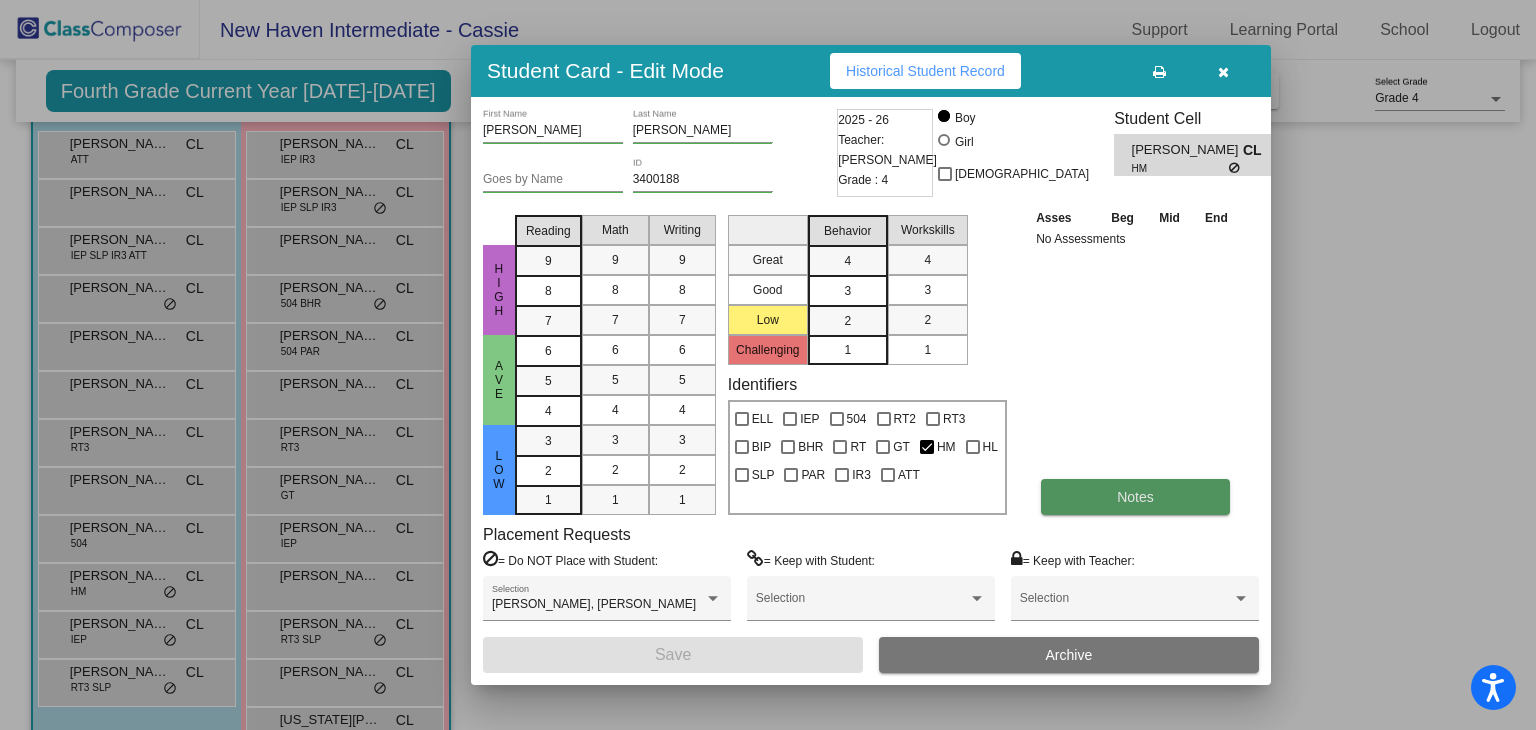 click on "Notes" at bounding box center (1135, 497) 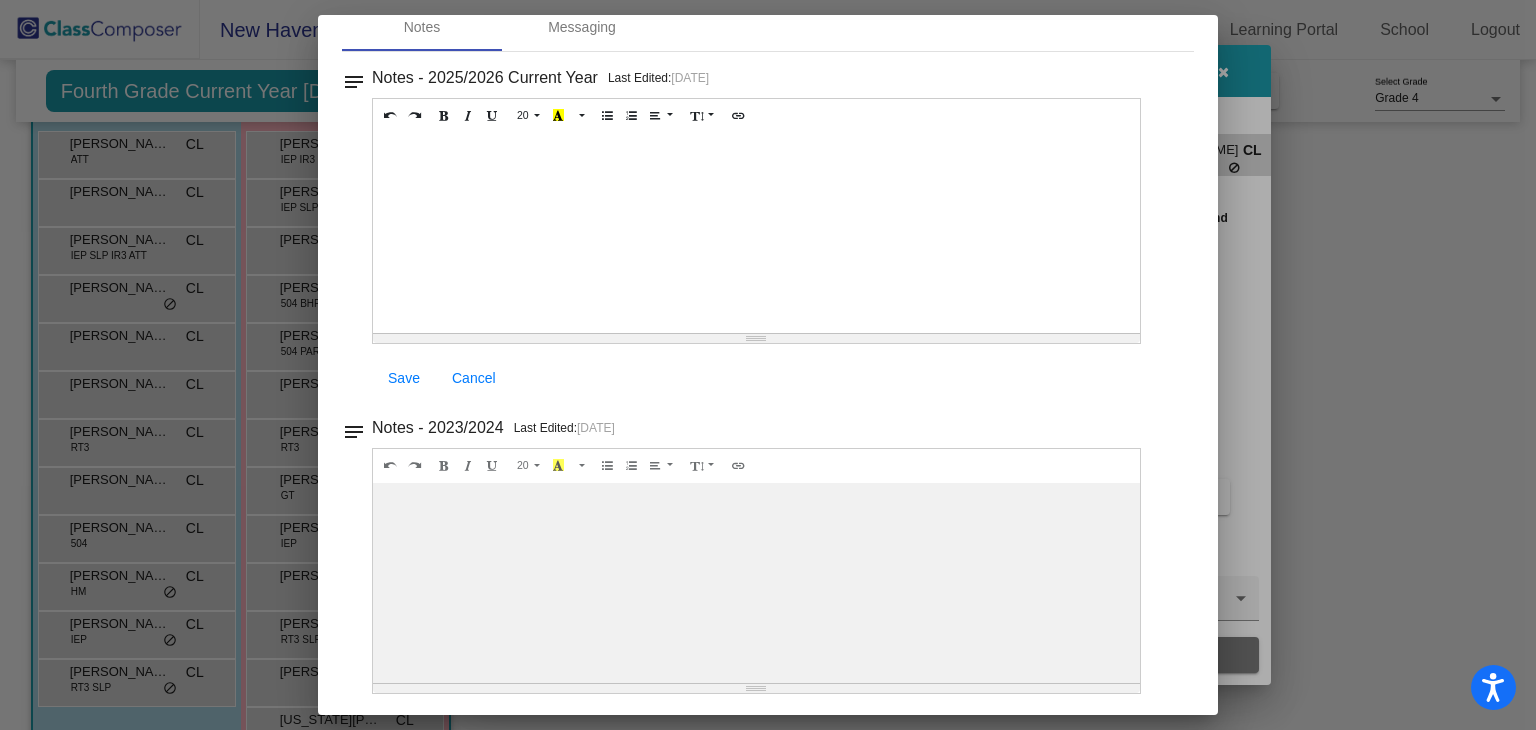 scroll, scrollTop: 24, scrollLeft: 0, axis: vertical 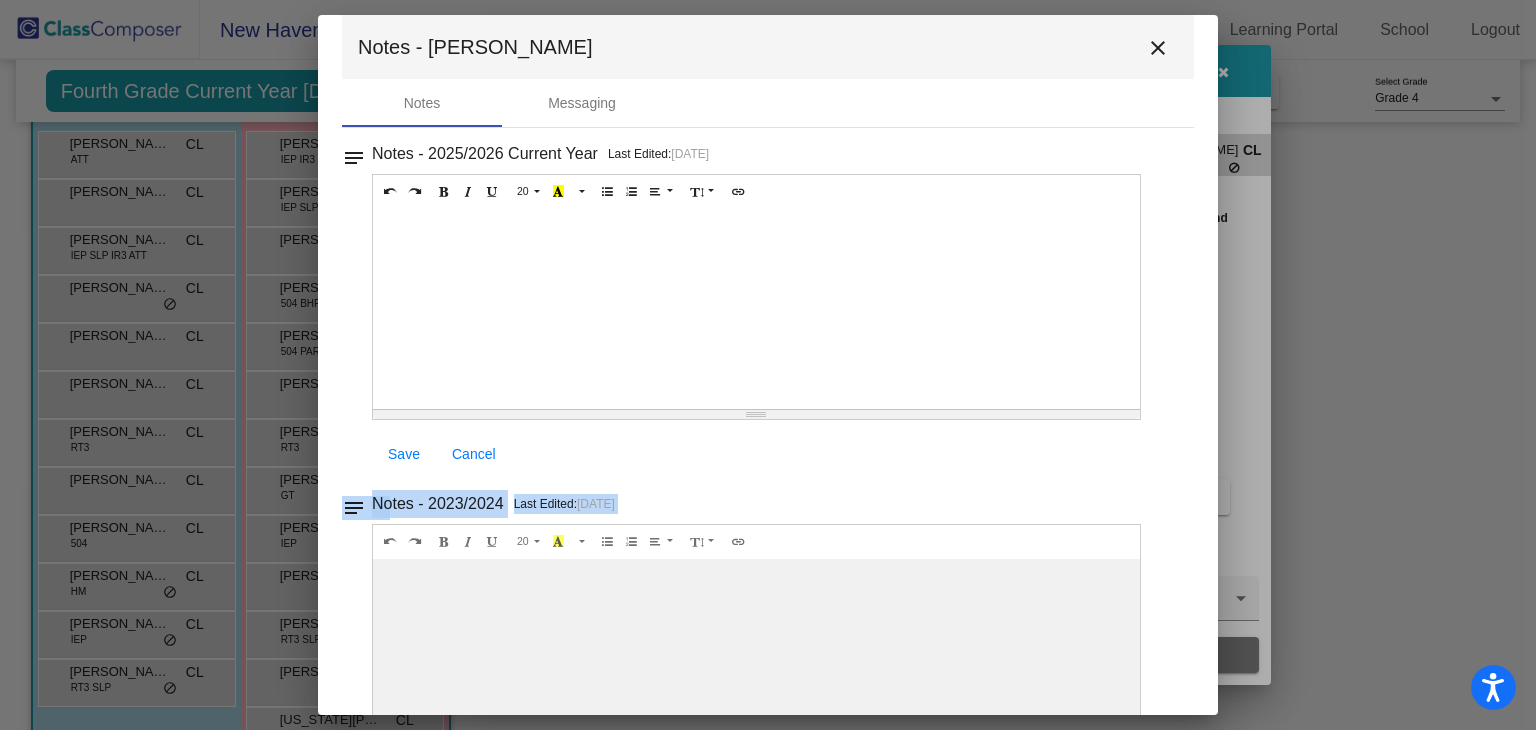 drag, startPoint x: 712, startPoint y: 592, endPoint x: 735, endPoint y: 316, distance: 276.95667 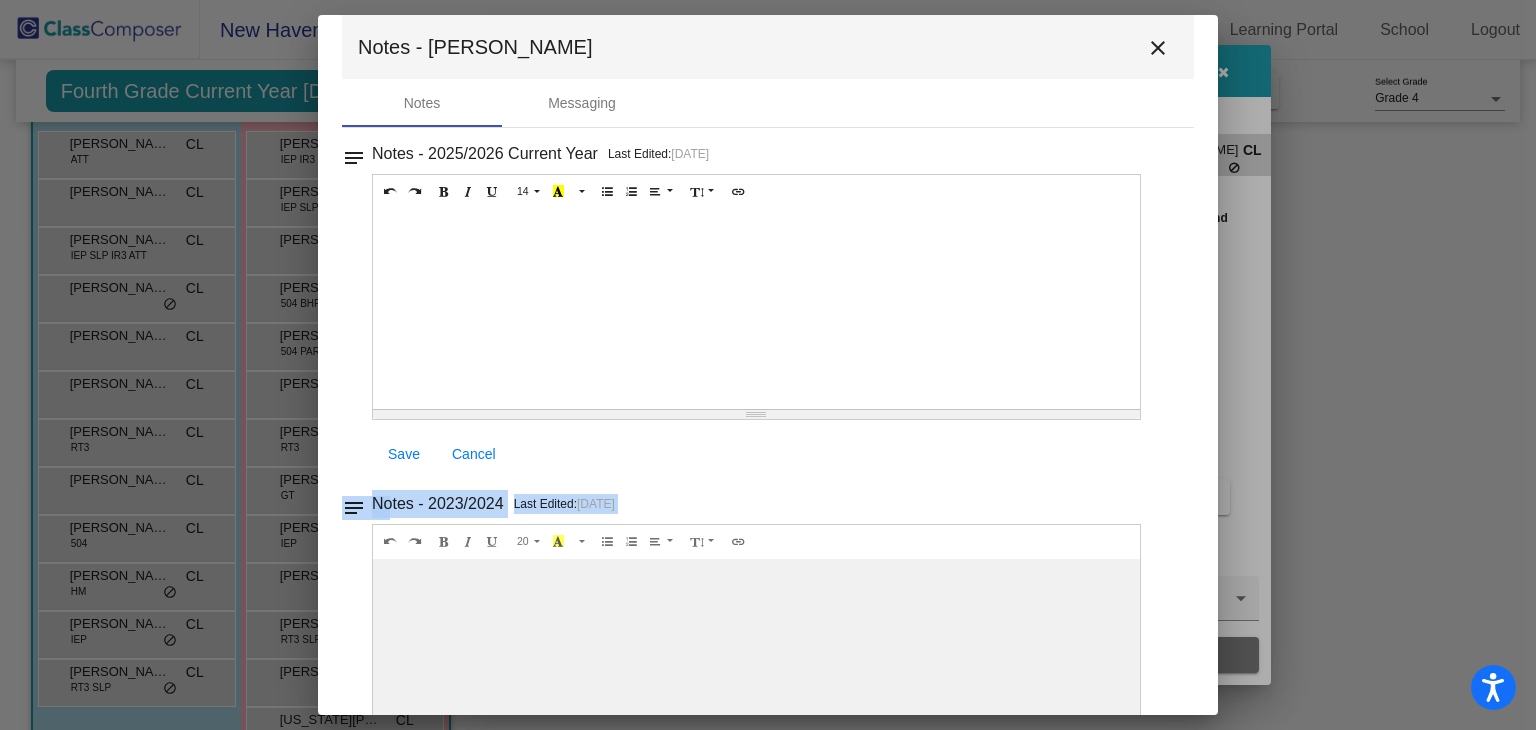 scroll, scrollTop: 100, scrollLeft: 0, axis: vertical 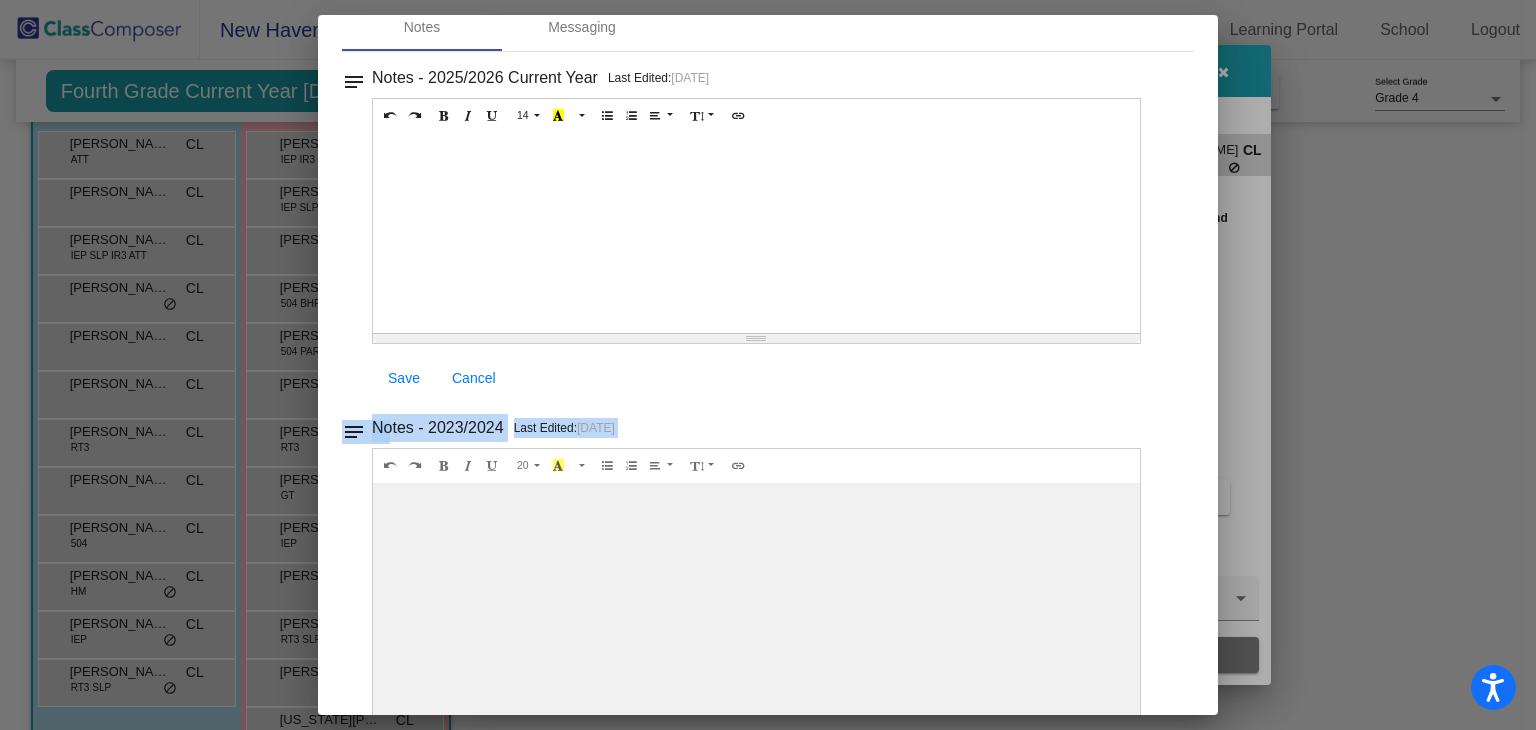 drag, startPoint x: 761, startPoint y: 689, endPoint x: 721, endPoint y: 776, distance: 95.7549 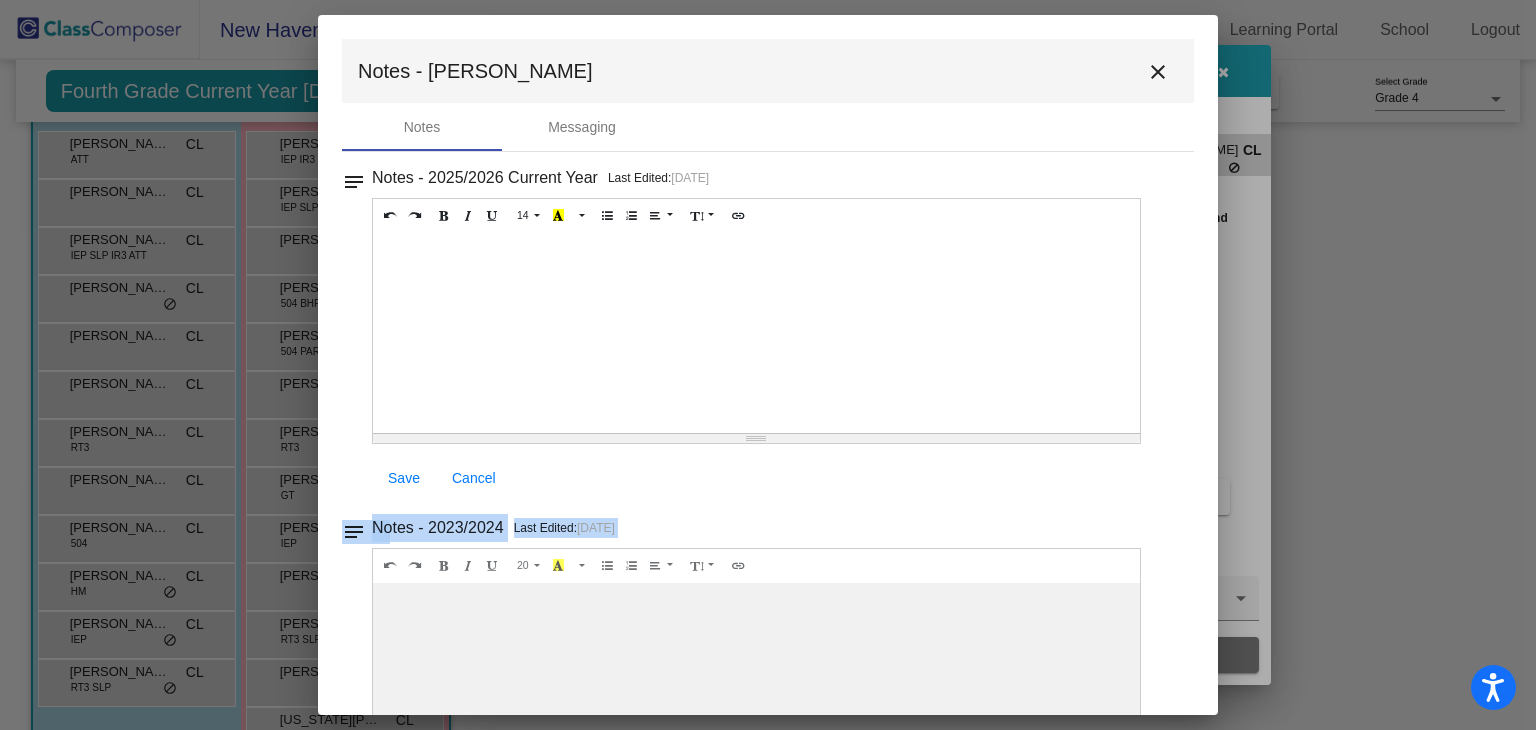 click on "close" at bounding box center [1158, 72] 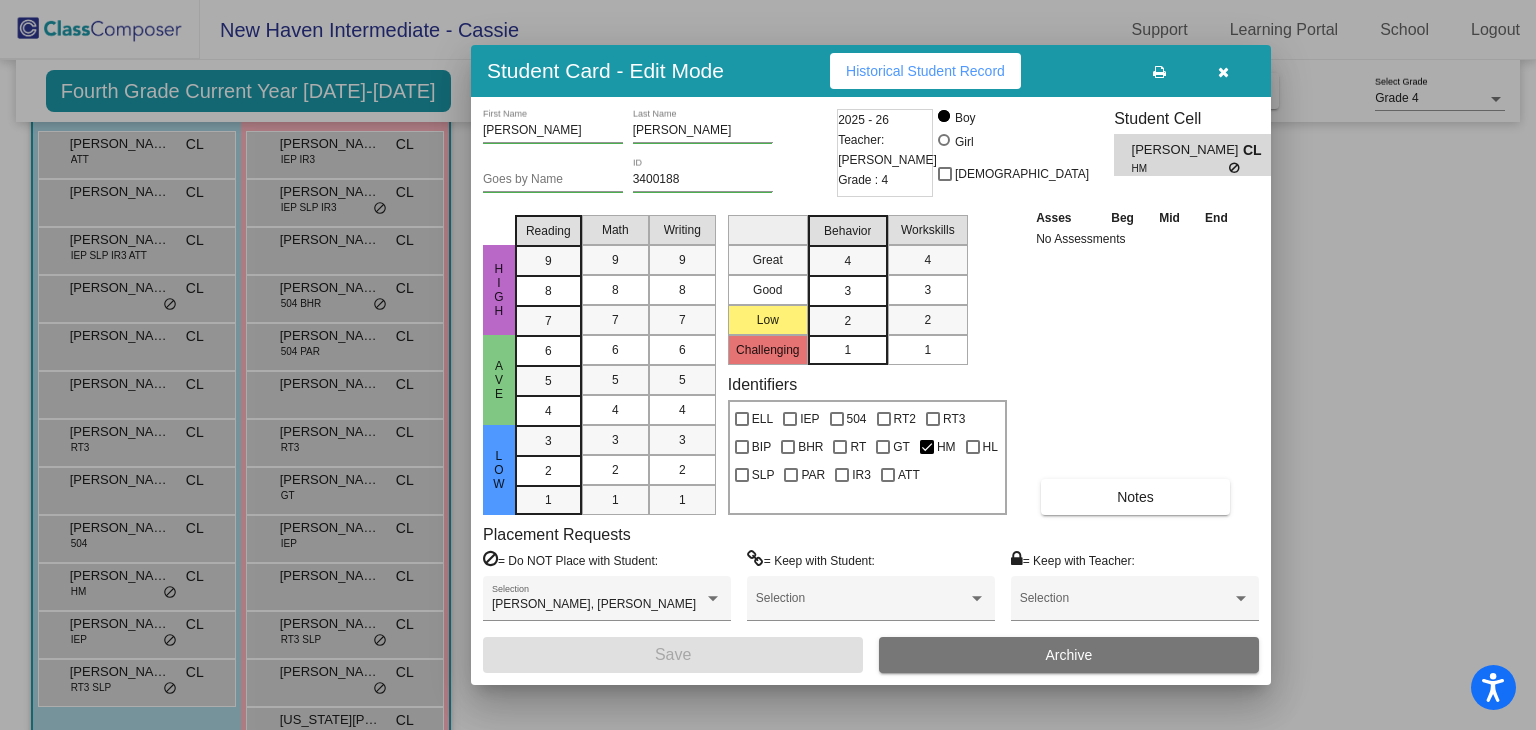 click at bounding box center (1223, 72) 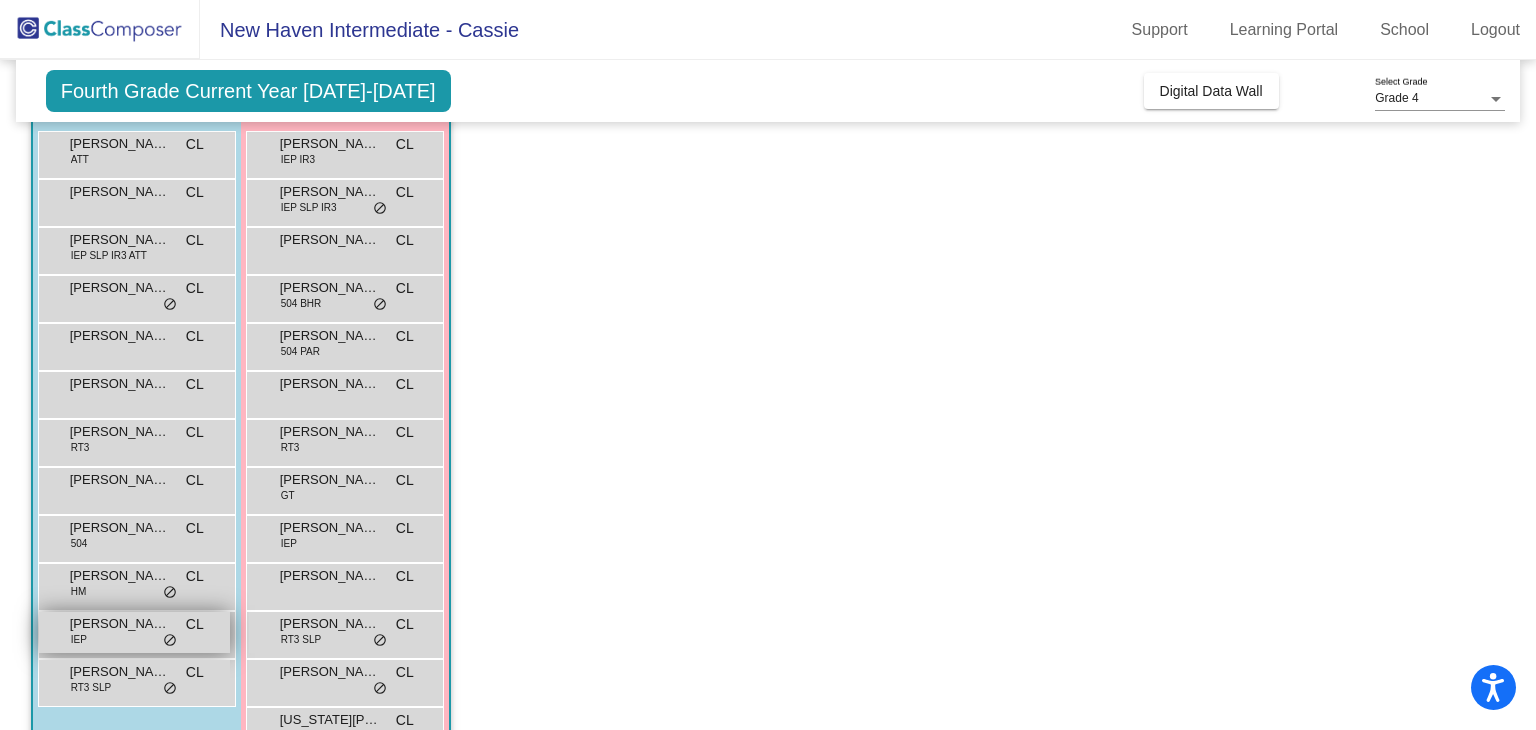 click on "[PERSON_NAME] IEP CL lock do_not_disturb_alt" at bounding box center (134, 632) 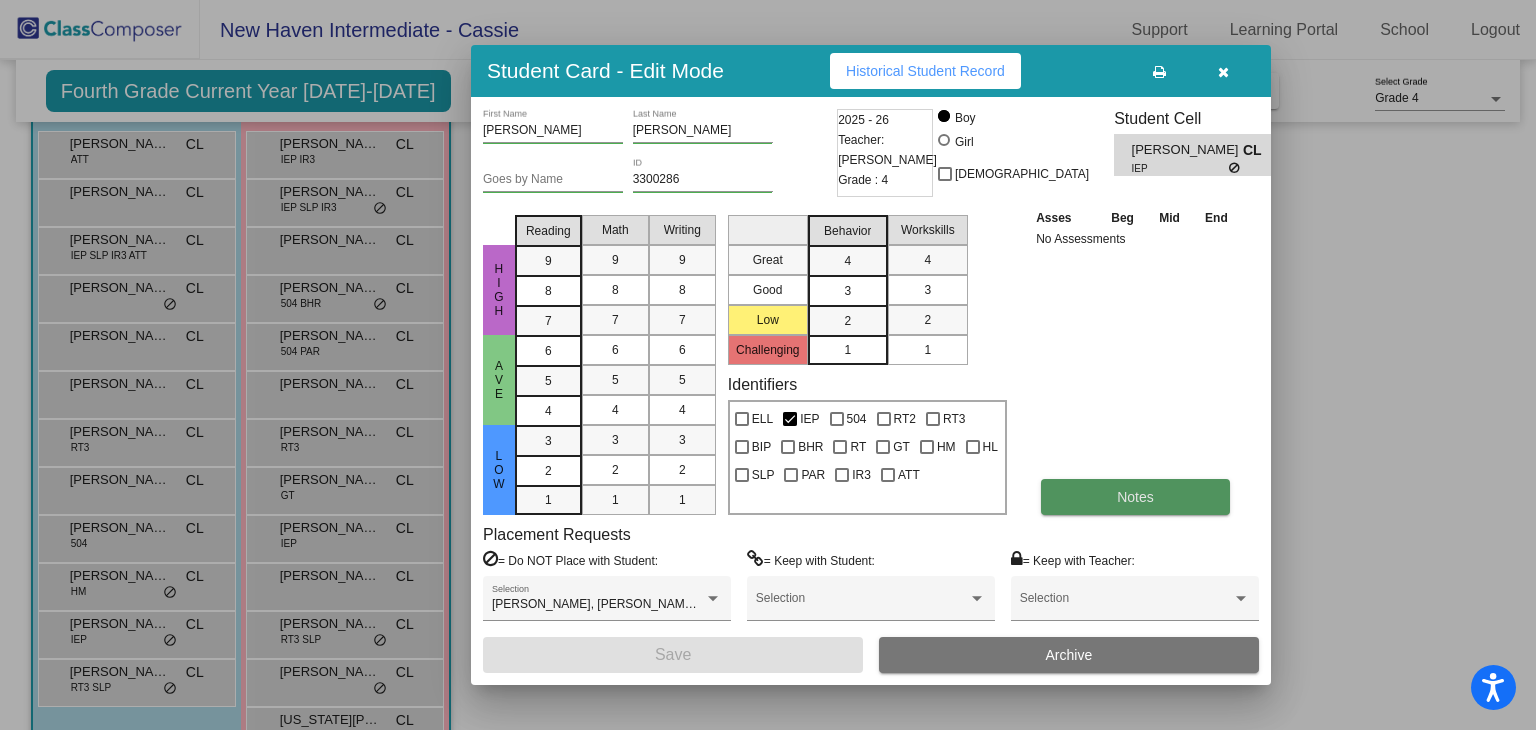 click on "Notes" at bounding box center [1135, 497] 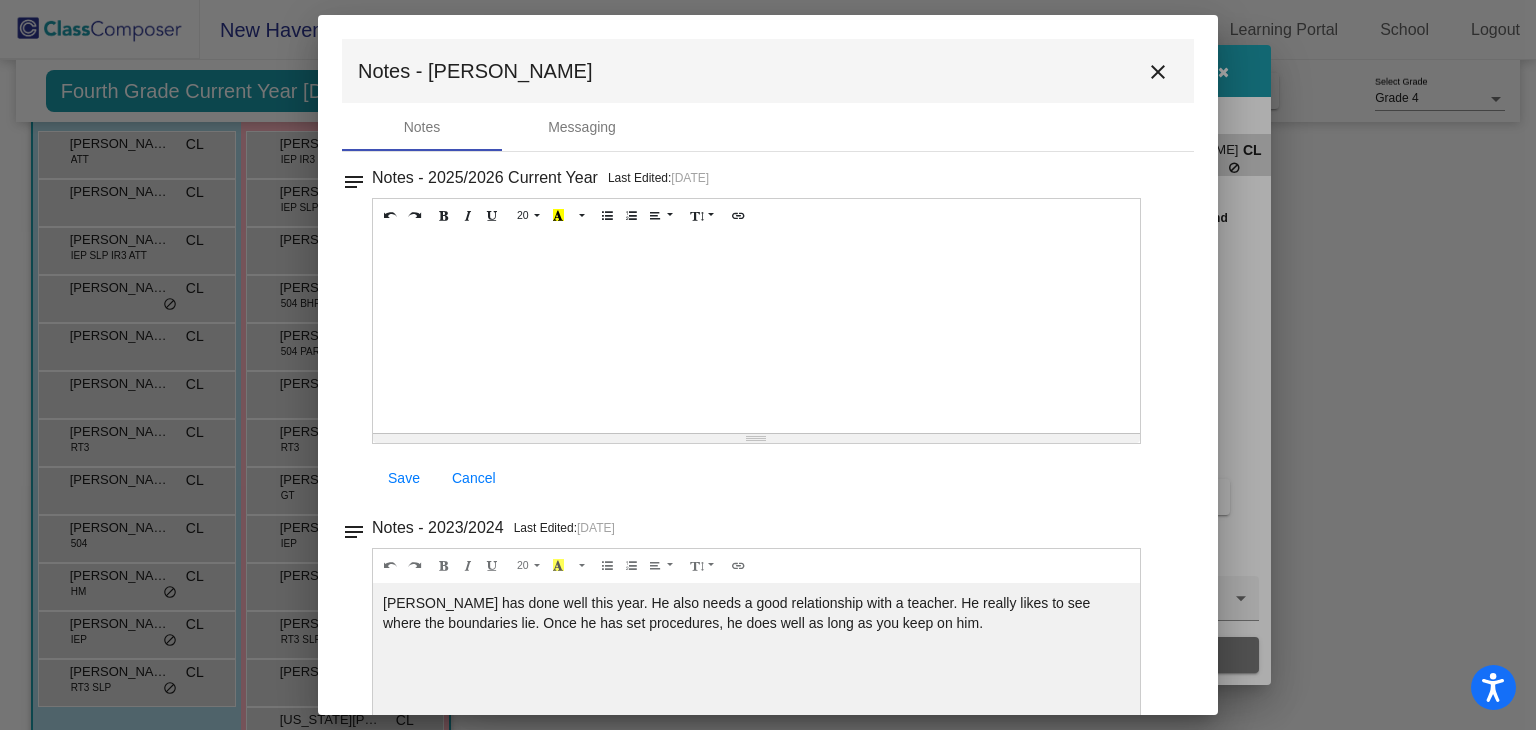 click on "close" at bounding box center (1158, 72) 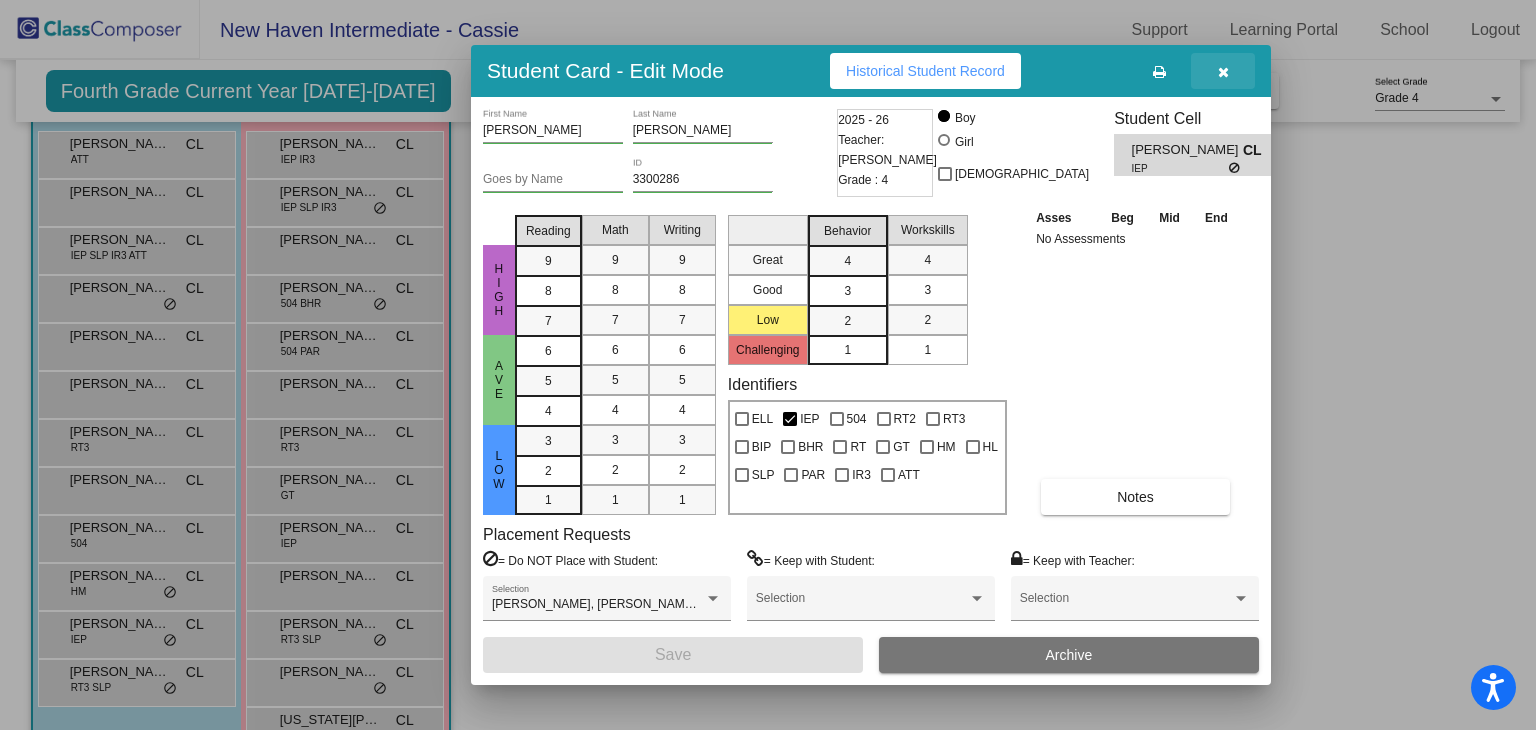 click at bounding box center [1223, 71] 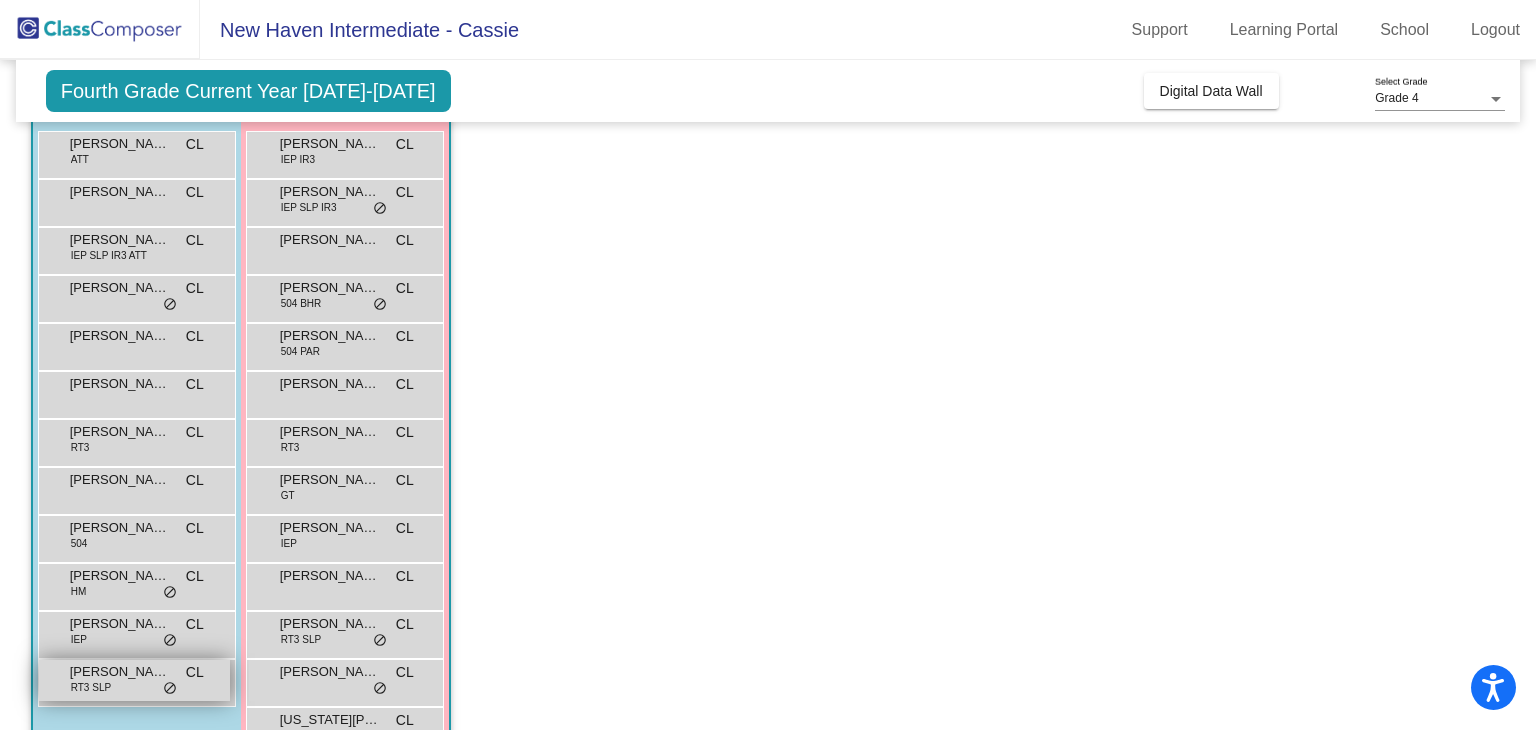 click on "[PERSON_NAME] RT3 SLP CL lock do_not_disturb_alt" at bounding box center (134, 680) 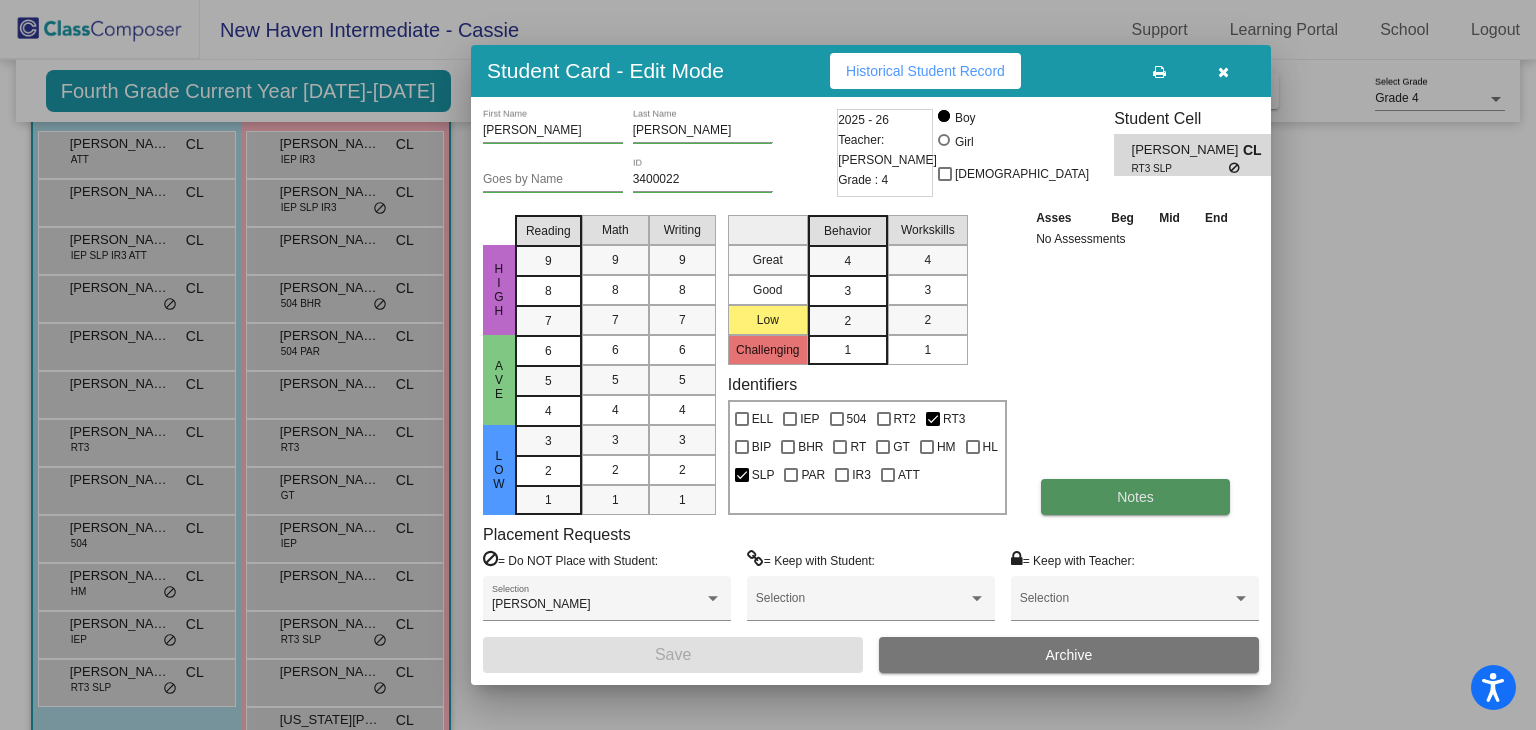 click on "Notes" at bounding box center (1135, 497) 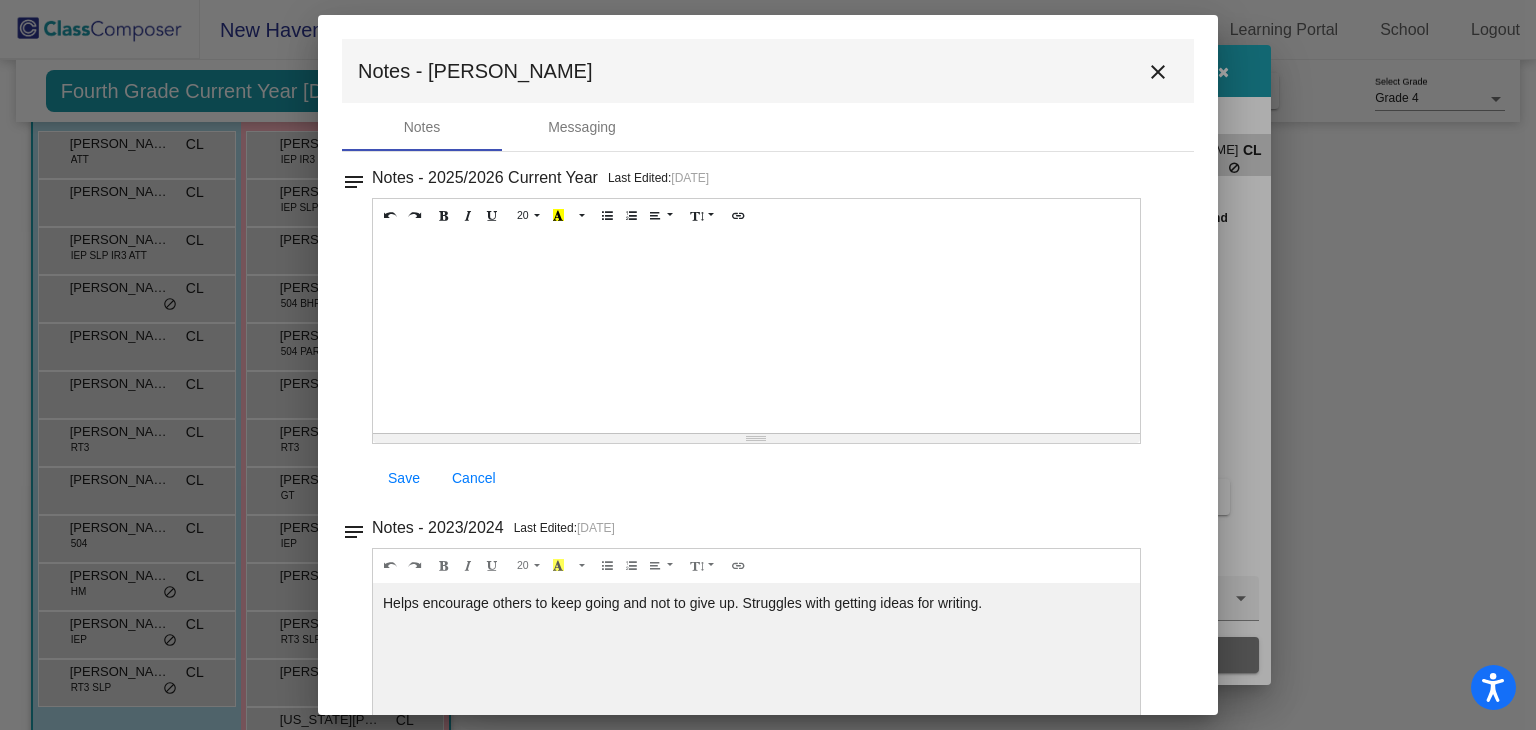 click on "close" at bounding box center [1158, 71] 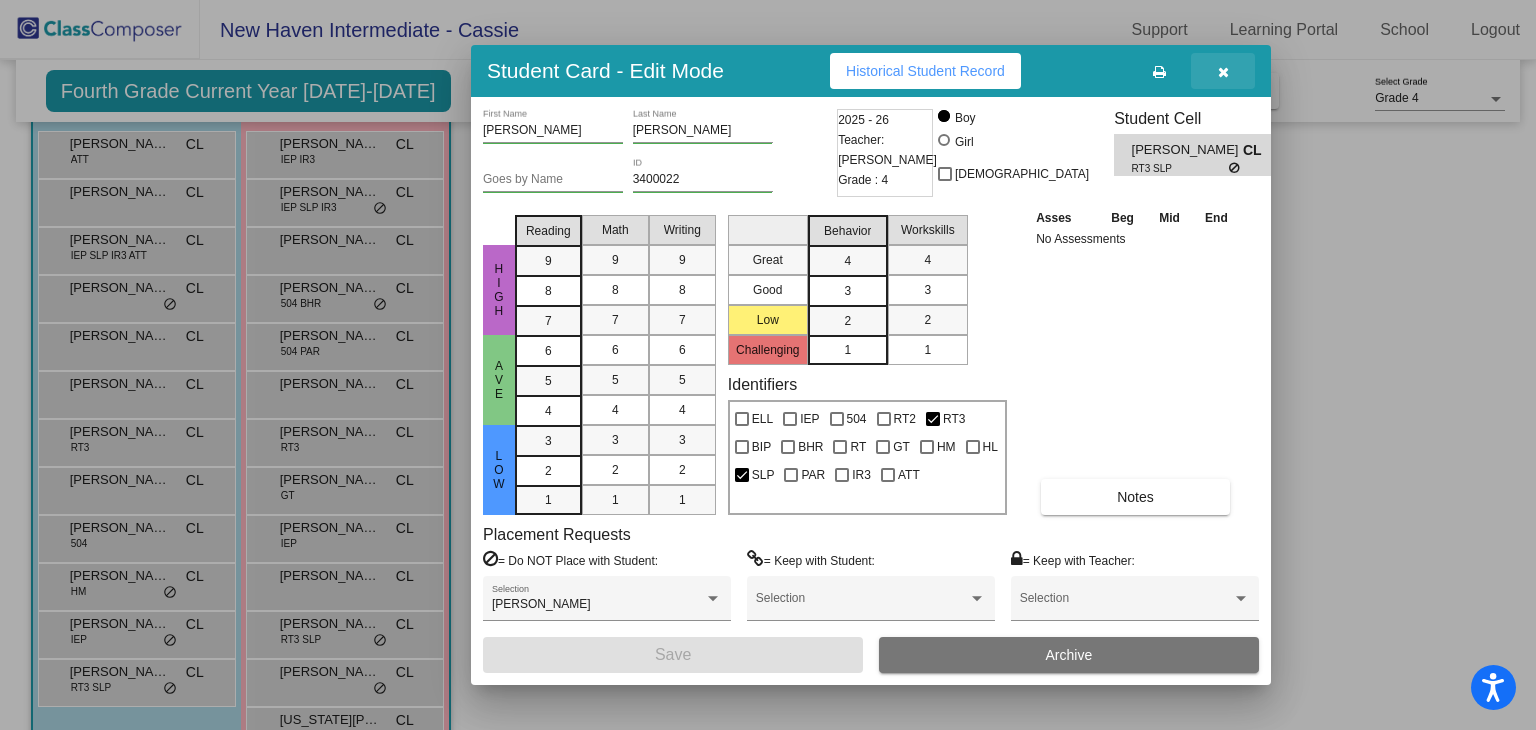 click at bounding box center (1223, 71) 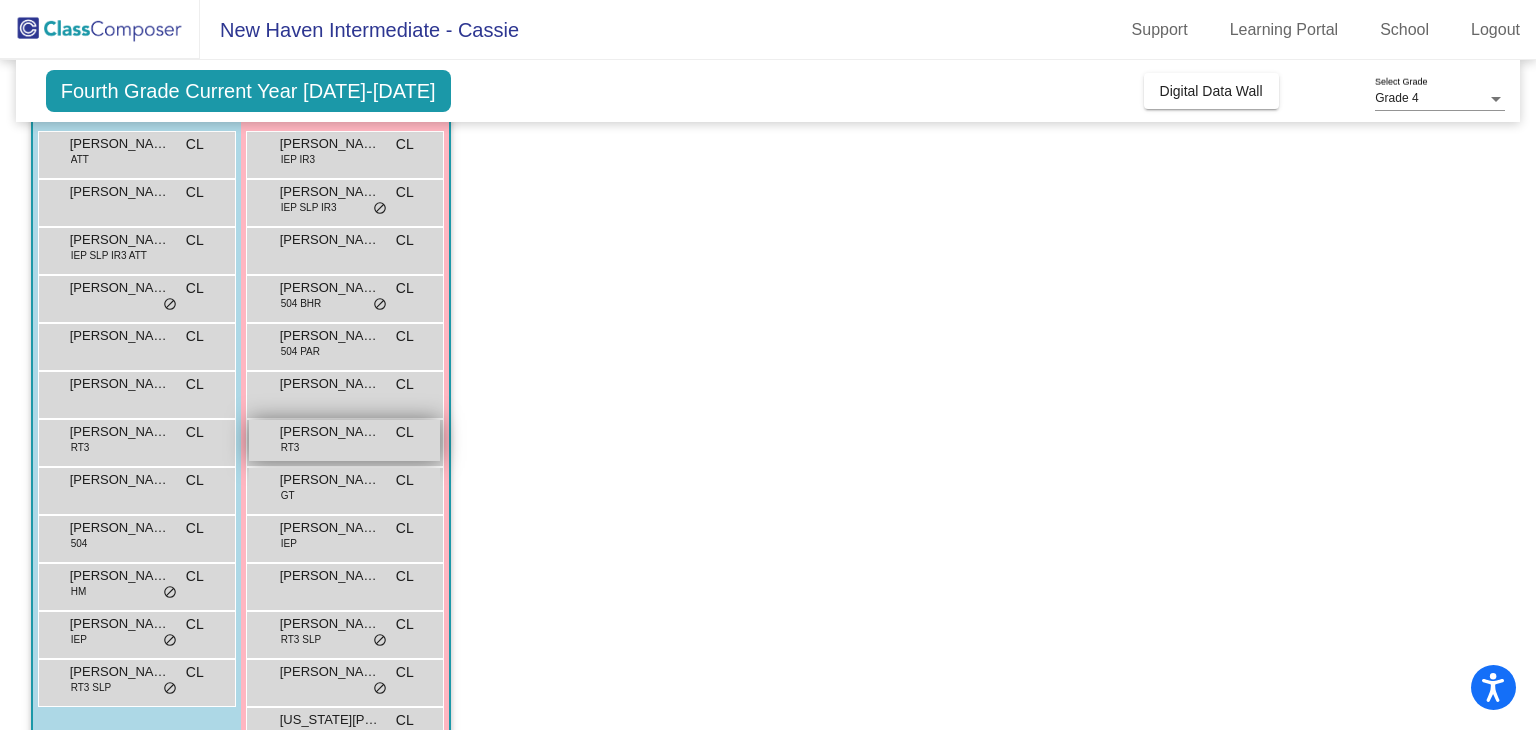 click on "[PERSON_NAME] RT3 CL lock do_not_disturb_alt" at bounding box center (344, 440) 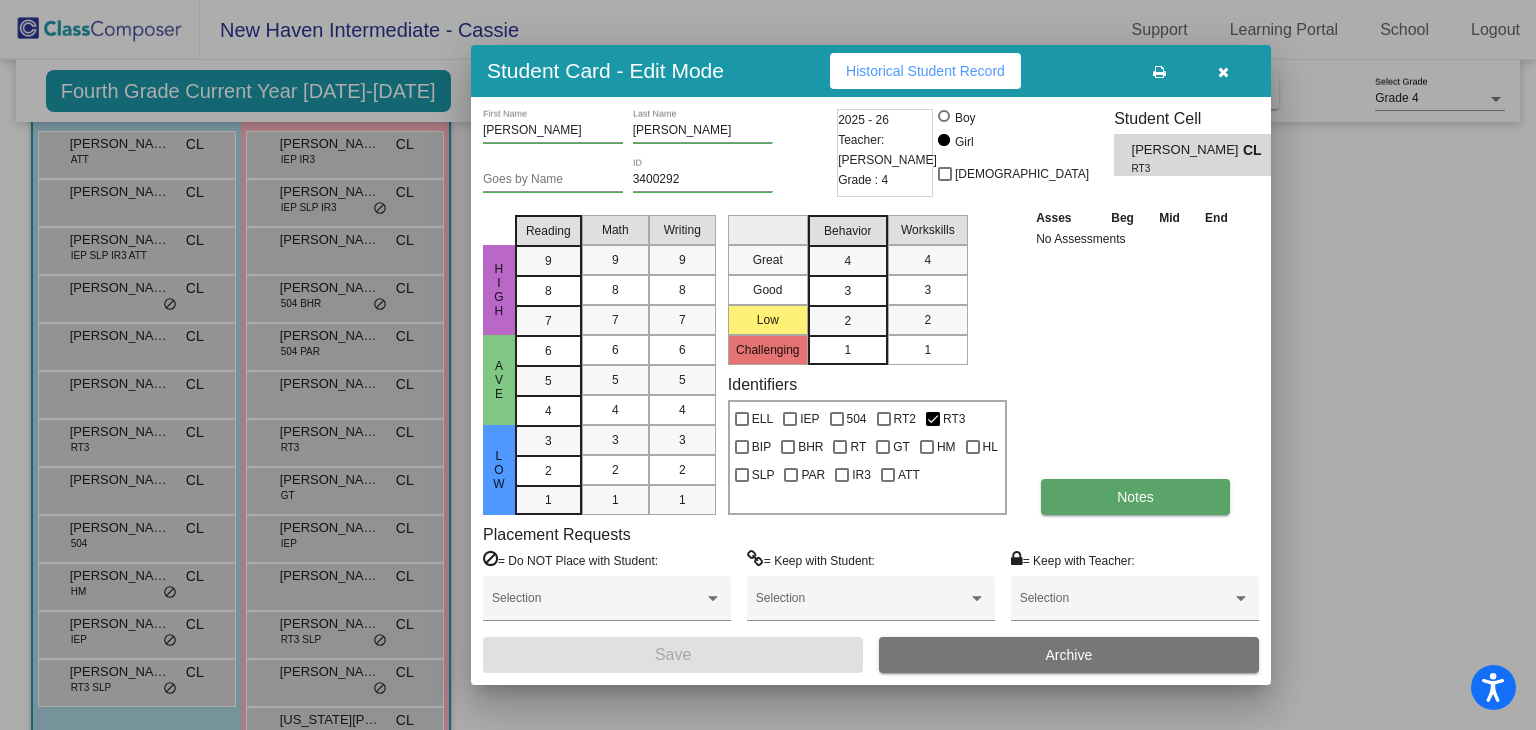 click on "Notes" at bounding box center (1135, 497) 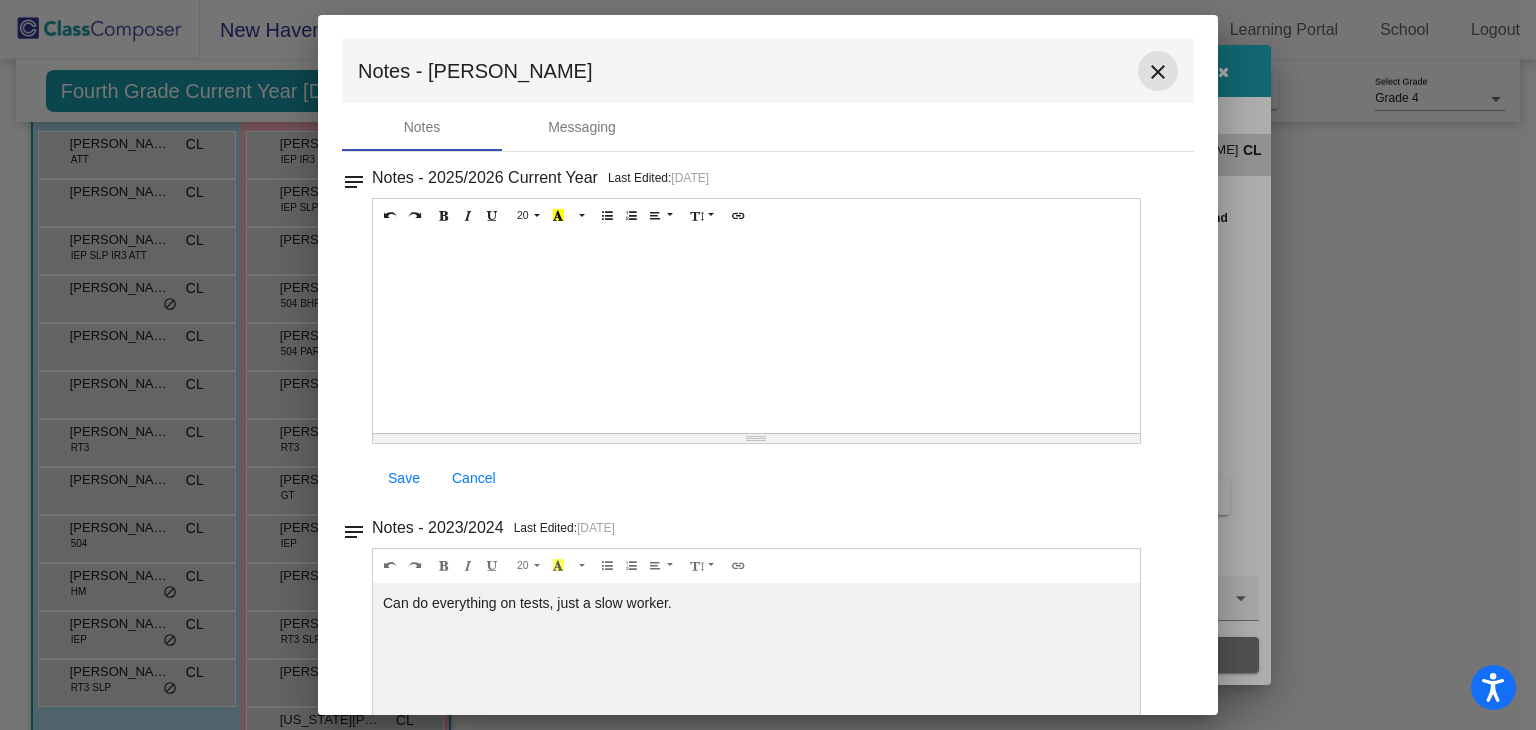 click on "close" at bounding box center [1158, 72] 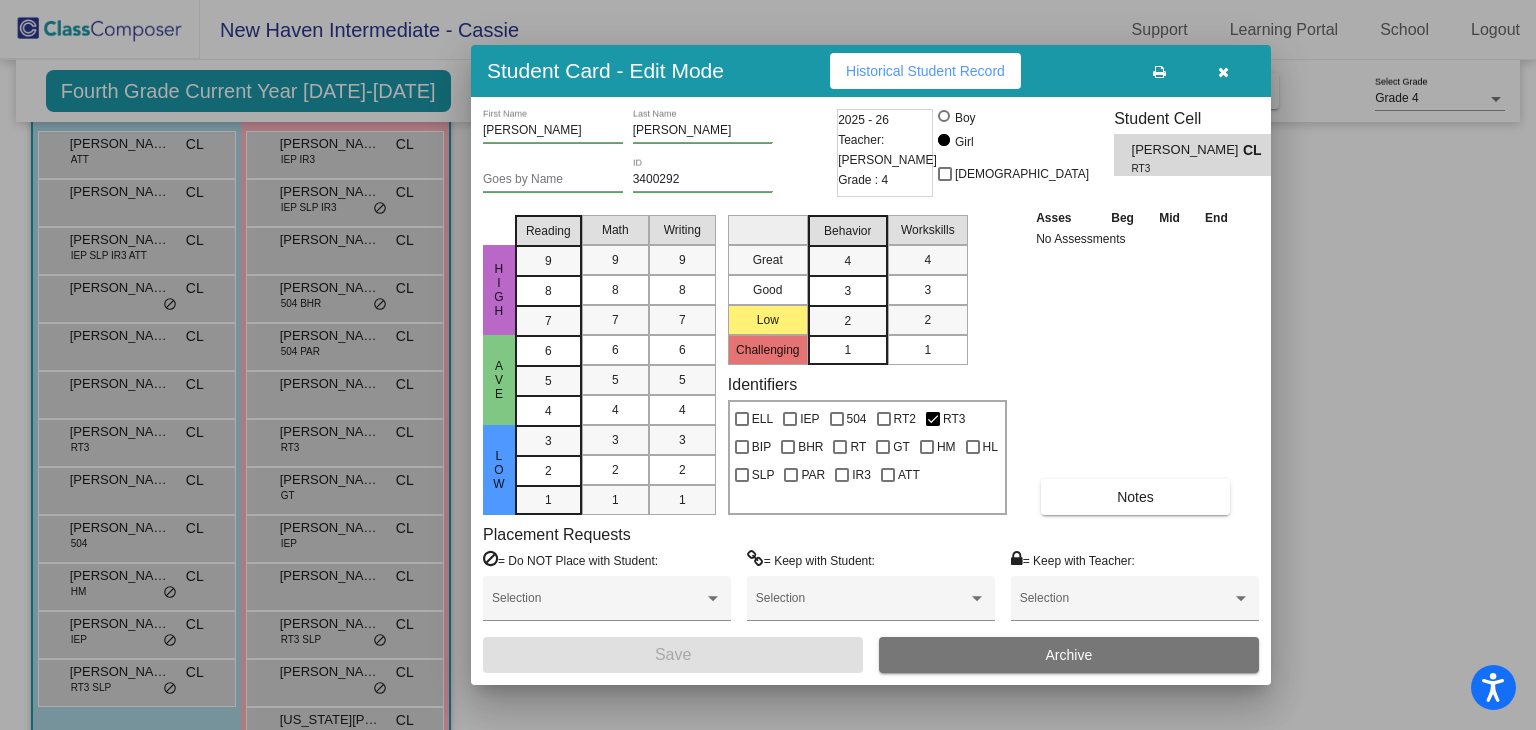 click at bounding box center (1223, 71) 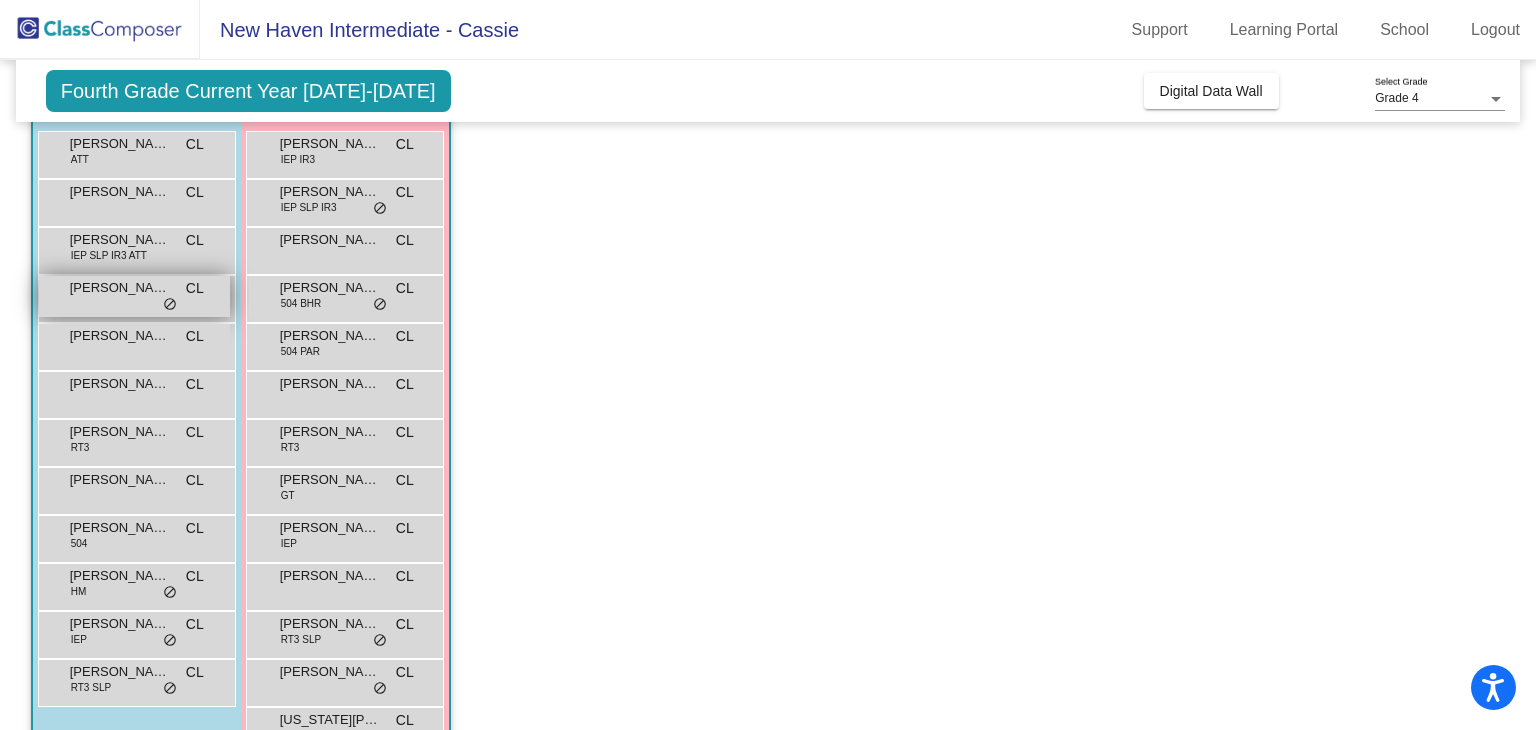 click on "[PERSON_NAME] CL lock do_not_disturb_alt" at bounding box center [134, 296] 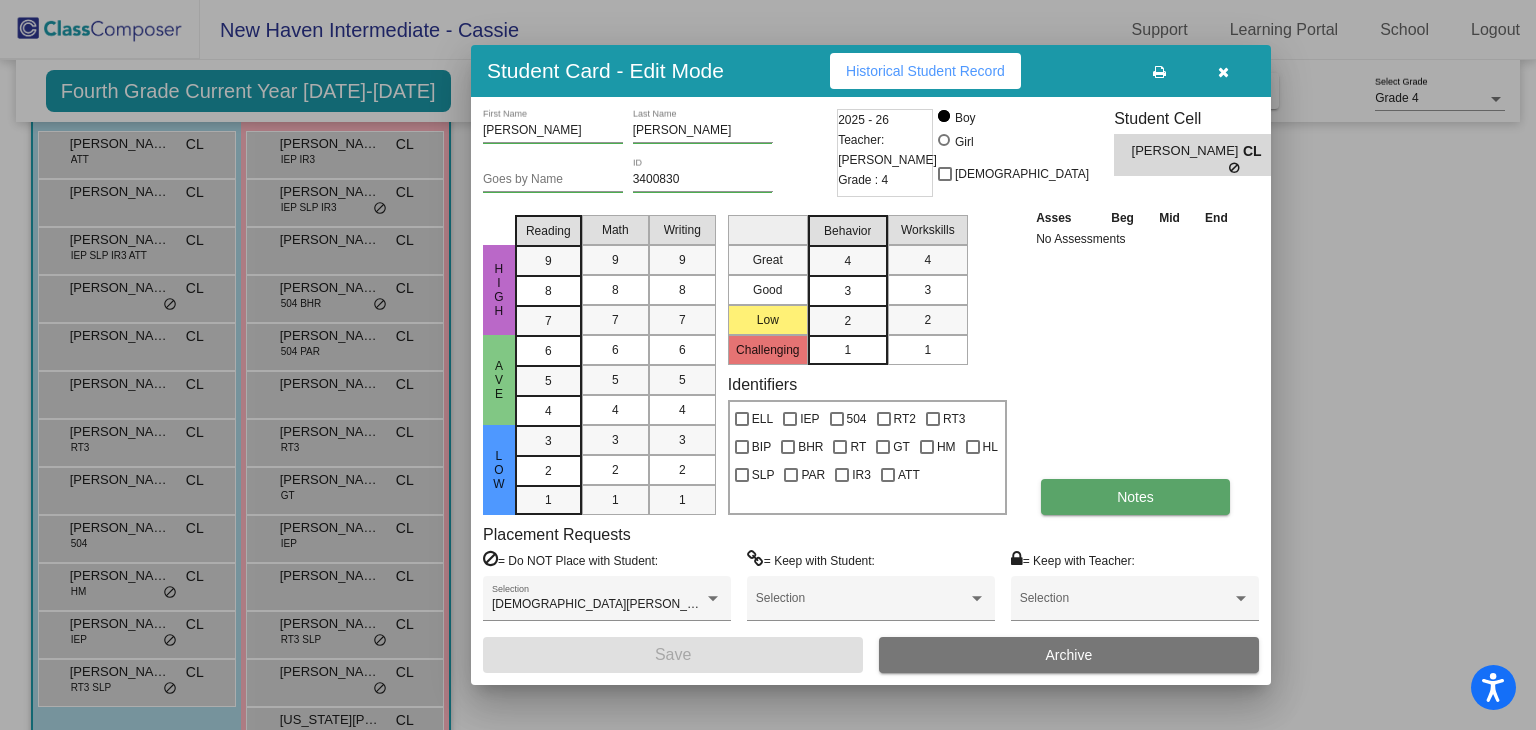click on "Notes" at bounding box center (1135, 497) 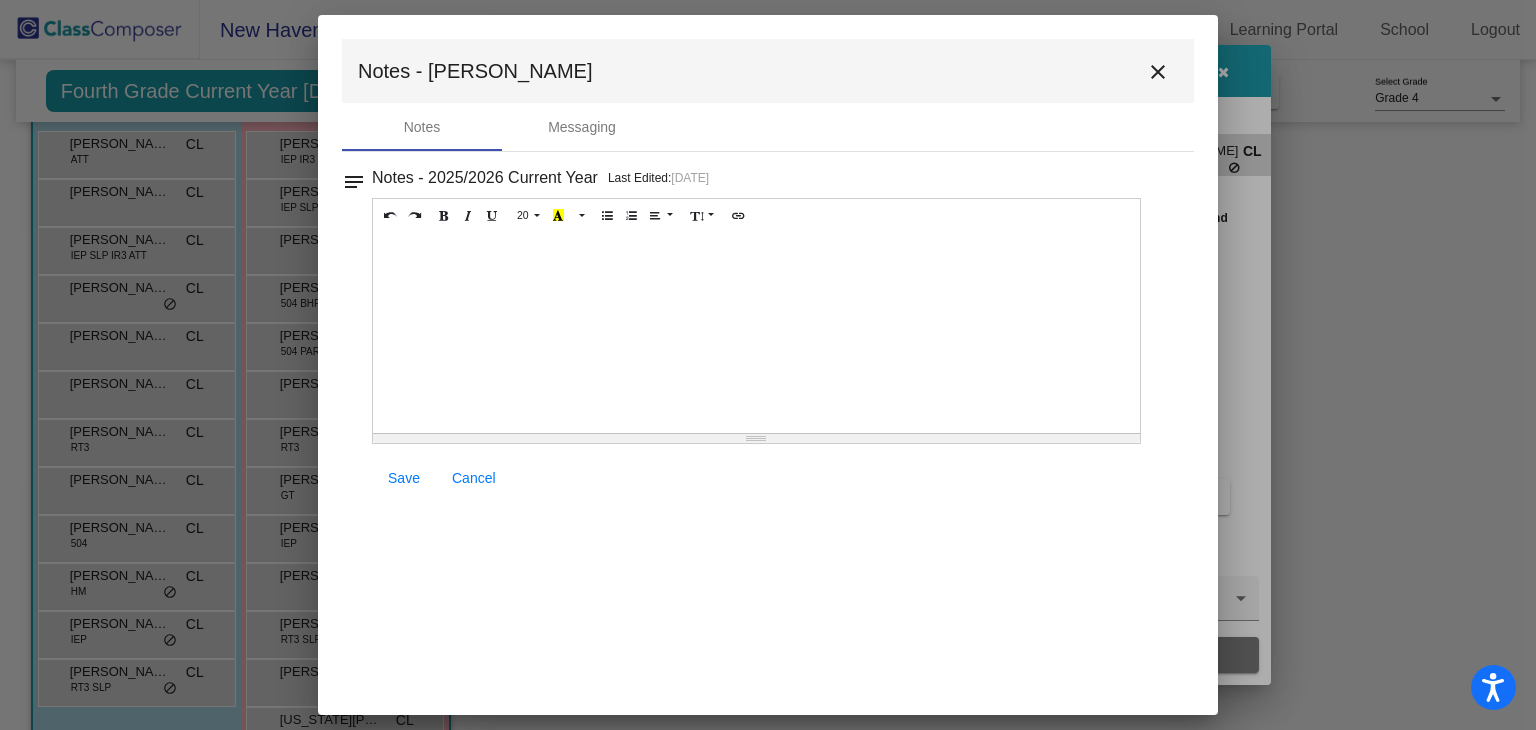 click on "close" at bounding box center (1158, 72) 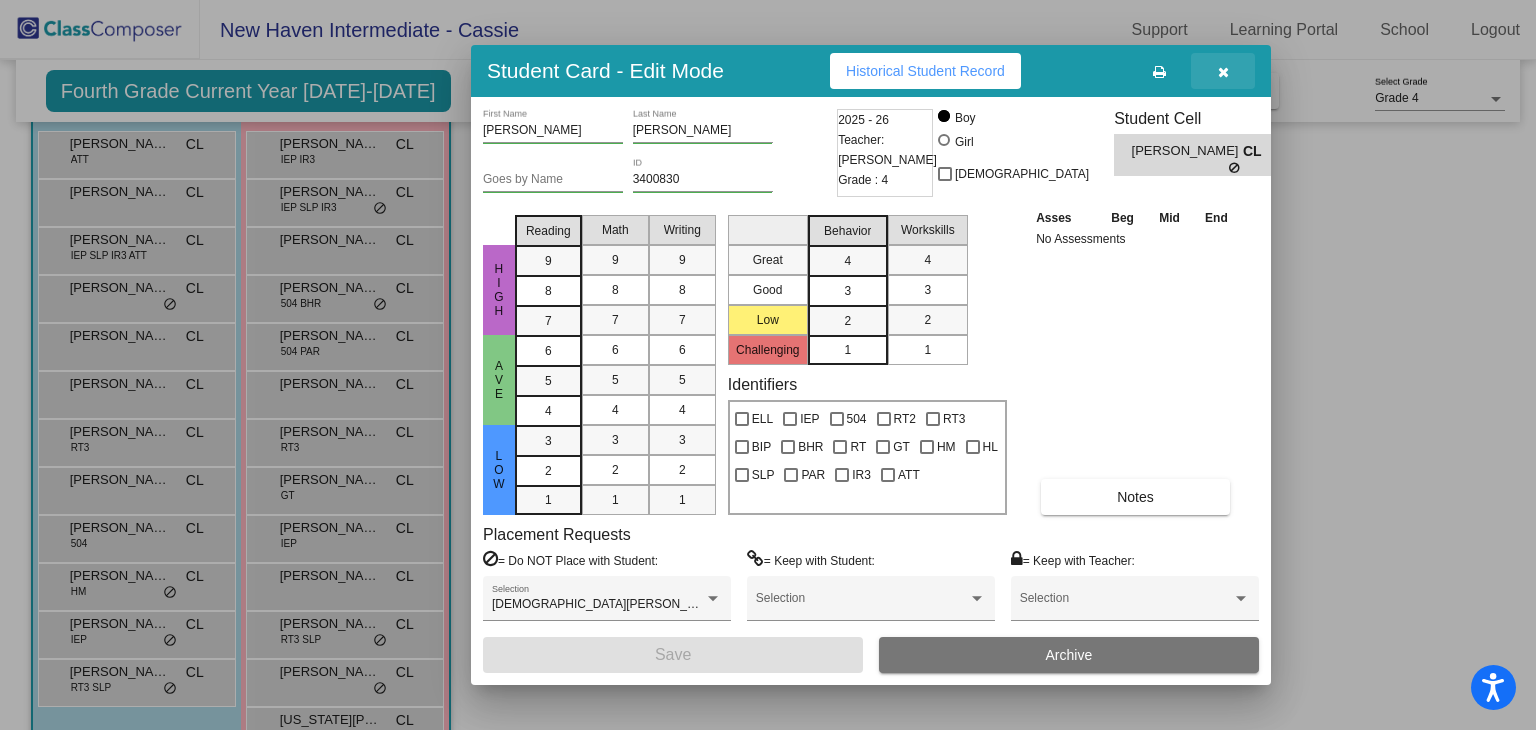 click at bounding box center (1223, 72) 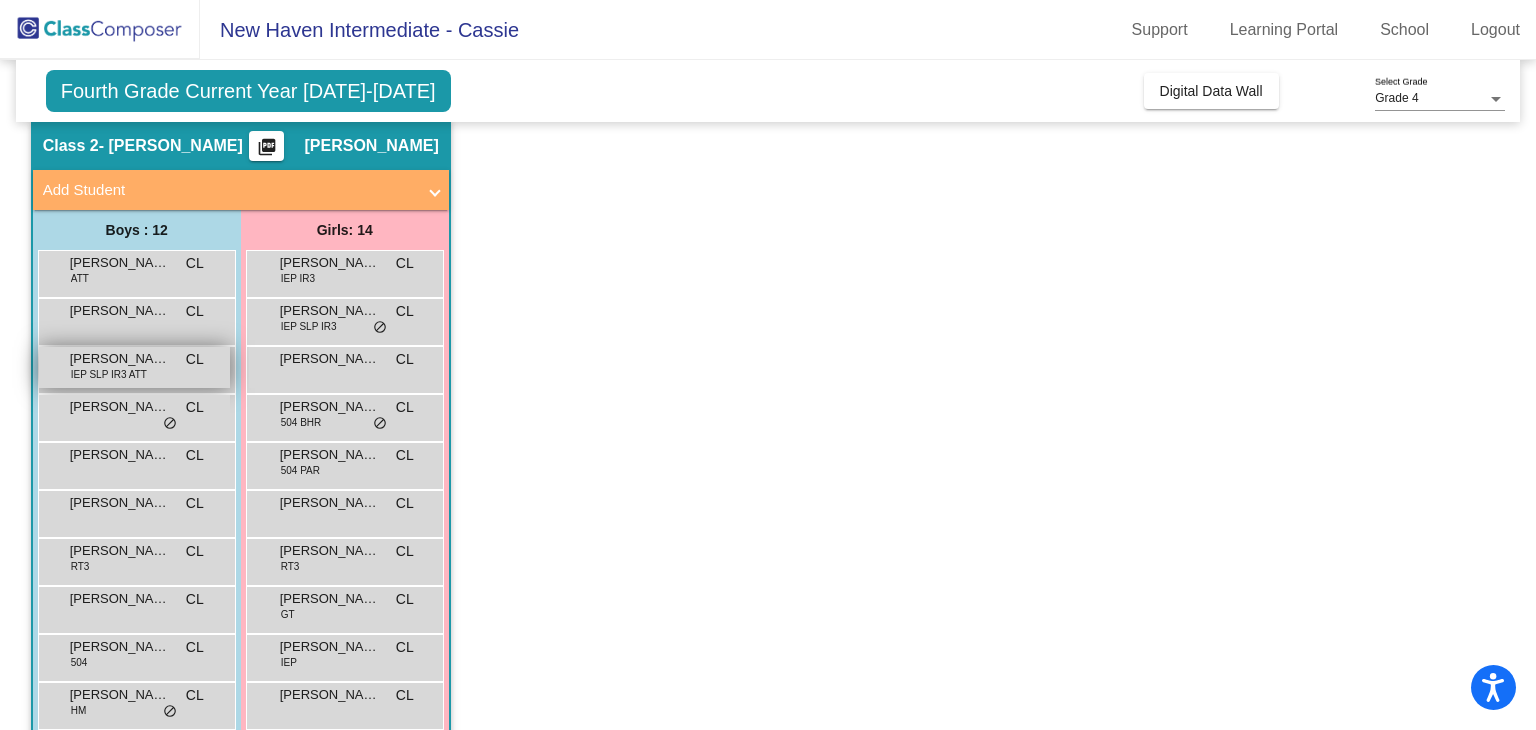 scroll, scrollTop: 68, scrollLeft: 0, axis: vertical 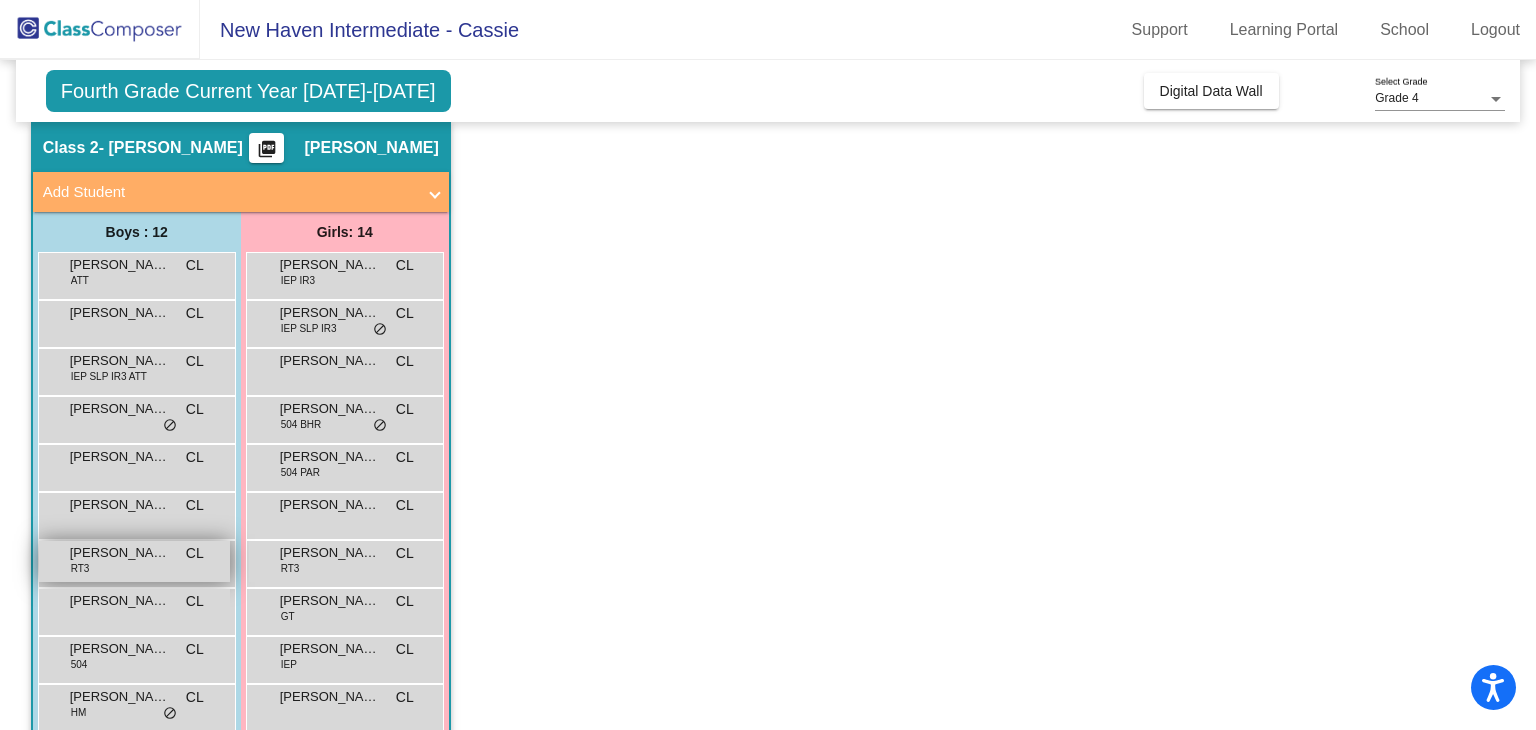 click on "[PERSON_NAME]" at bounding box center (120, 553) 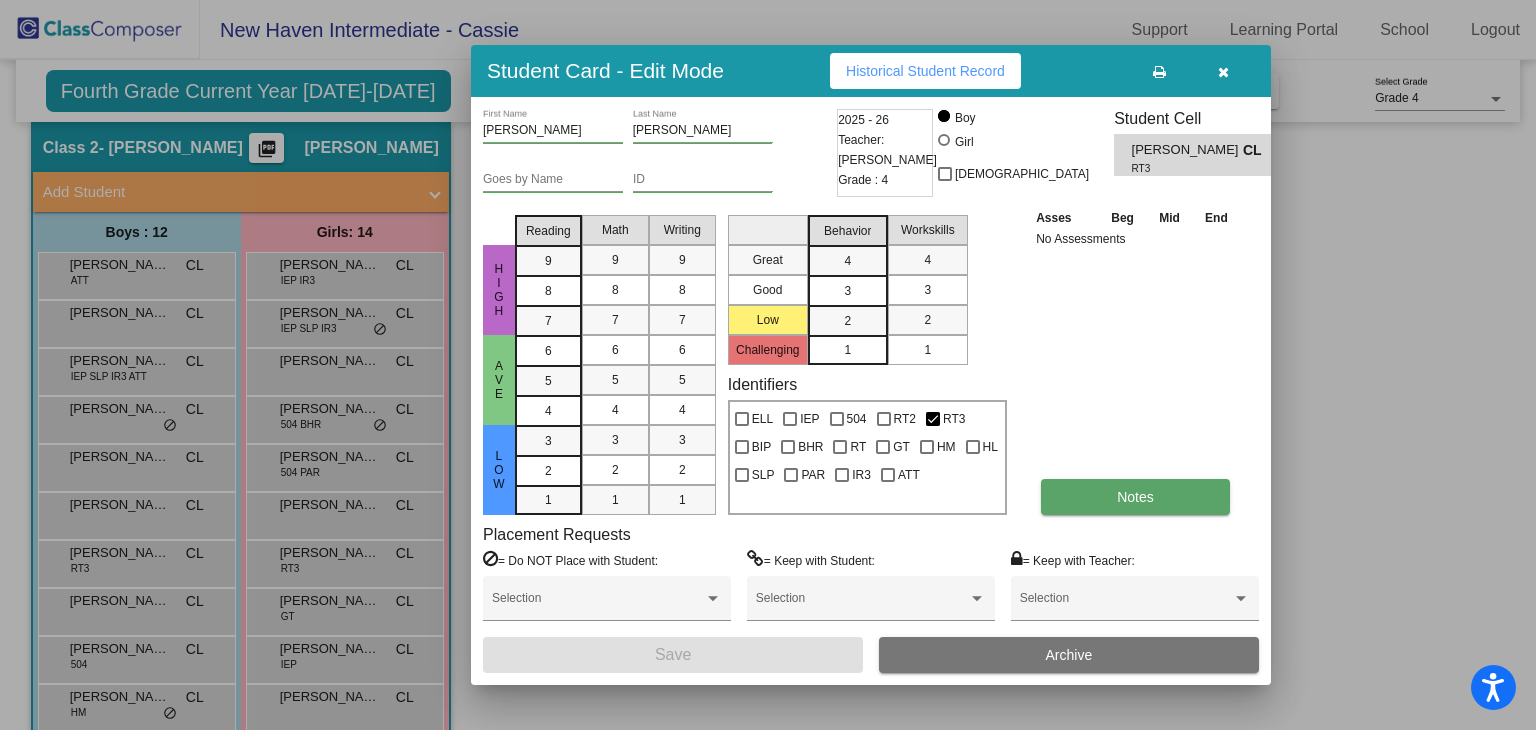 click on "Notes" at bounding box center (1135, 497) 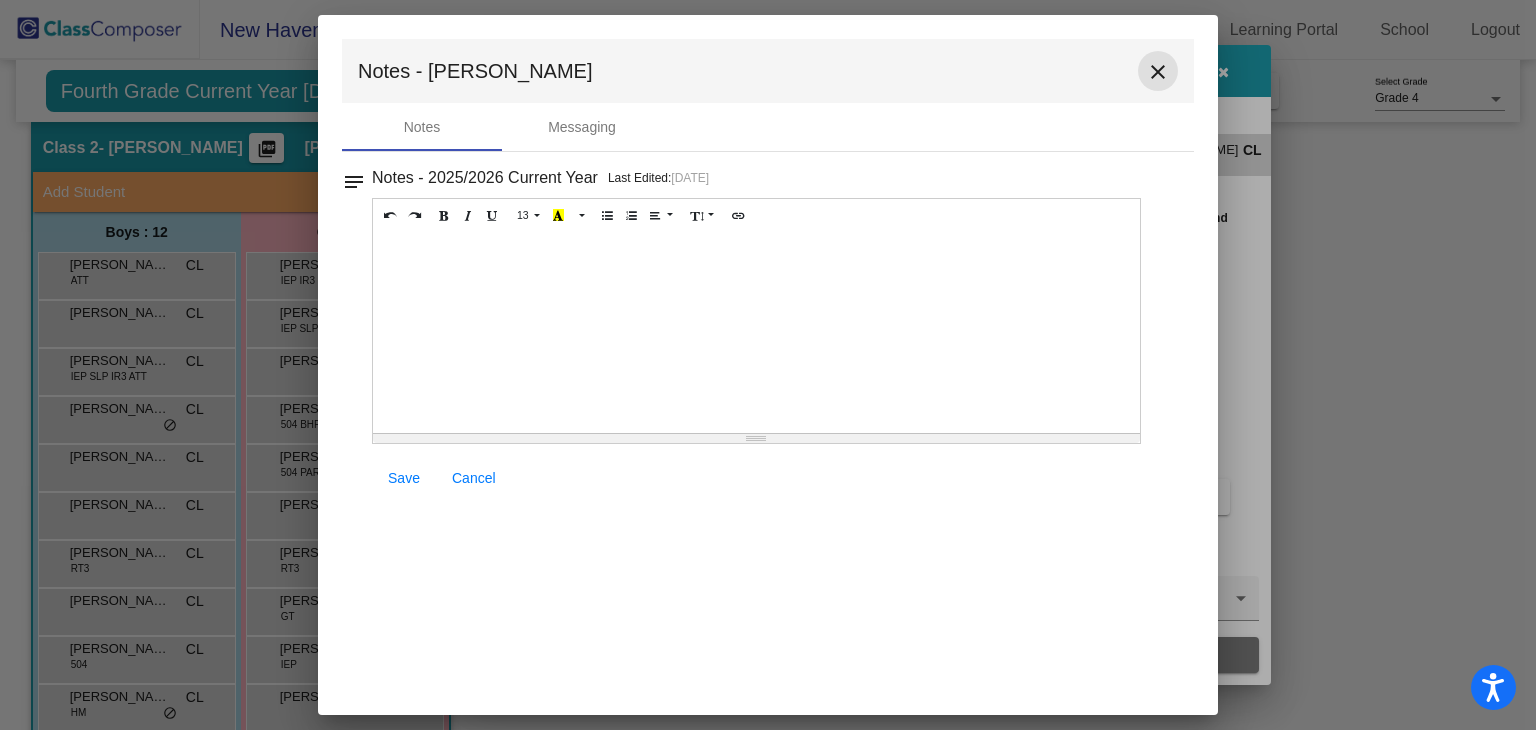 click on "close" at bounding box center (1158, 72) 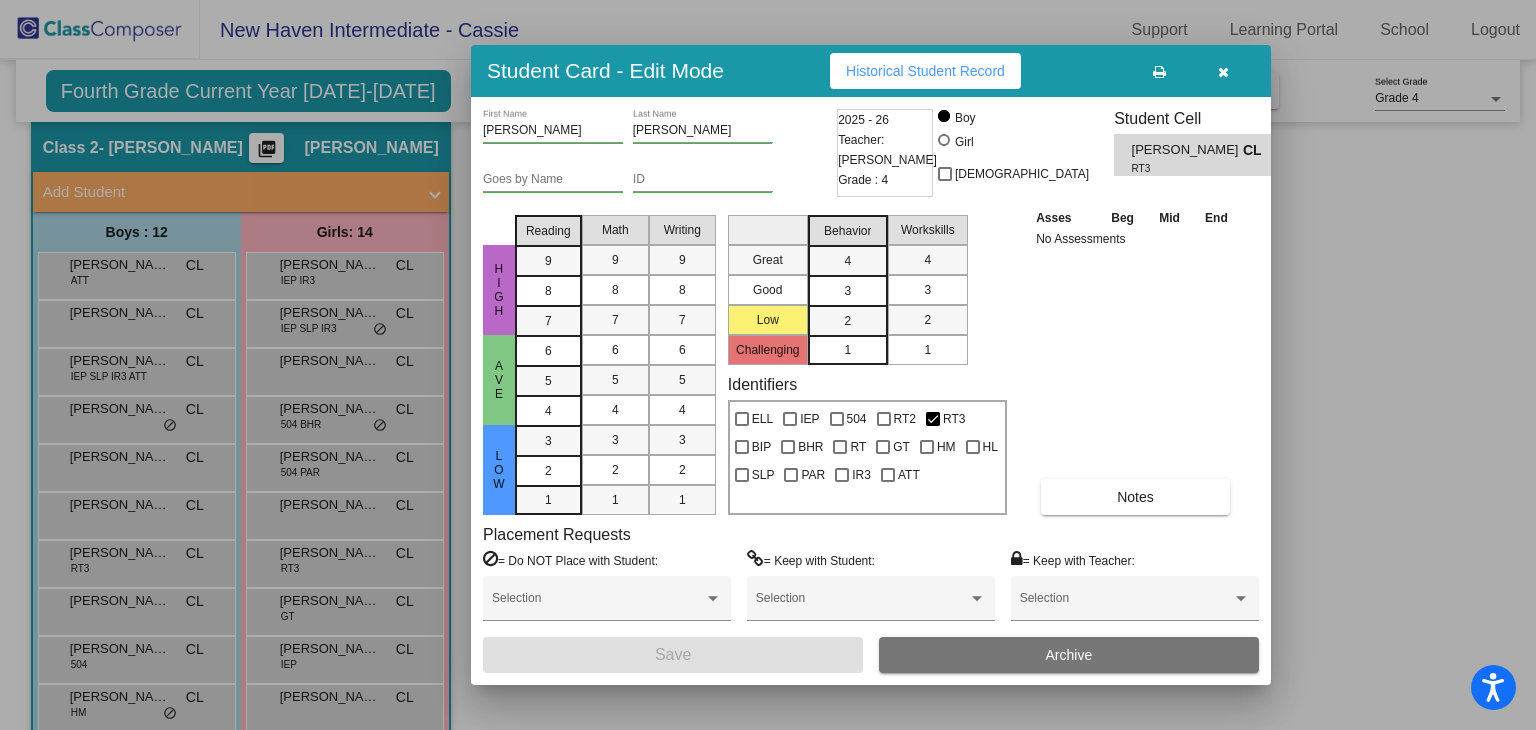 click on "Historical Student Record" at bounding box center [925, 71] 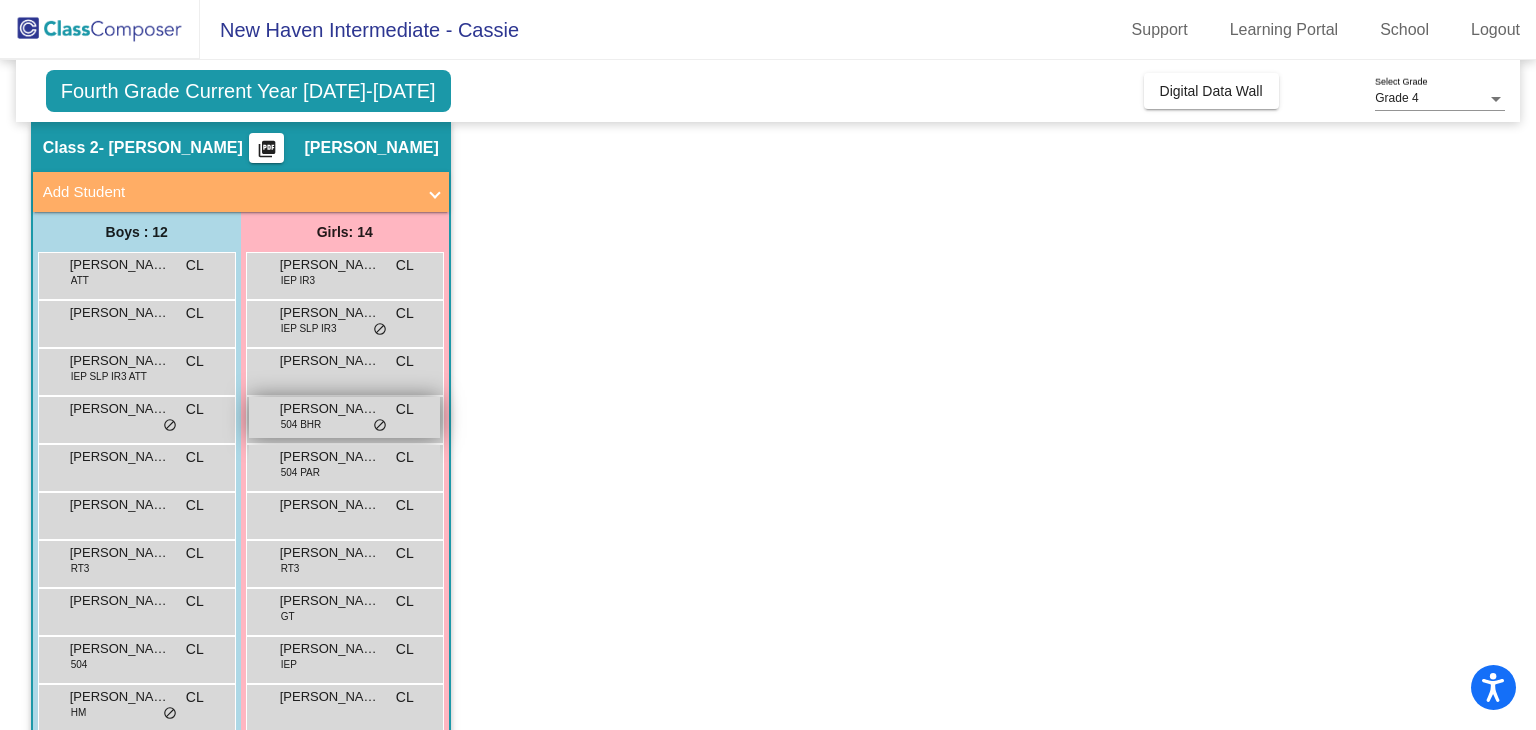 click on "504 BHR" at bounding box center [301, 424] 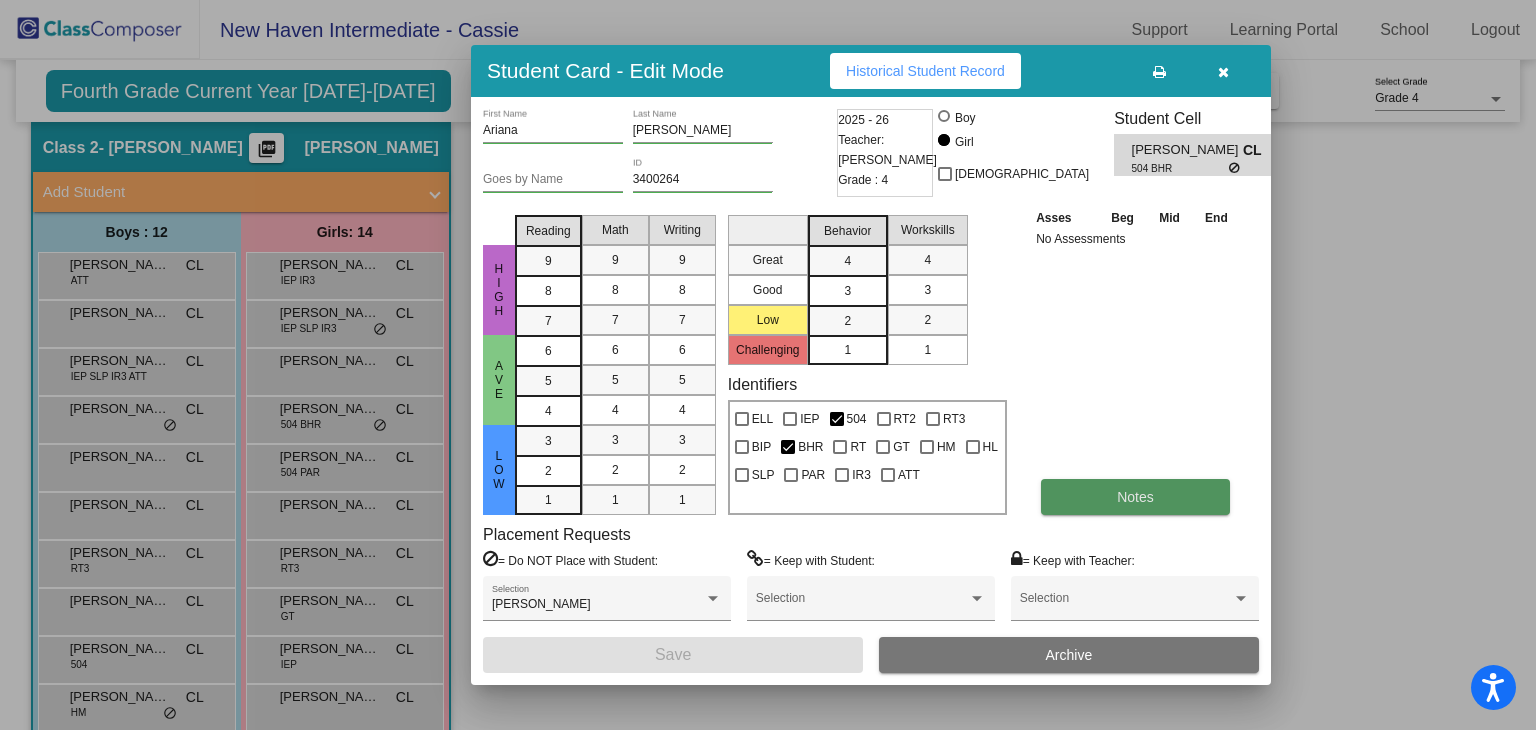 click on "Notes" at bounding box center (1135, 497) 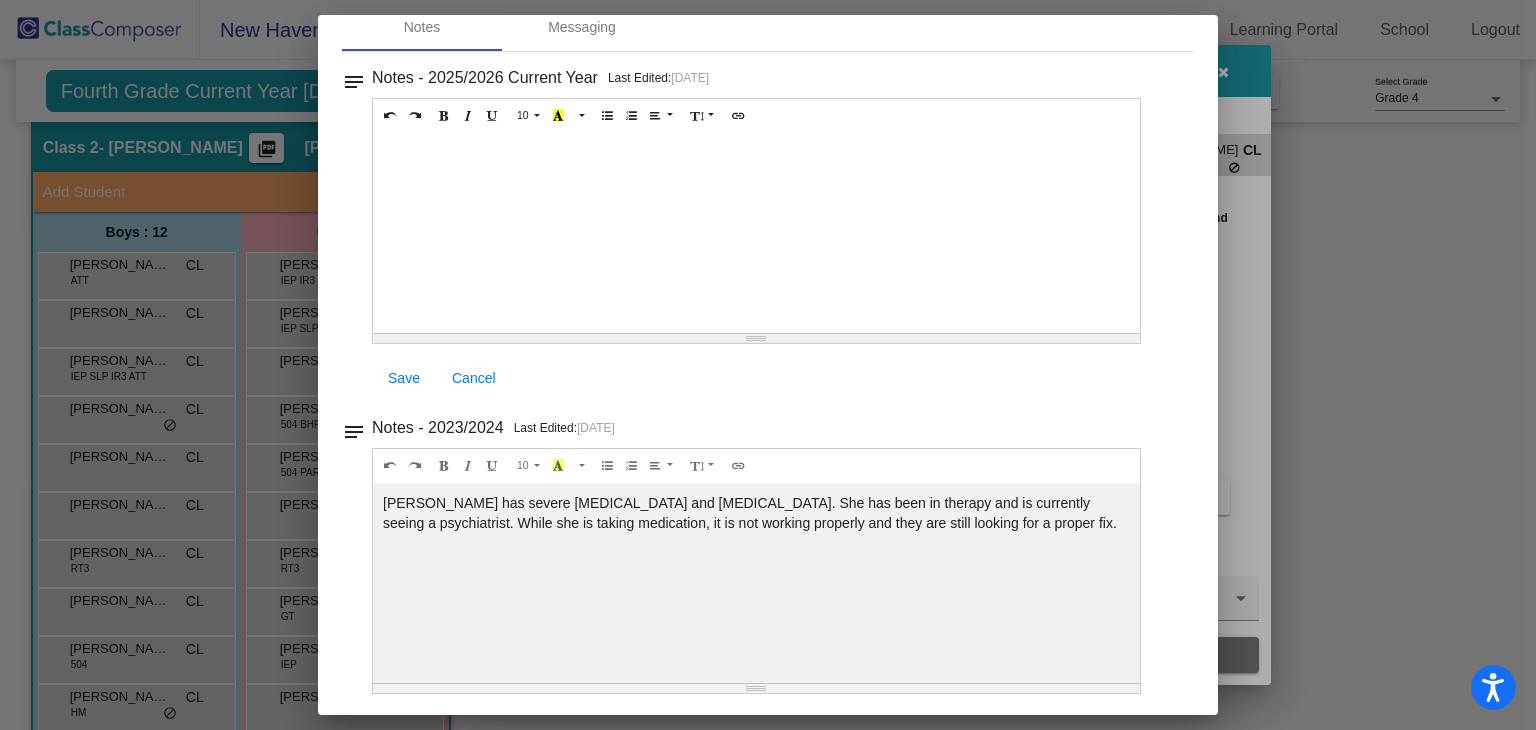 scroll, scrollTop: 0, scrollLeft: 0, axis: both 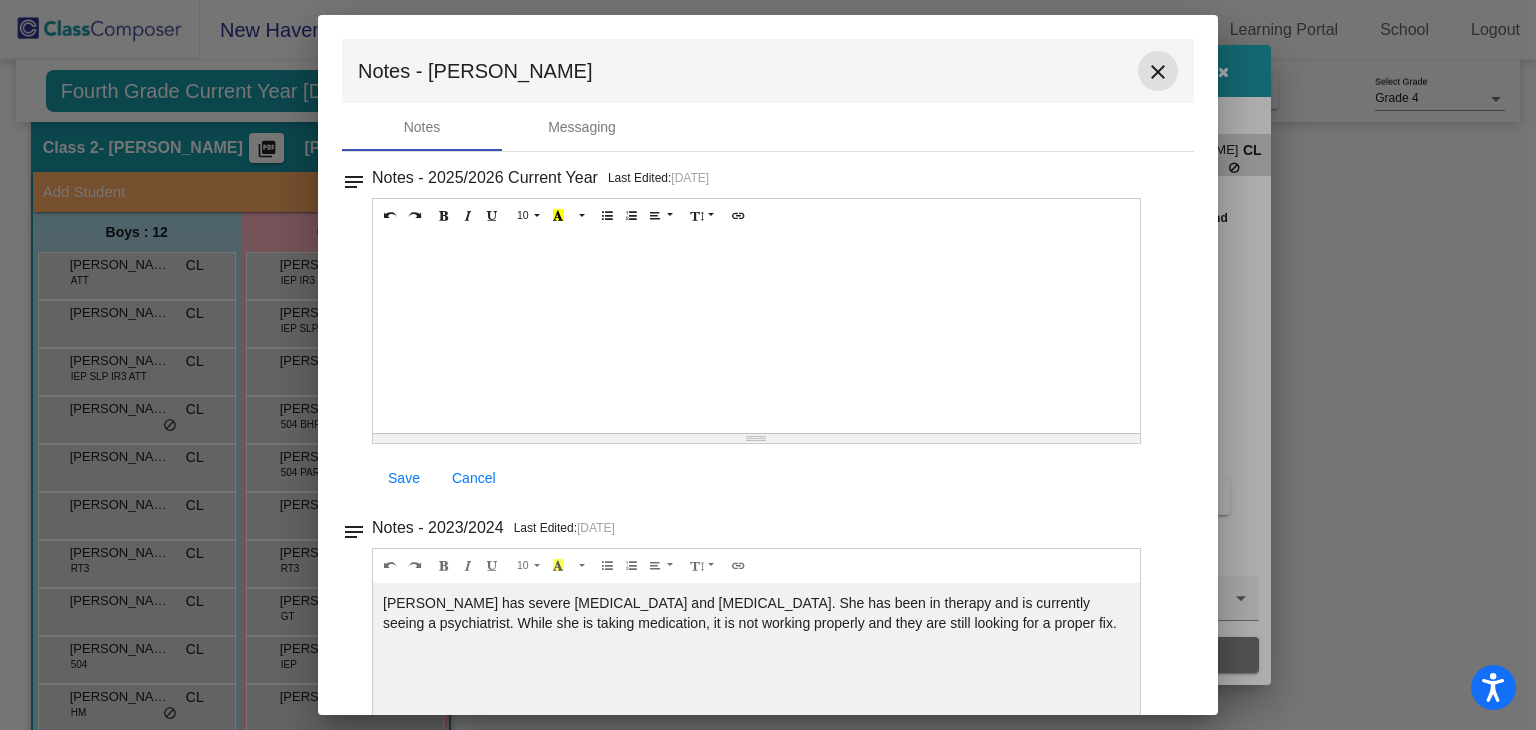 click on "close" at bounding box center [1158, 72] 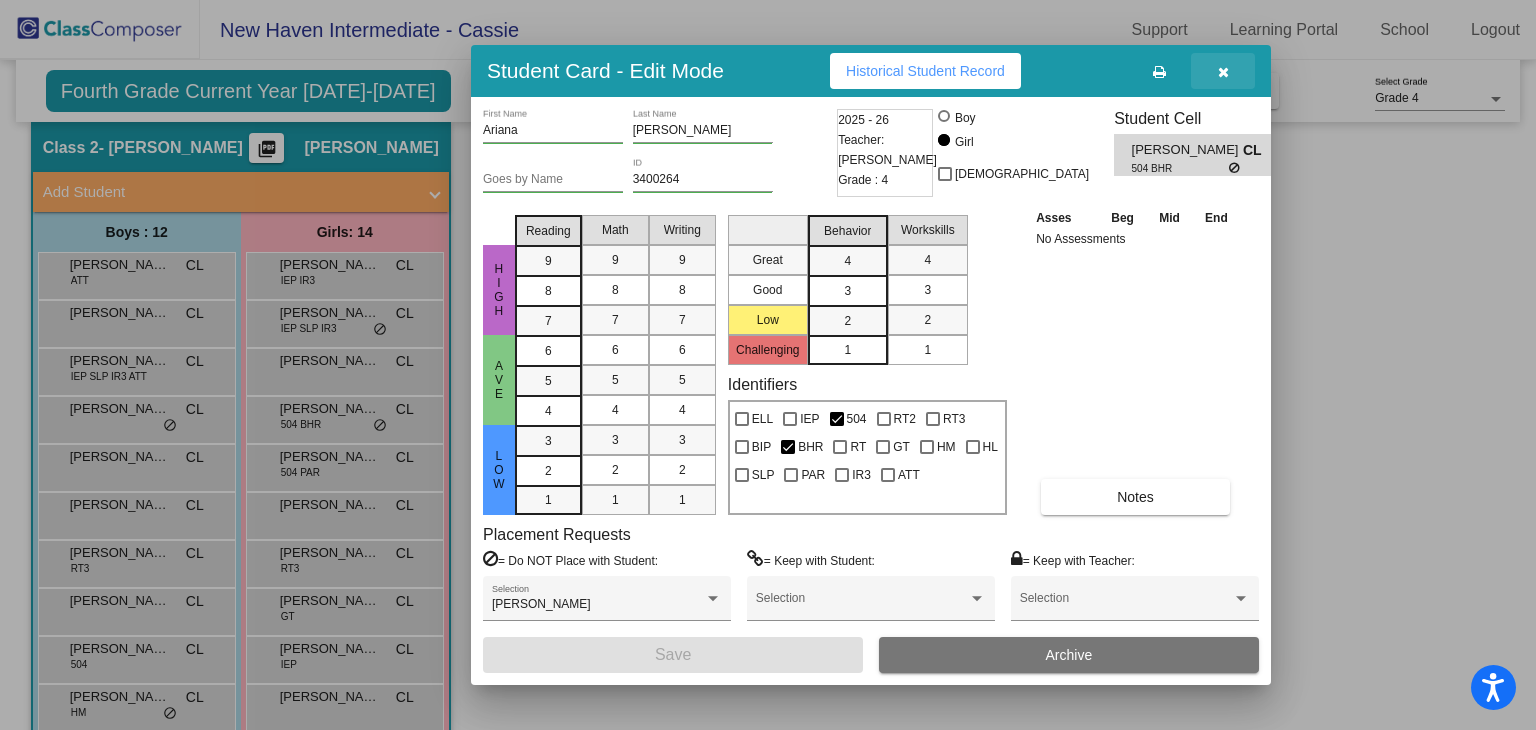 click at bounding box center [1223, 71] 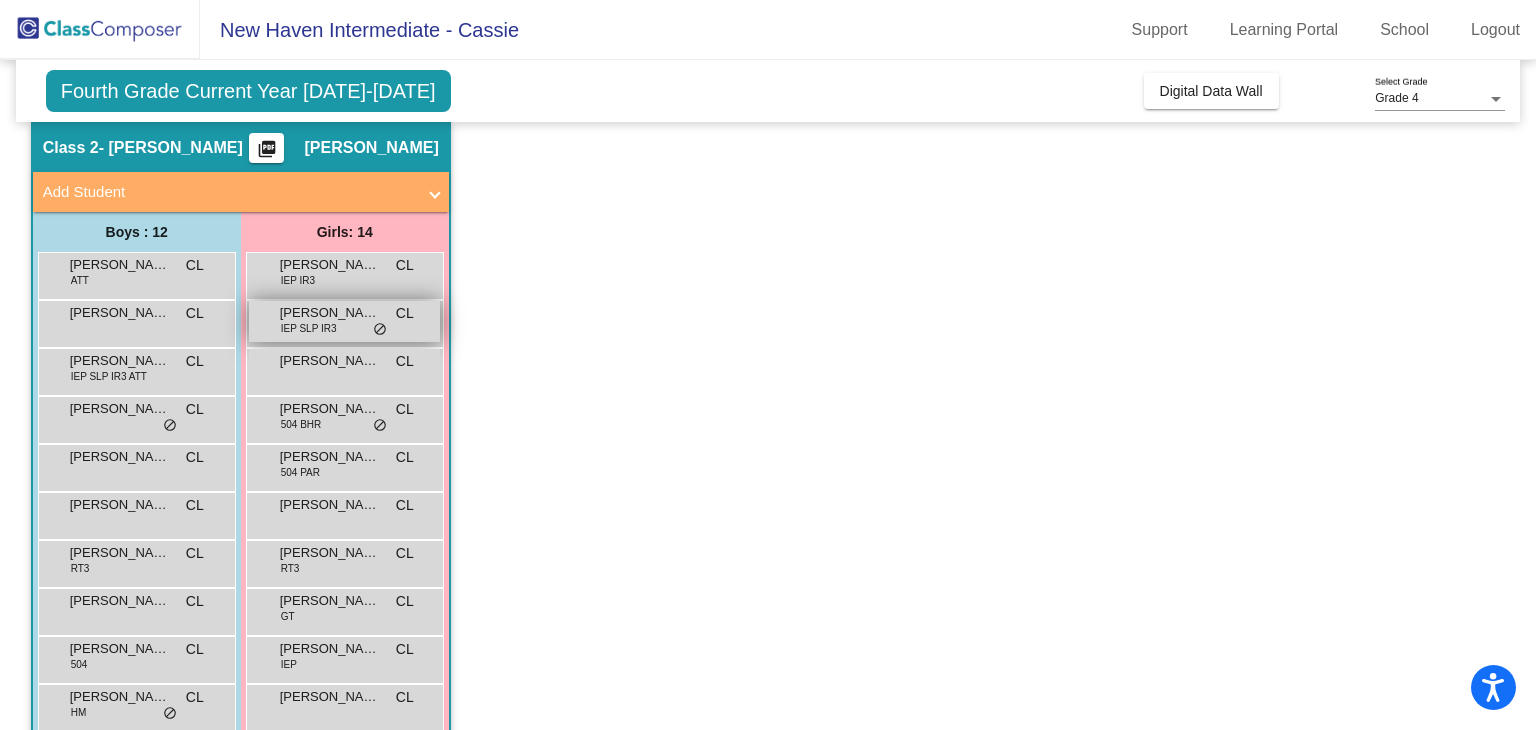 click on "[PERSON_NAME] IEP SLP IR3 CL lock do_not_disturb_alt" at bounding box center (344, 321) 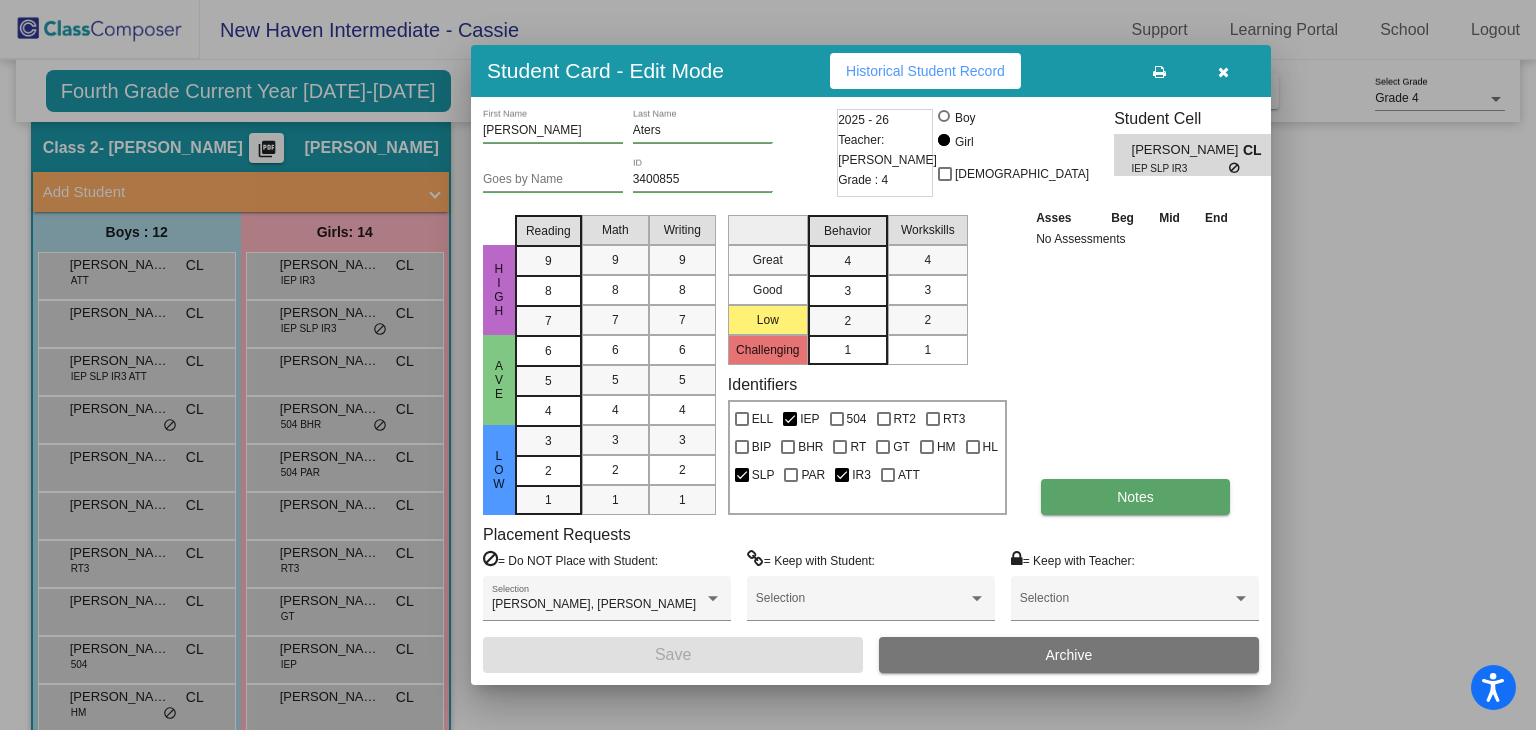 click on "Notes" at bounding box center (1135, 497) 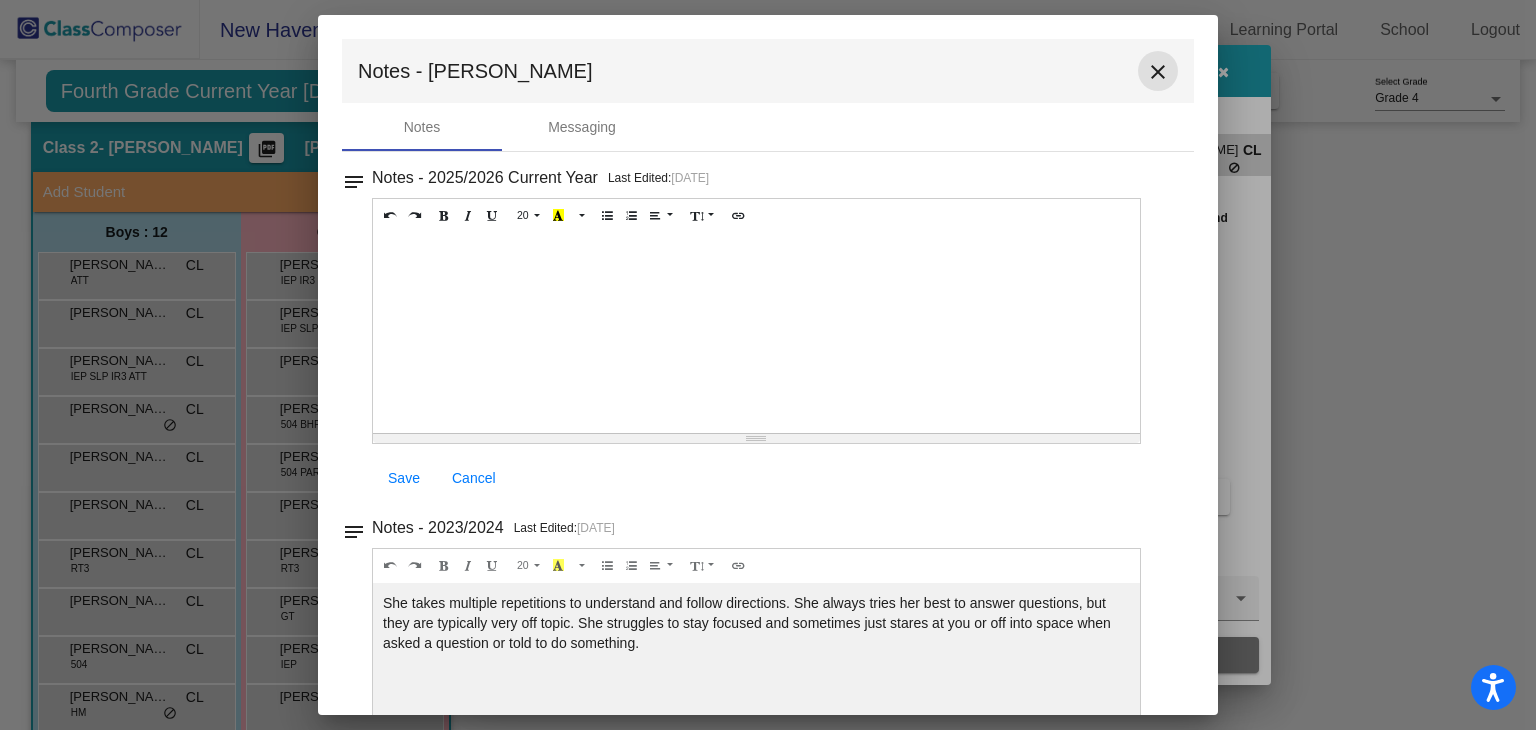 click on "close" at bounding box center (1158, 72) 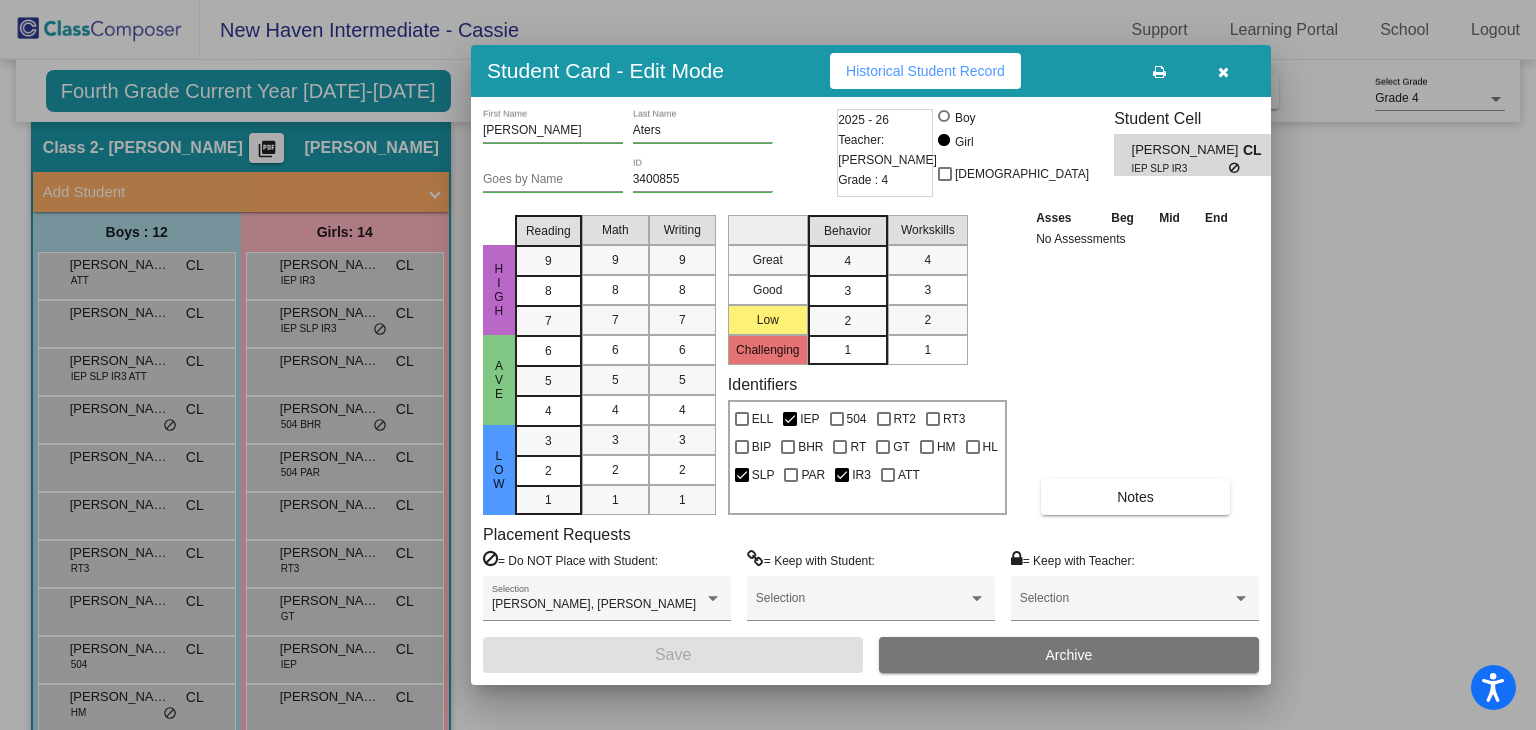 click at bounding box center [1223, 72] 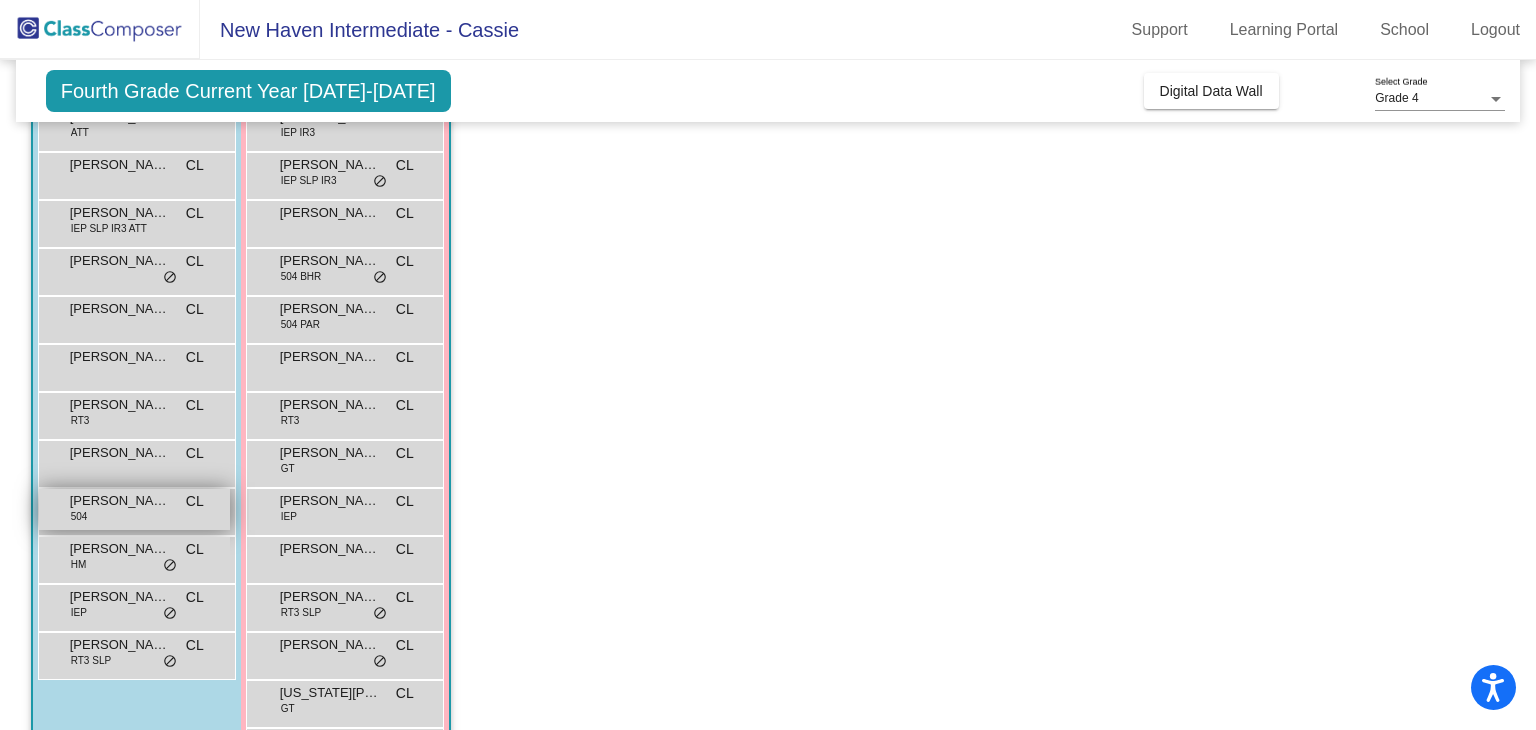 scroll, scrollTop: 0, scrollLeft: 0, axis: both 